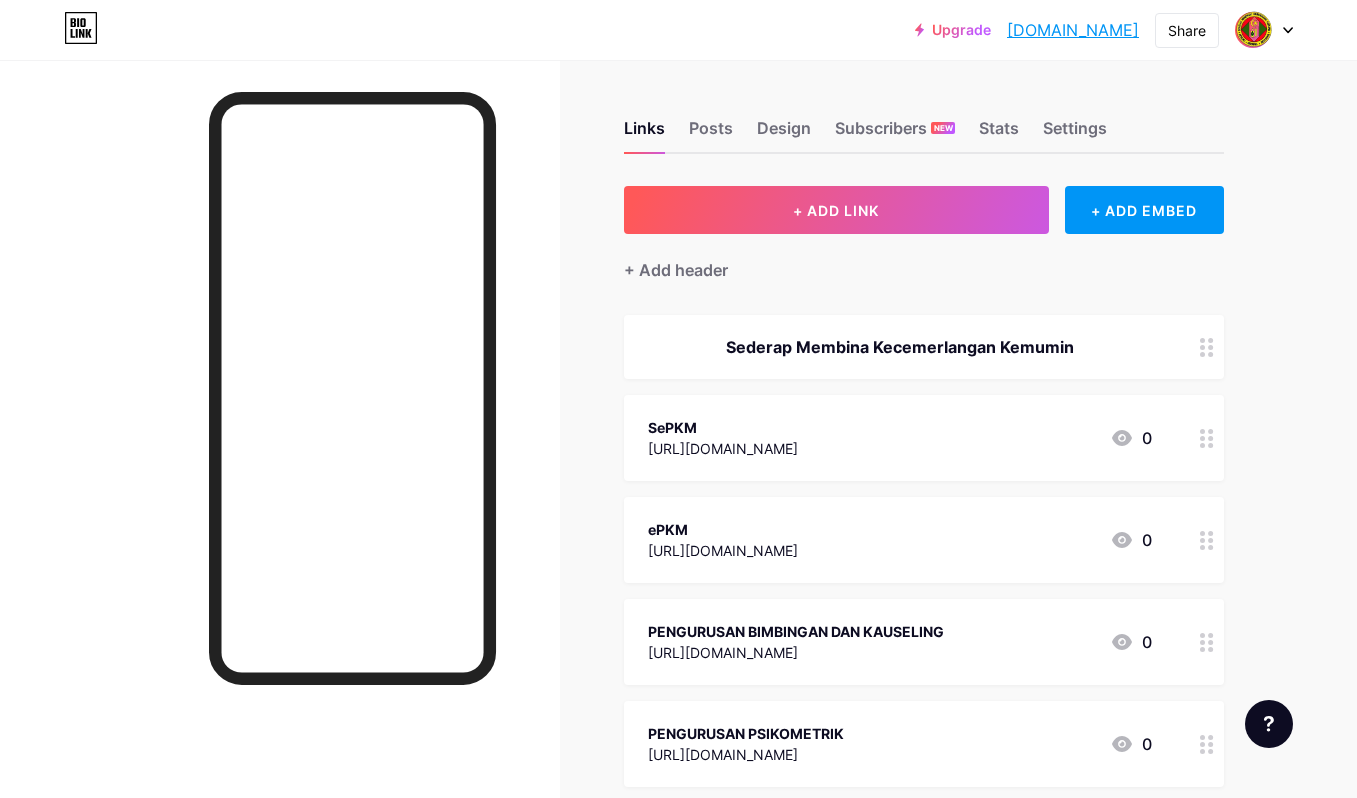 scroll, scrollTop: 0, scrollLeft: 0, axis: both 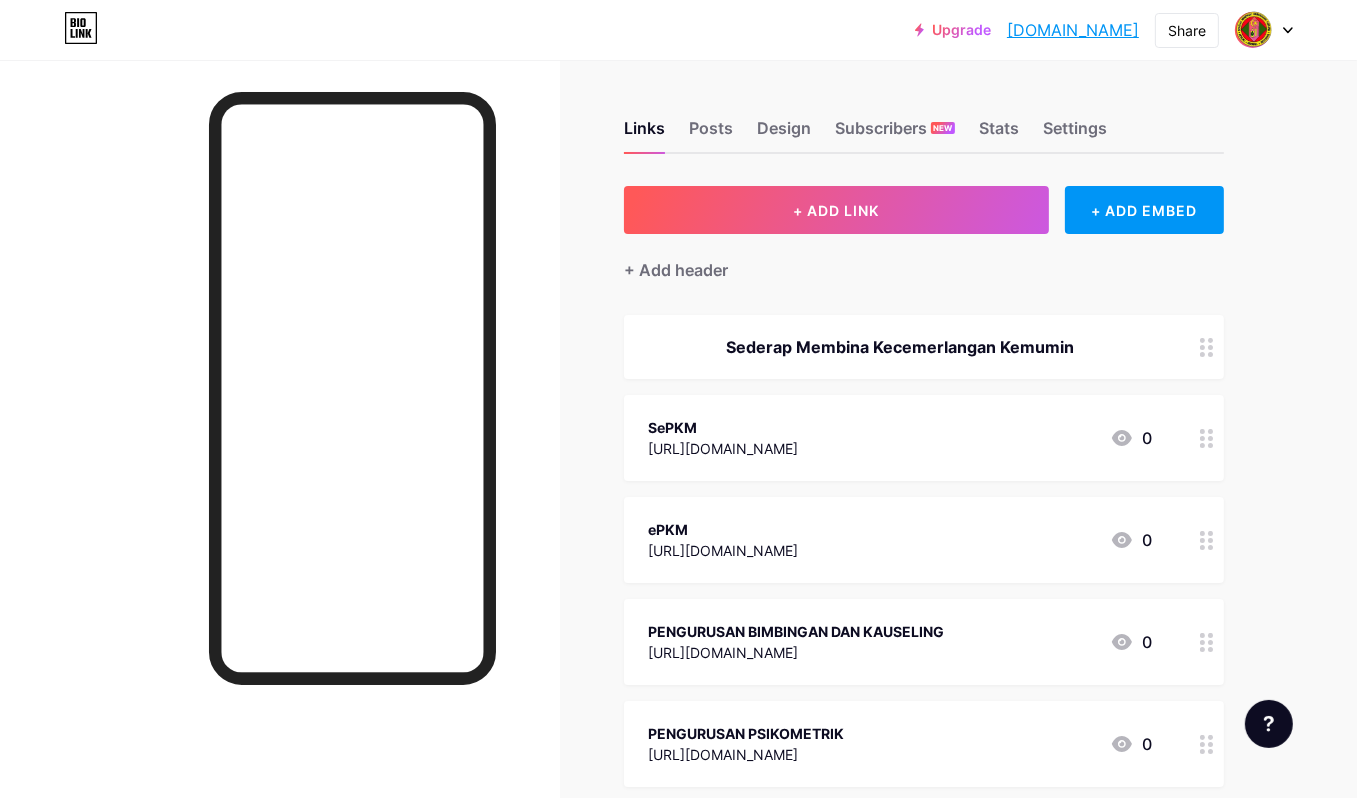 click on "[DOMAIN_NAME]" at bounding box center [1073, 30] 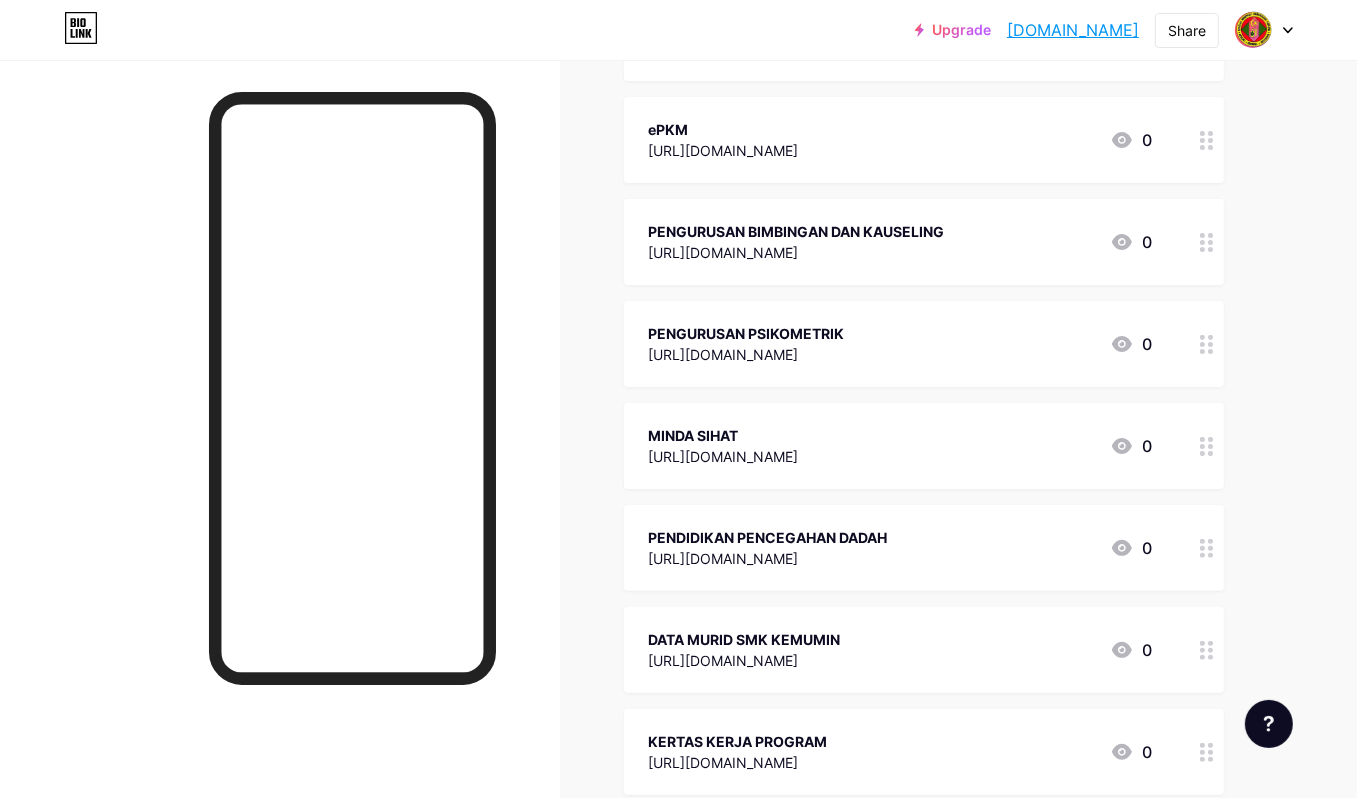 scroll, scrollTop: 0, scrollLeft: 0, axis: both 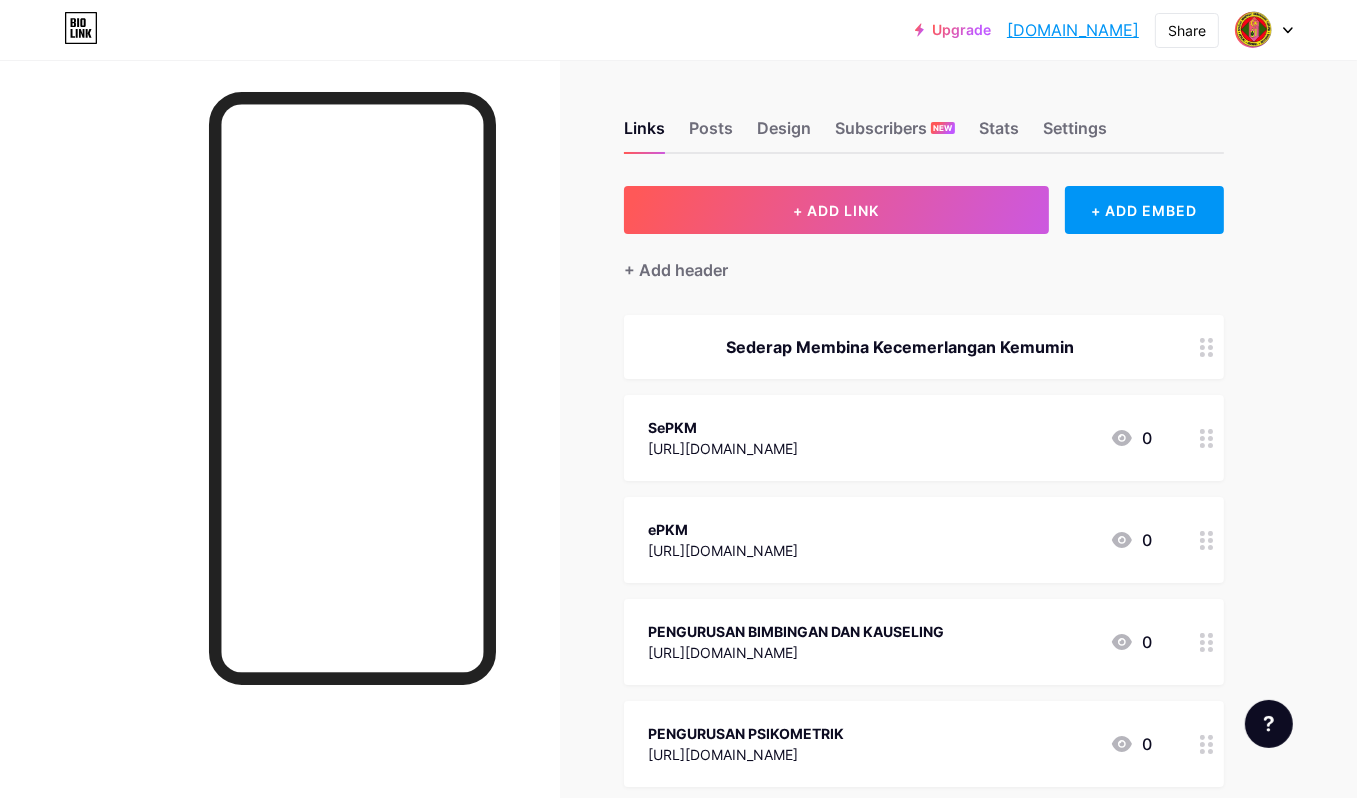 click on "Links
Posts
Design
Subscribers
NEW
Stats
Settings" at bounding box center [924, 119] 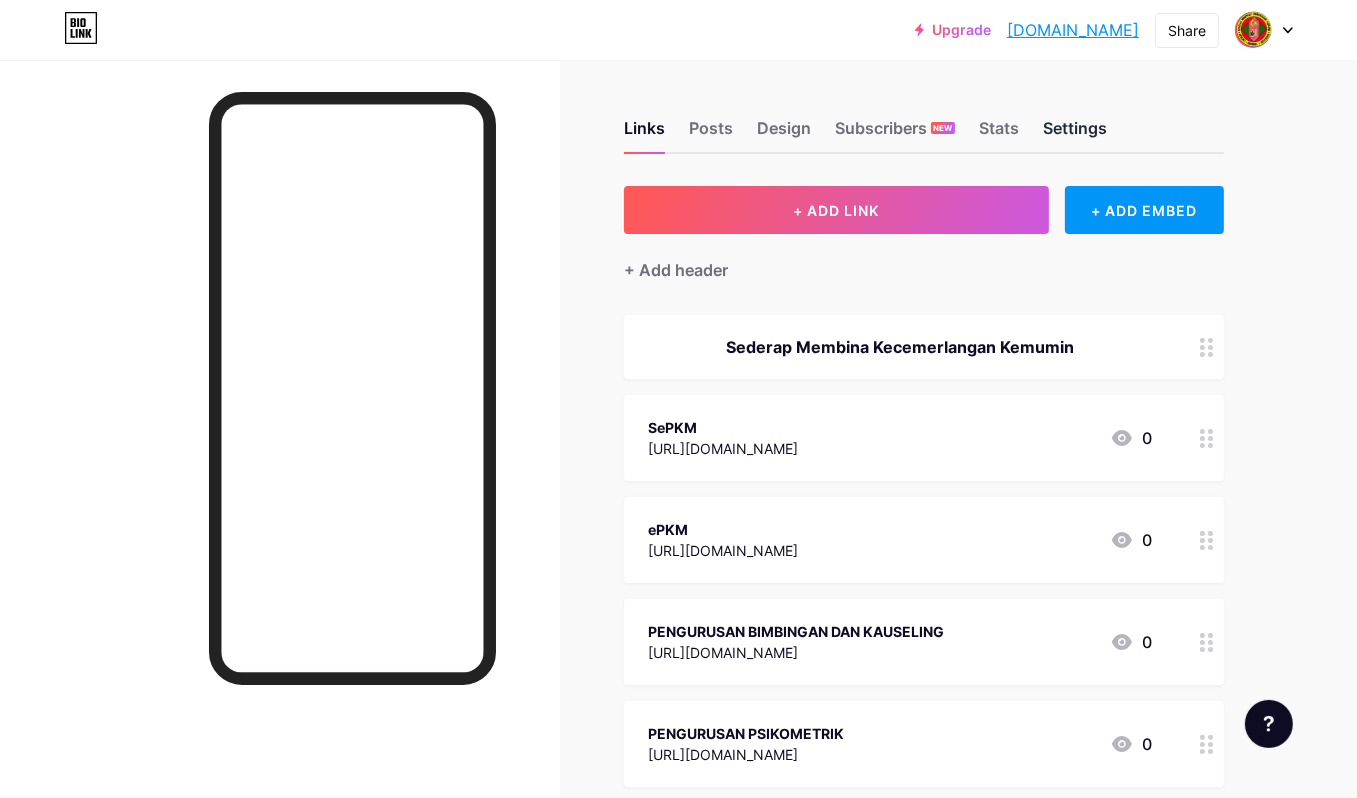 click on "Settings" at bounding box center [1075, 134] 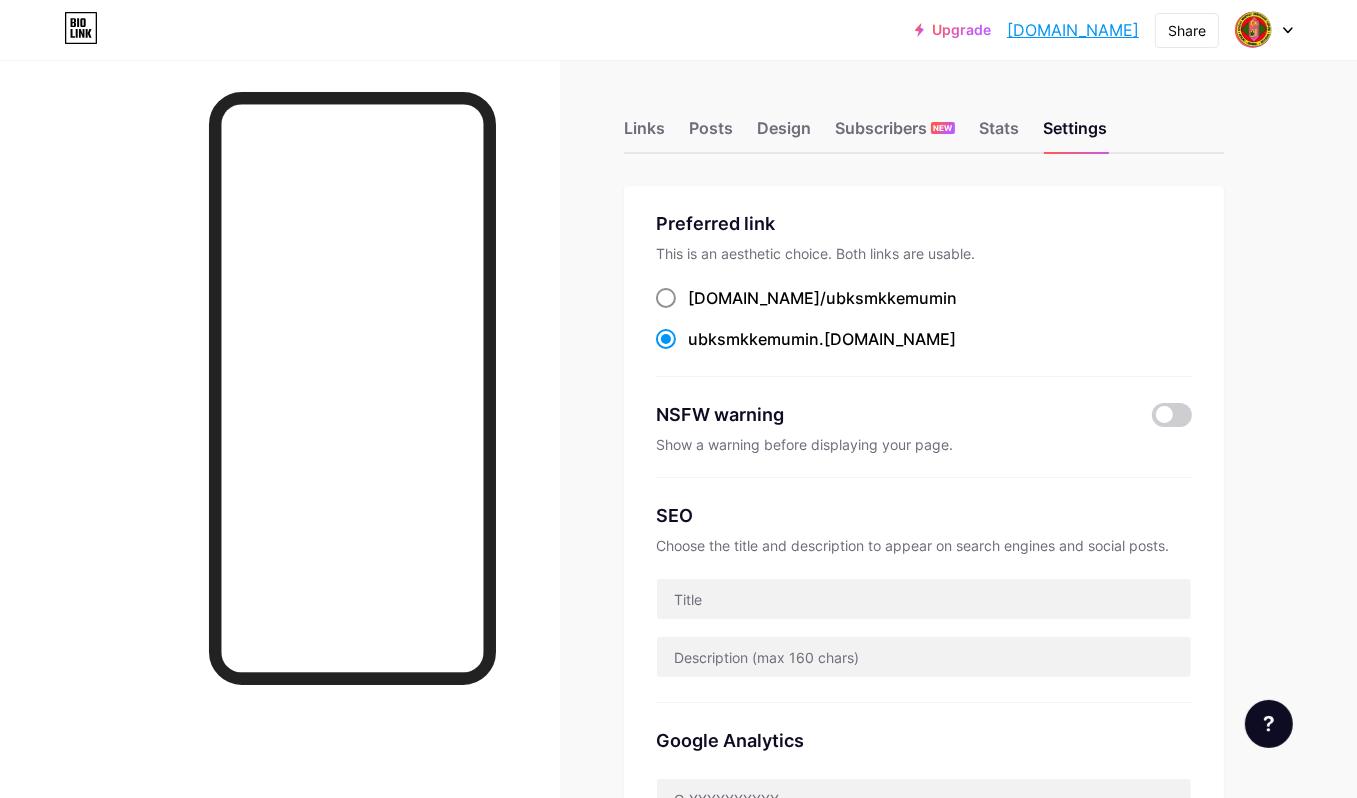 click on "[DOMAIN_NAME]/ ubksmkkemumin" at bounding box center [806, 298] 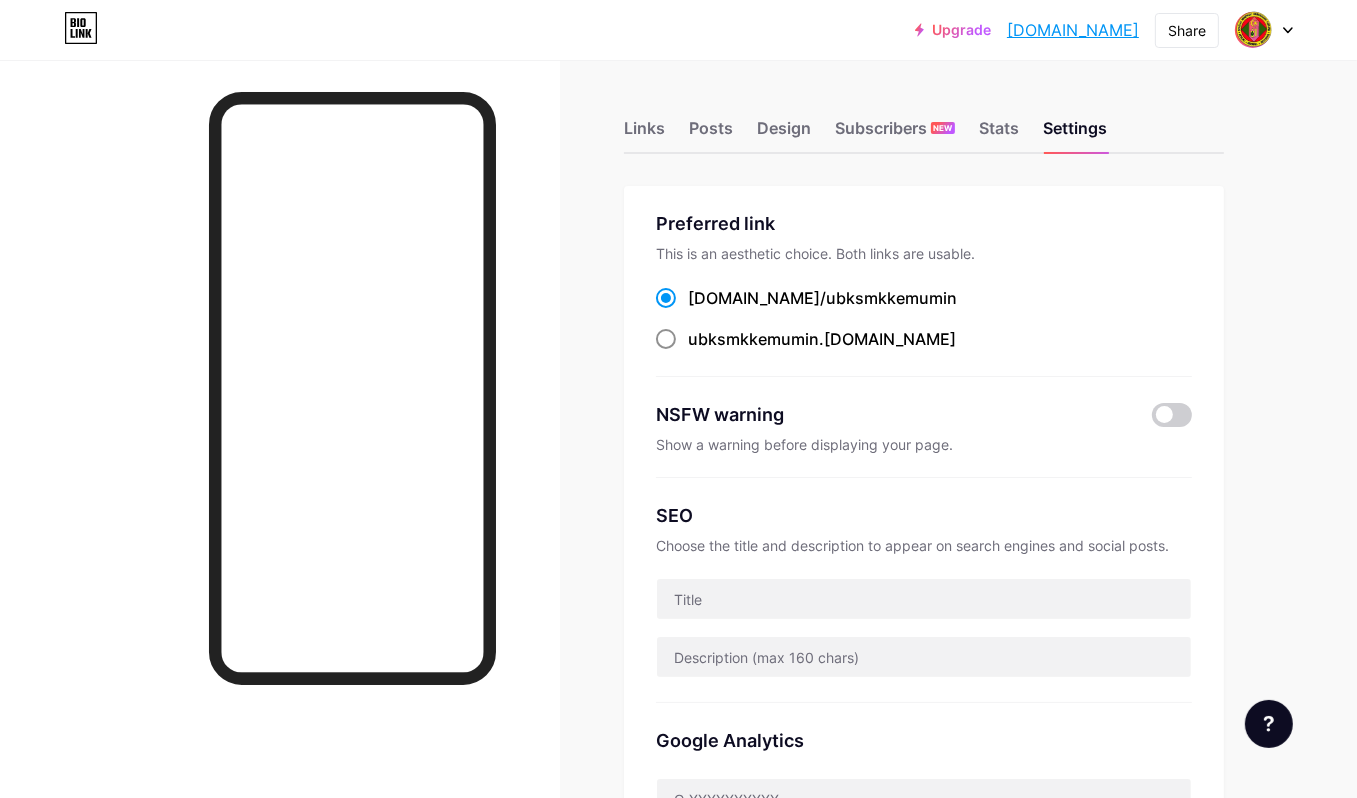 click at bounding box center (666, 339) 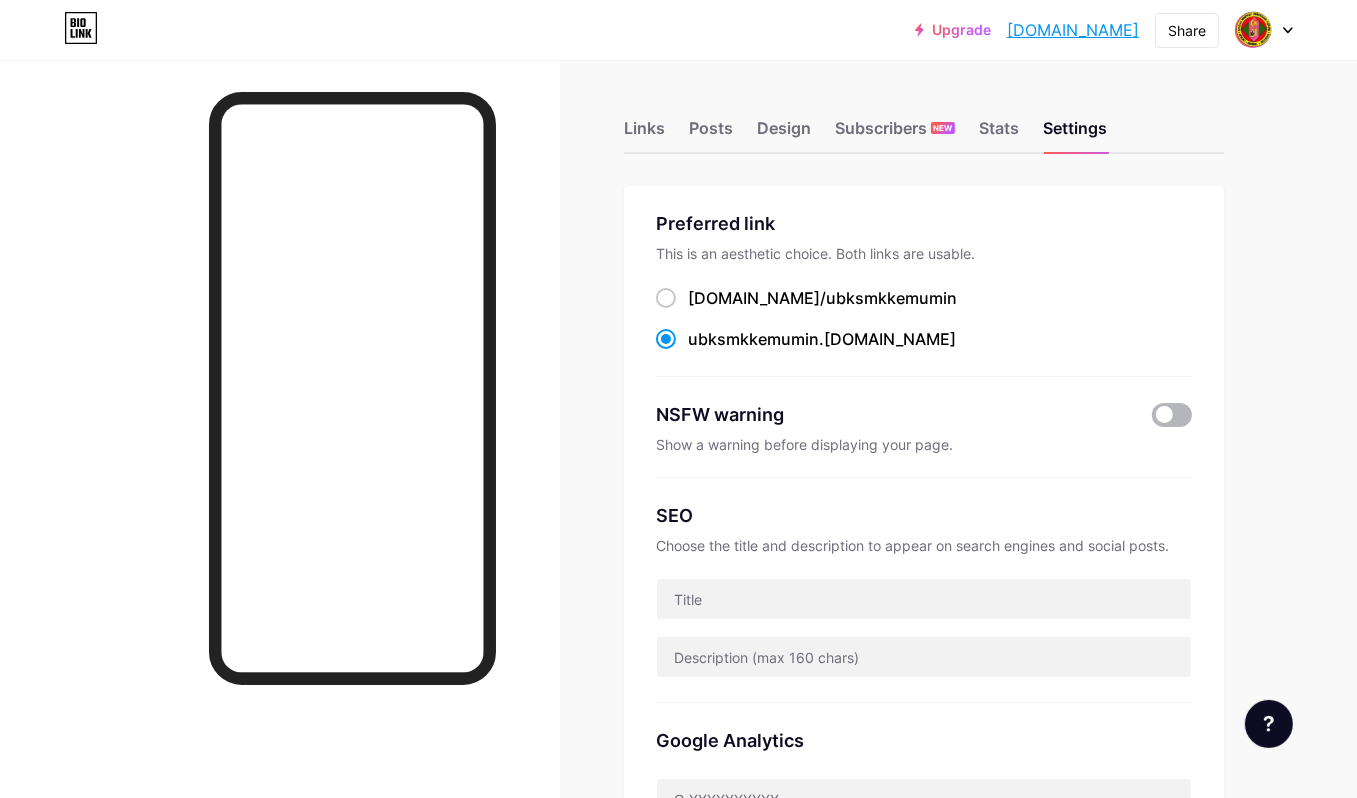 click at bounding box center [1172, 415] 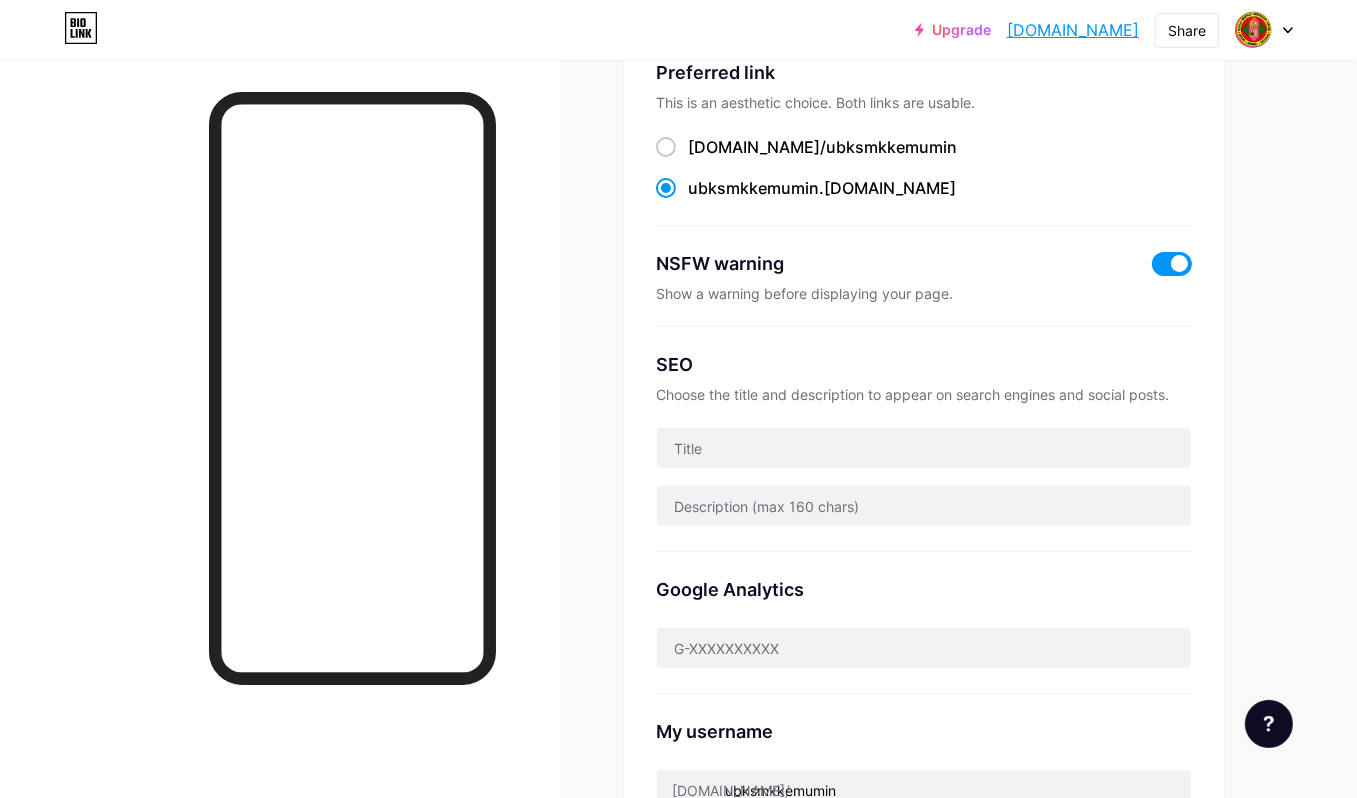 scroll, scrollTop: 200, scrollLeft: 0, axis: vertical 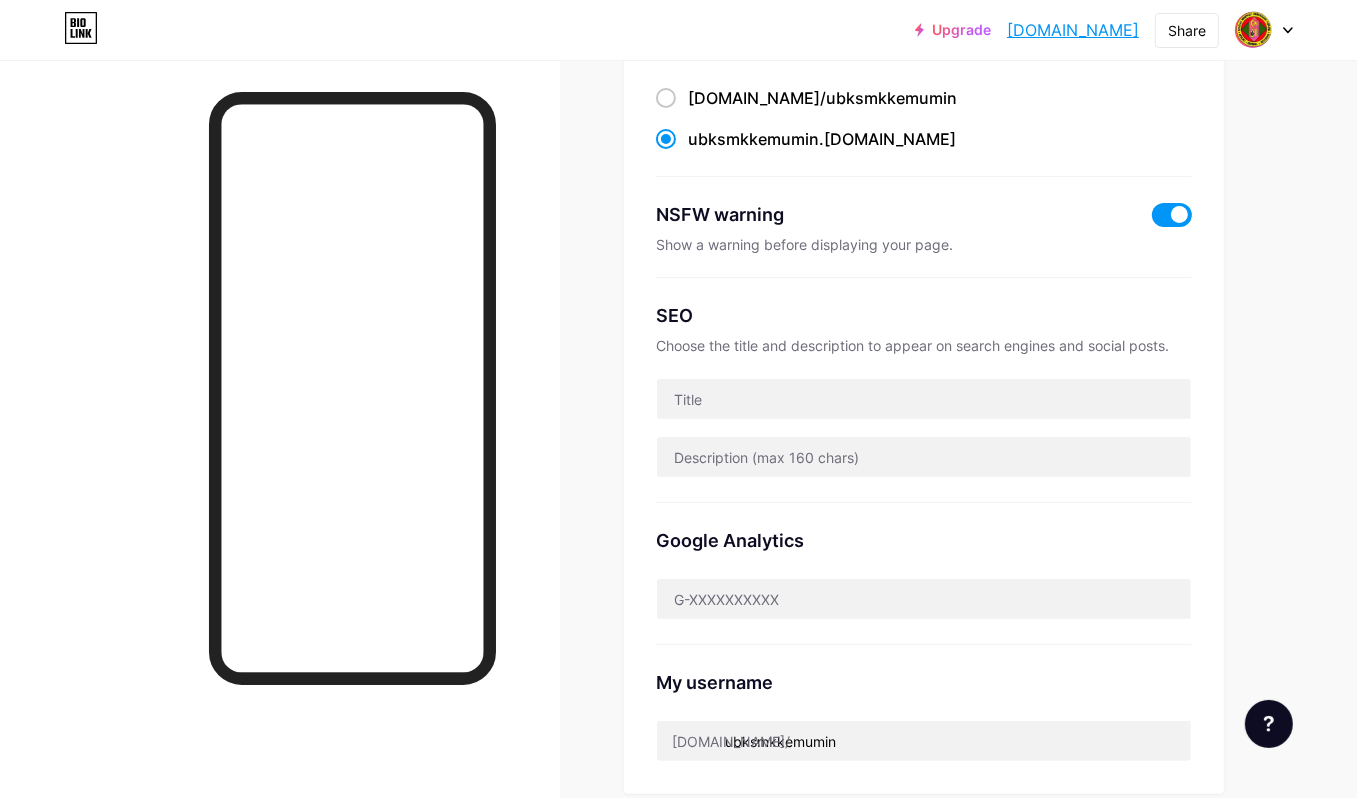 click at bounding box center (1172, 215) 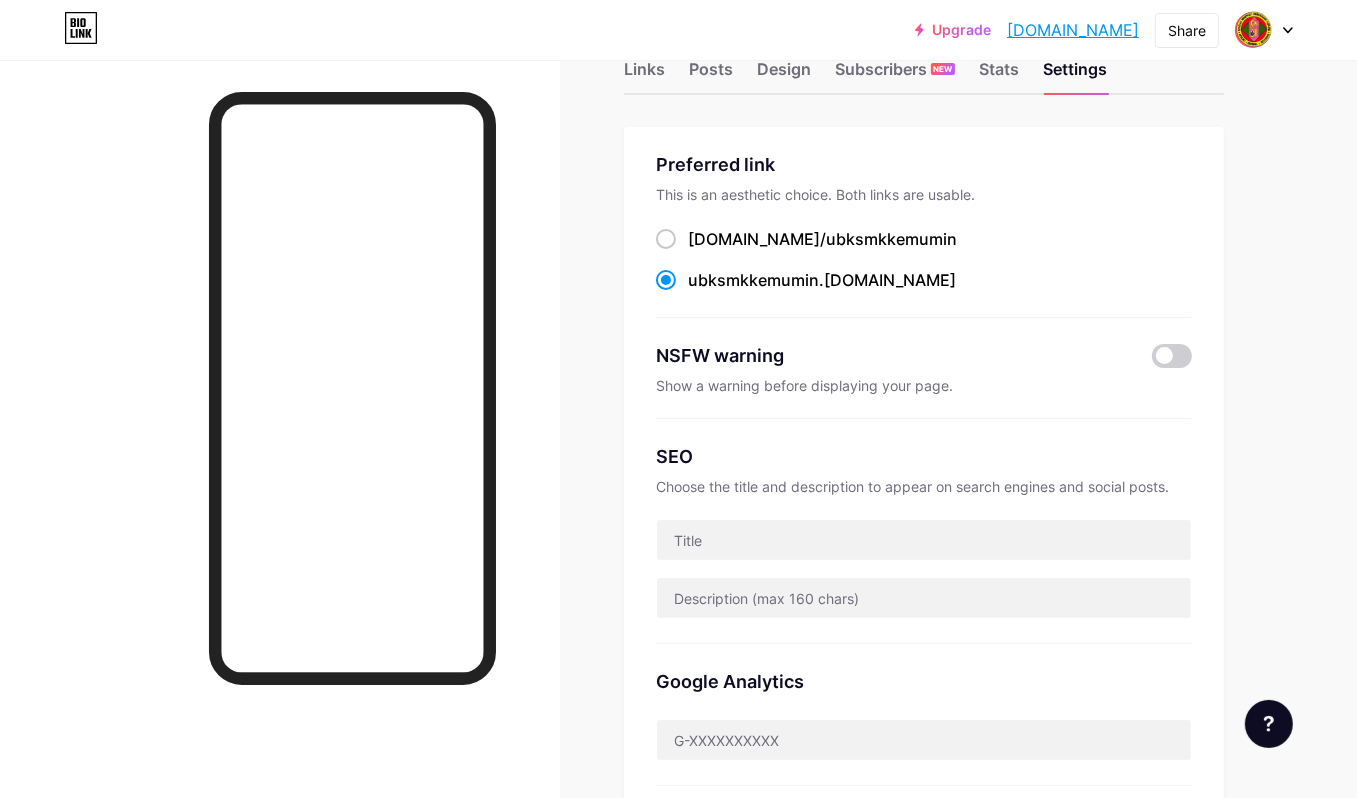 scroll, scrollTop: 0, scrollLeft: 0, axis: both 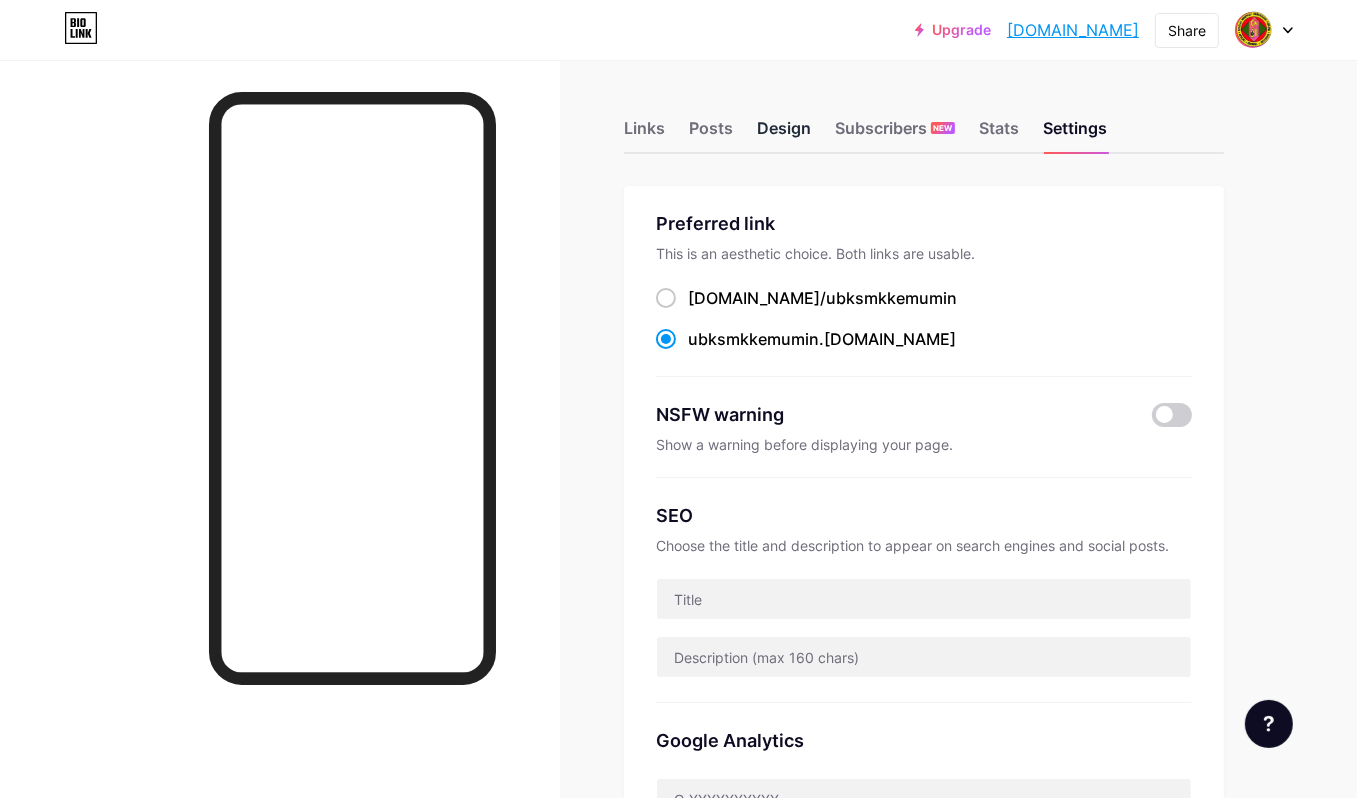 click on "Design" at bounding box center (784, 134) 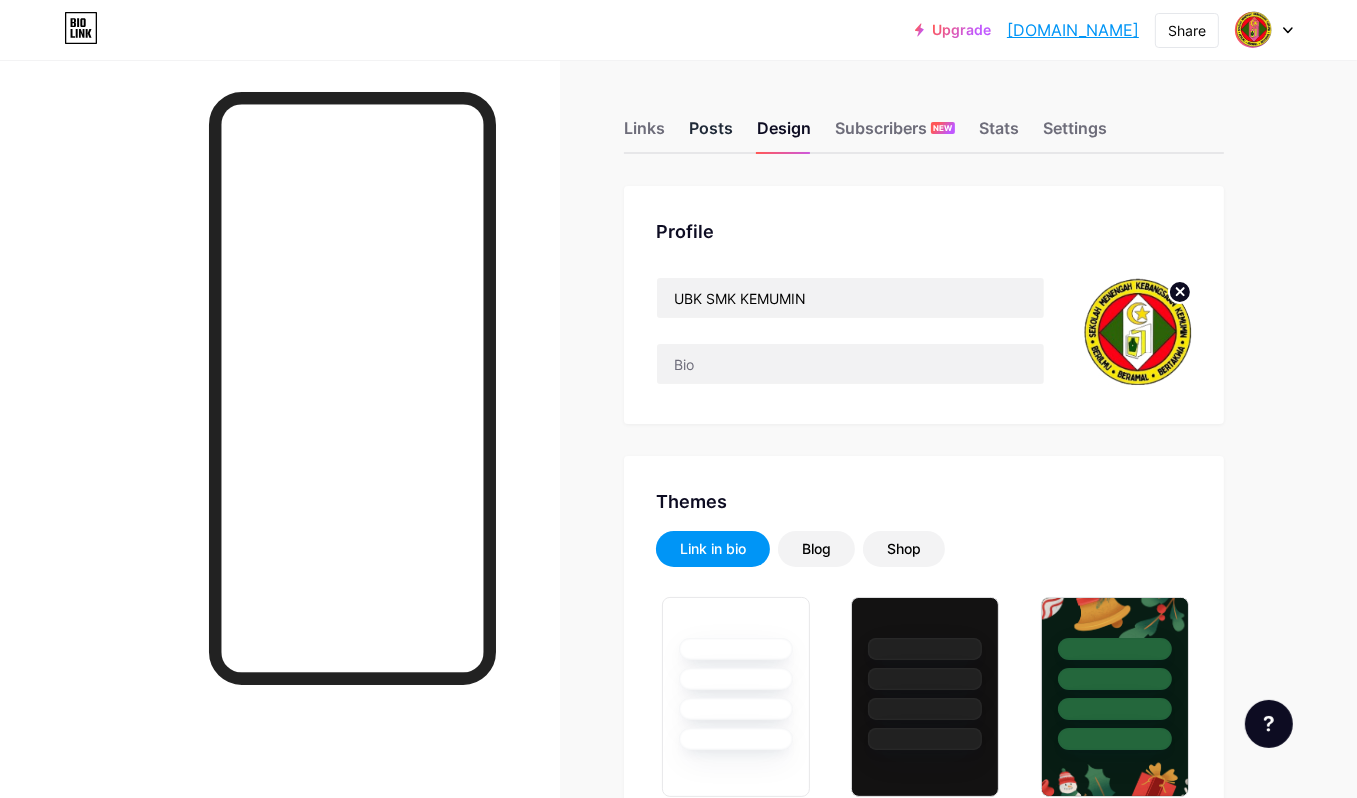 click on "Posts" at bounding box center (711, 134) 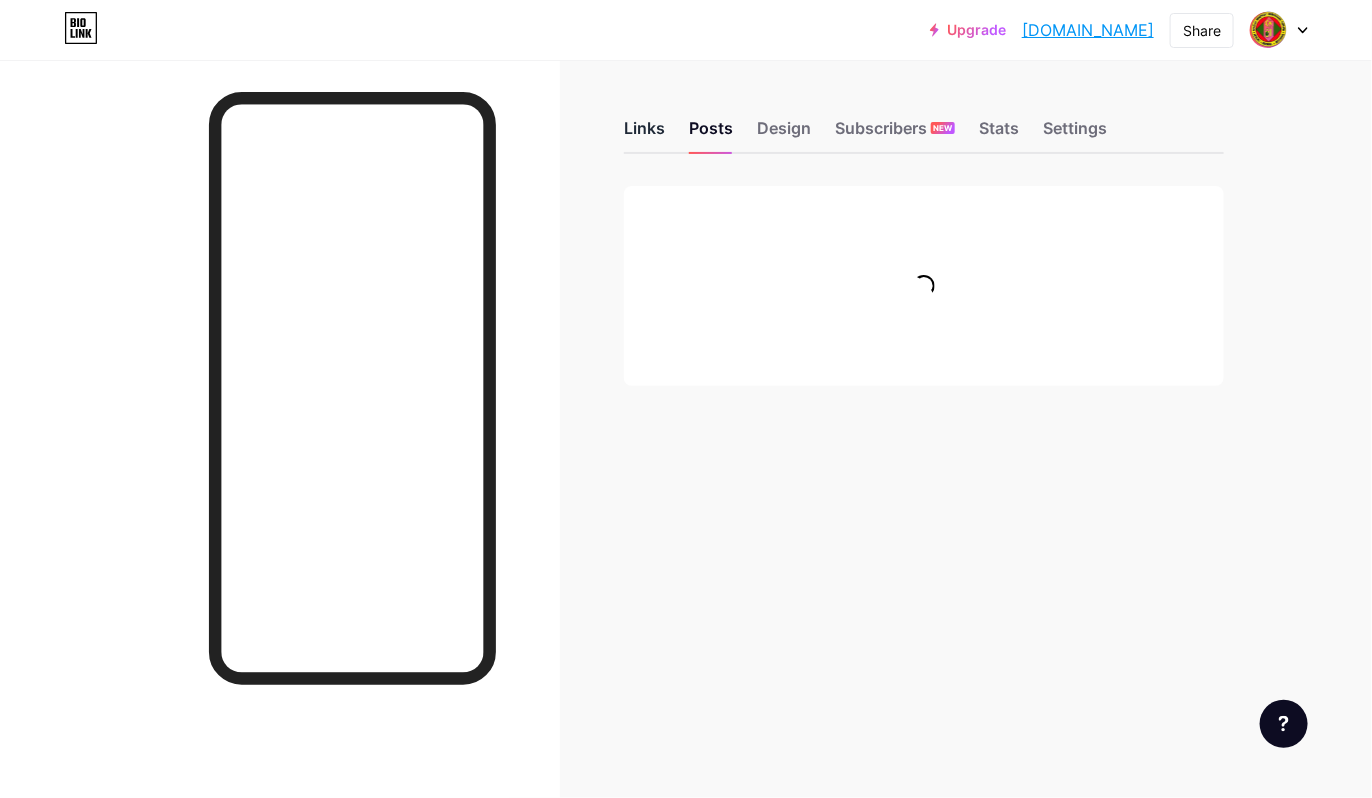 click on "Links" at bounding box center (644, 134) 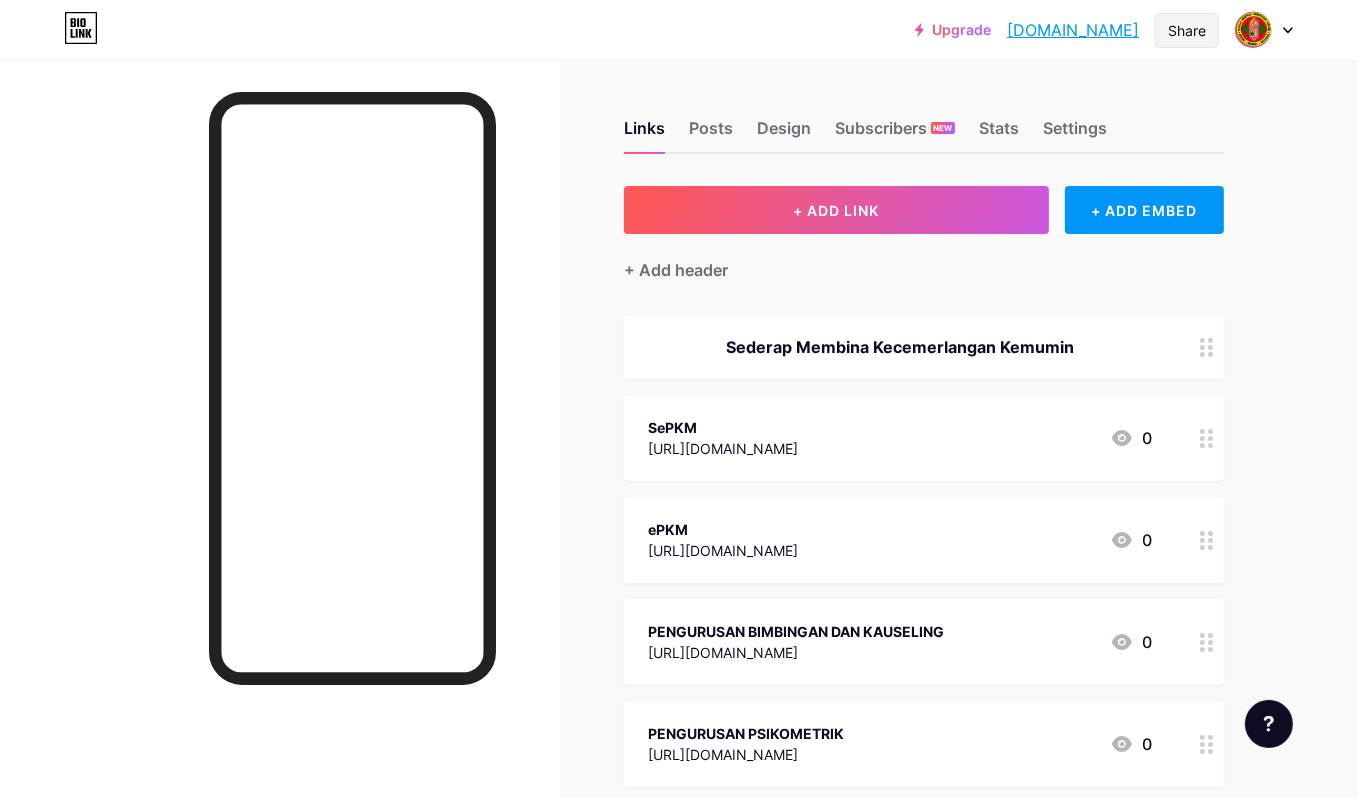 click on "Share" at bounding box center [1187, 30] 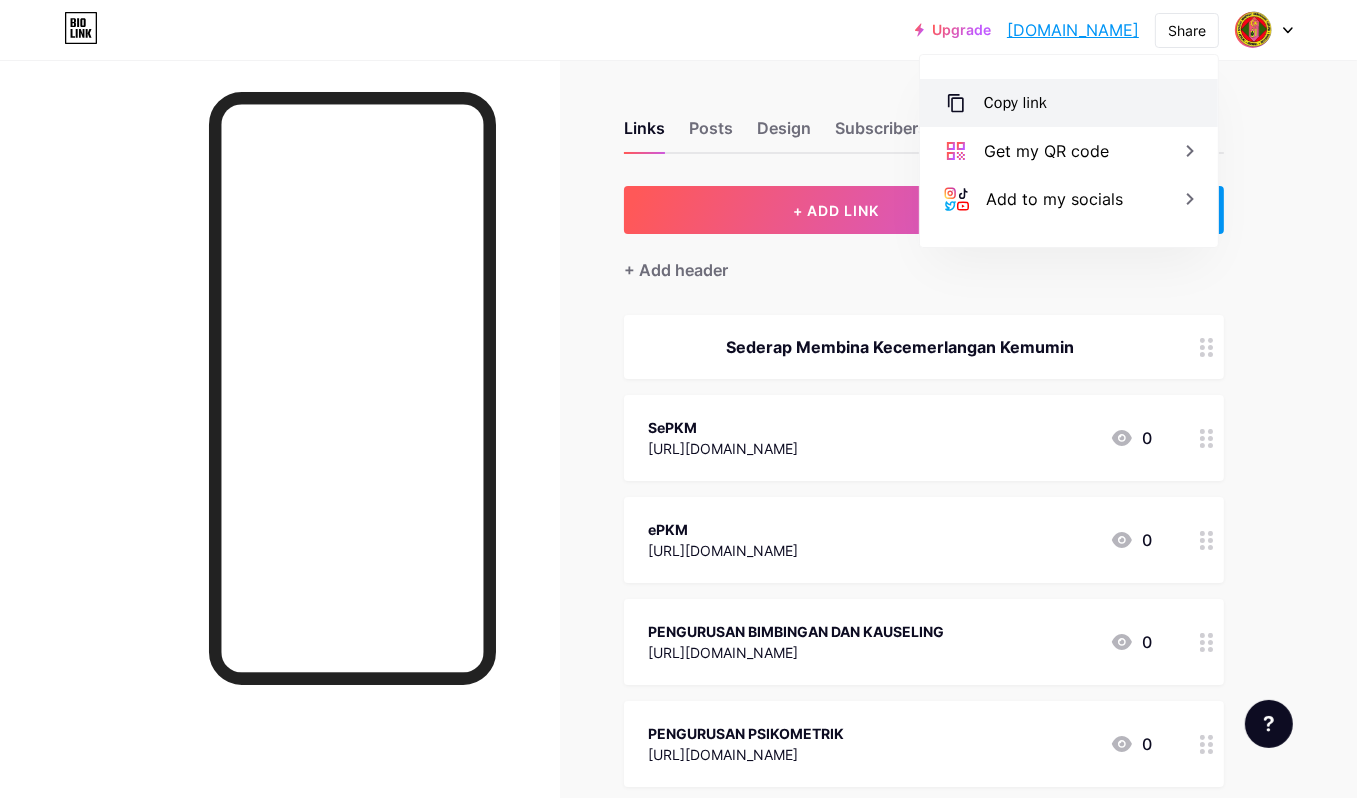 click on "Copy link" at bounding box center [1015, 103] 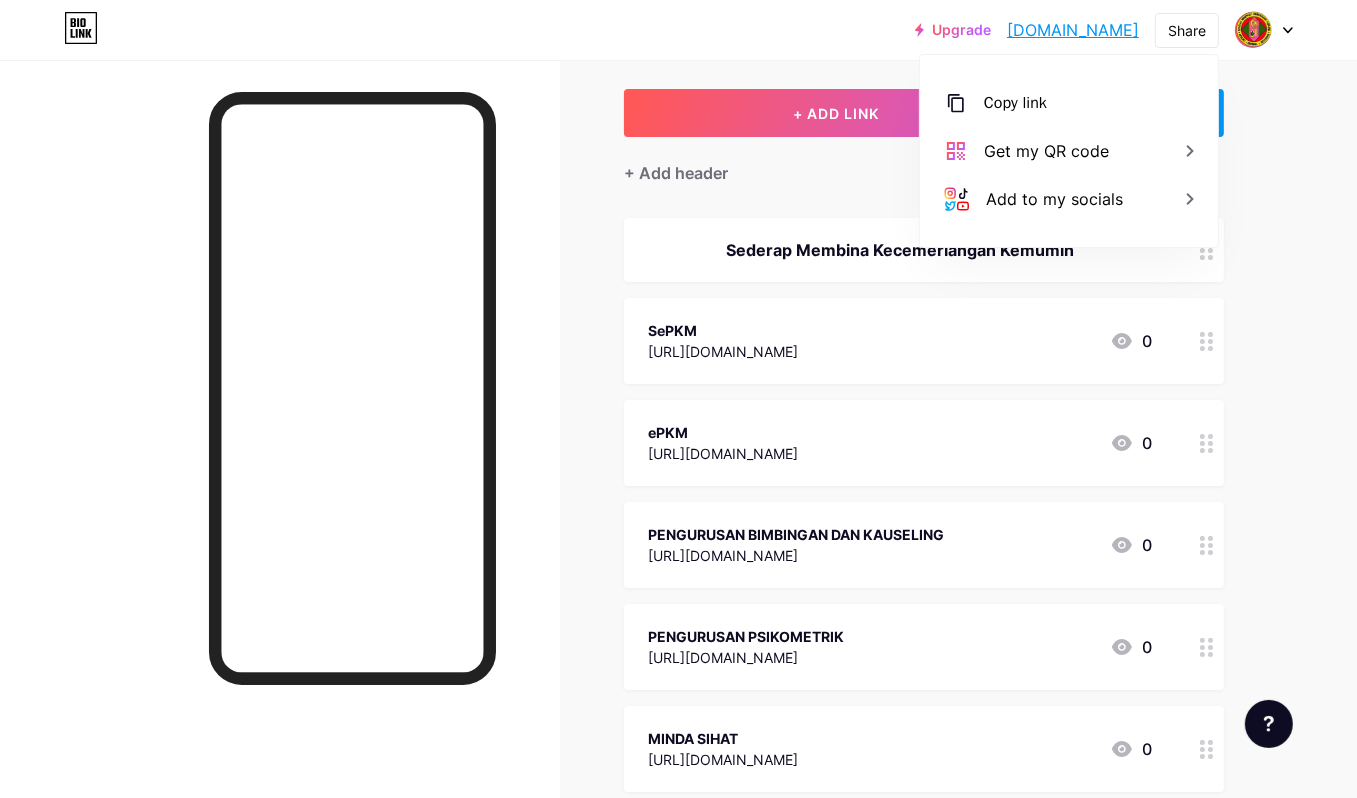 scroll, scrollTop: 0, scrollLeft: 0, axis: both 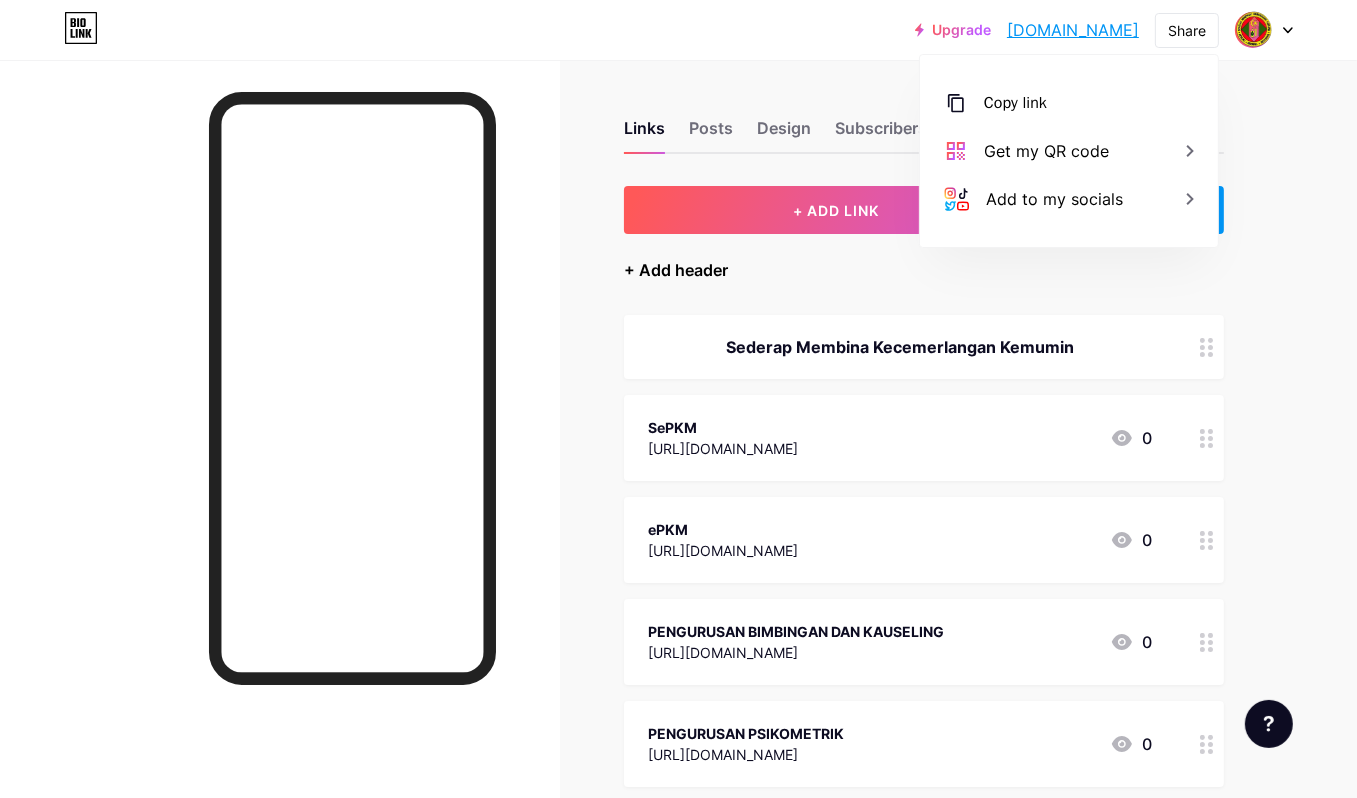 click on "+ Add header" at bounding box center (676, 270) 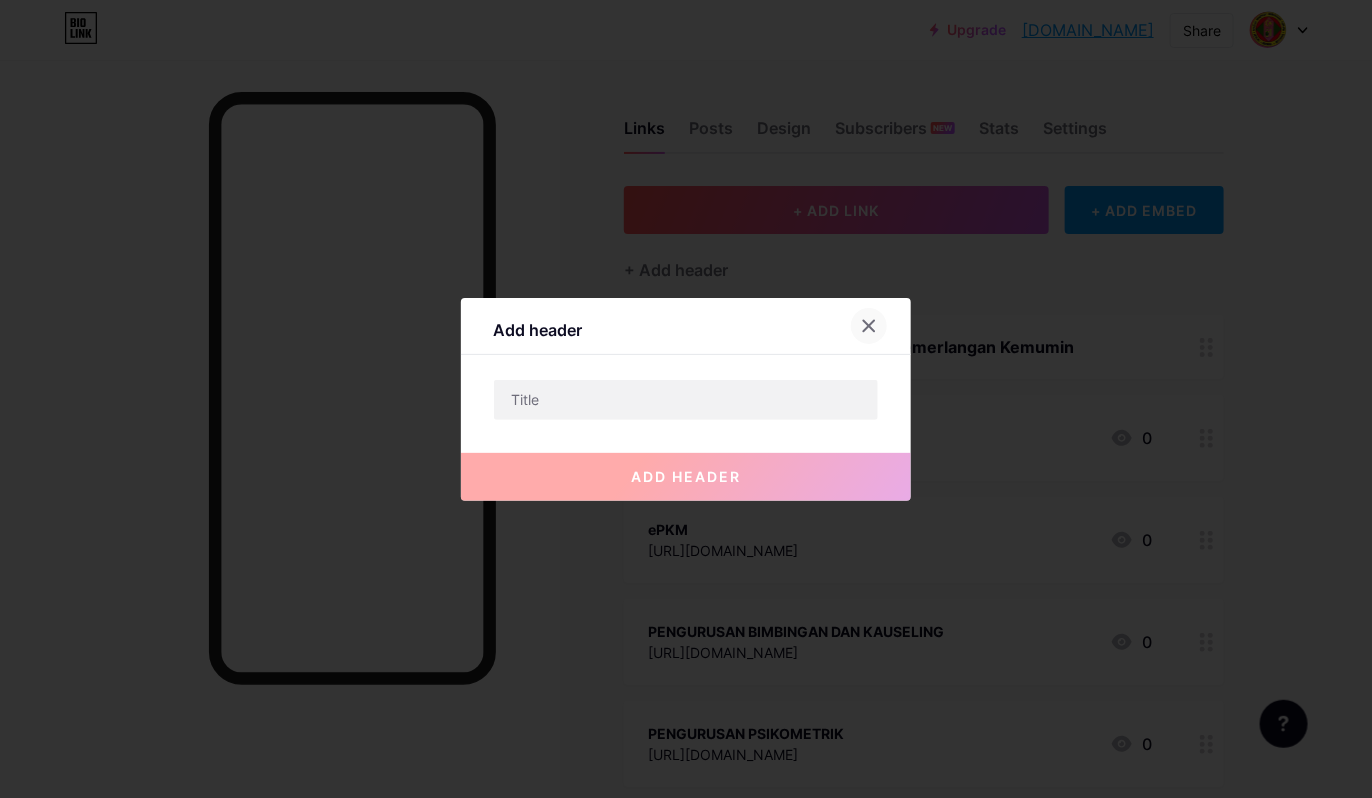 click at bounding box center (869, 326) 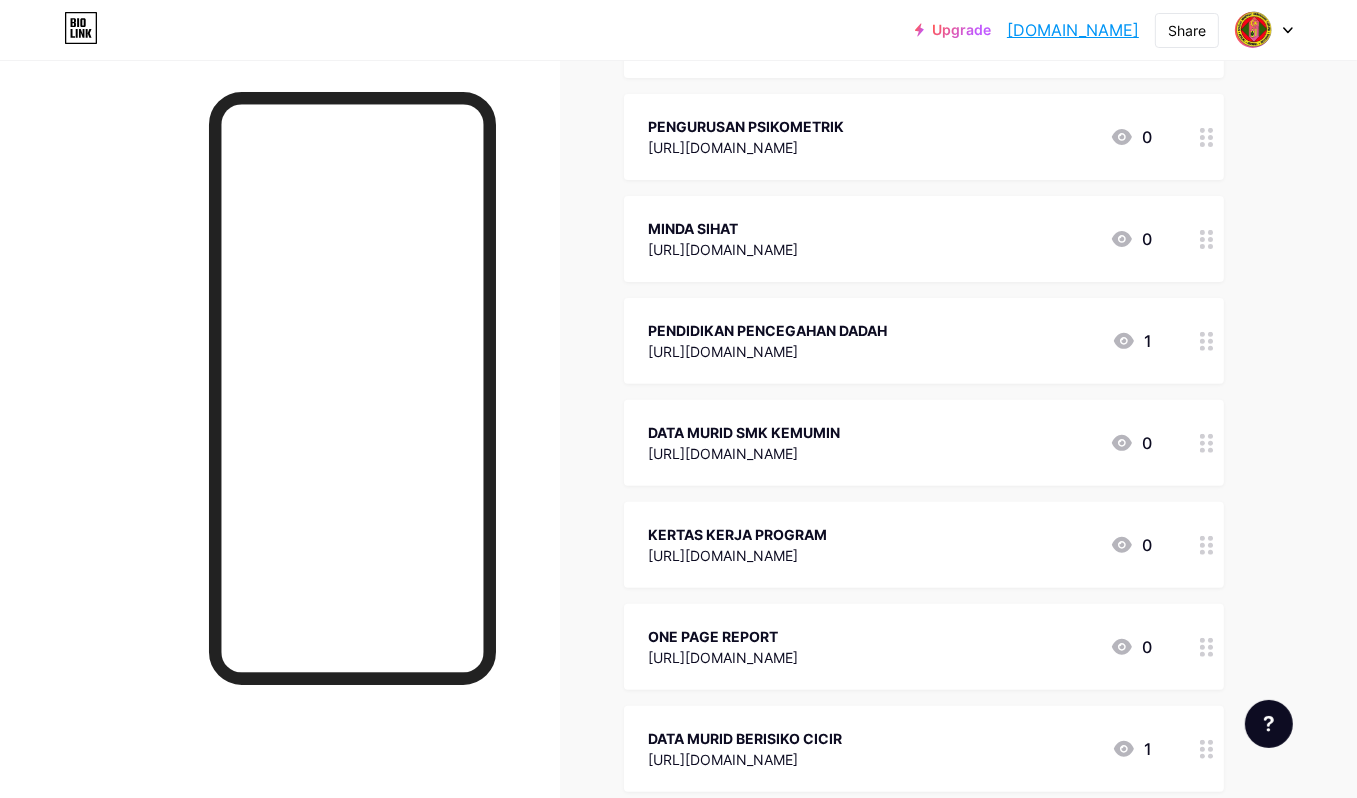 scroll, scrollTop: 933, scrollLeft: 0, axis: vertical 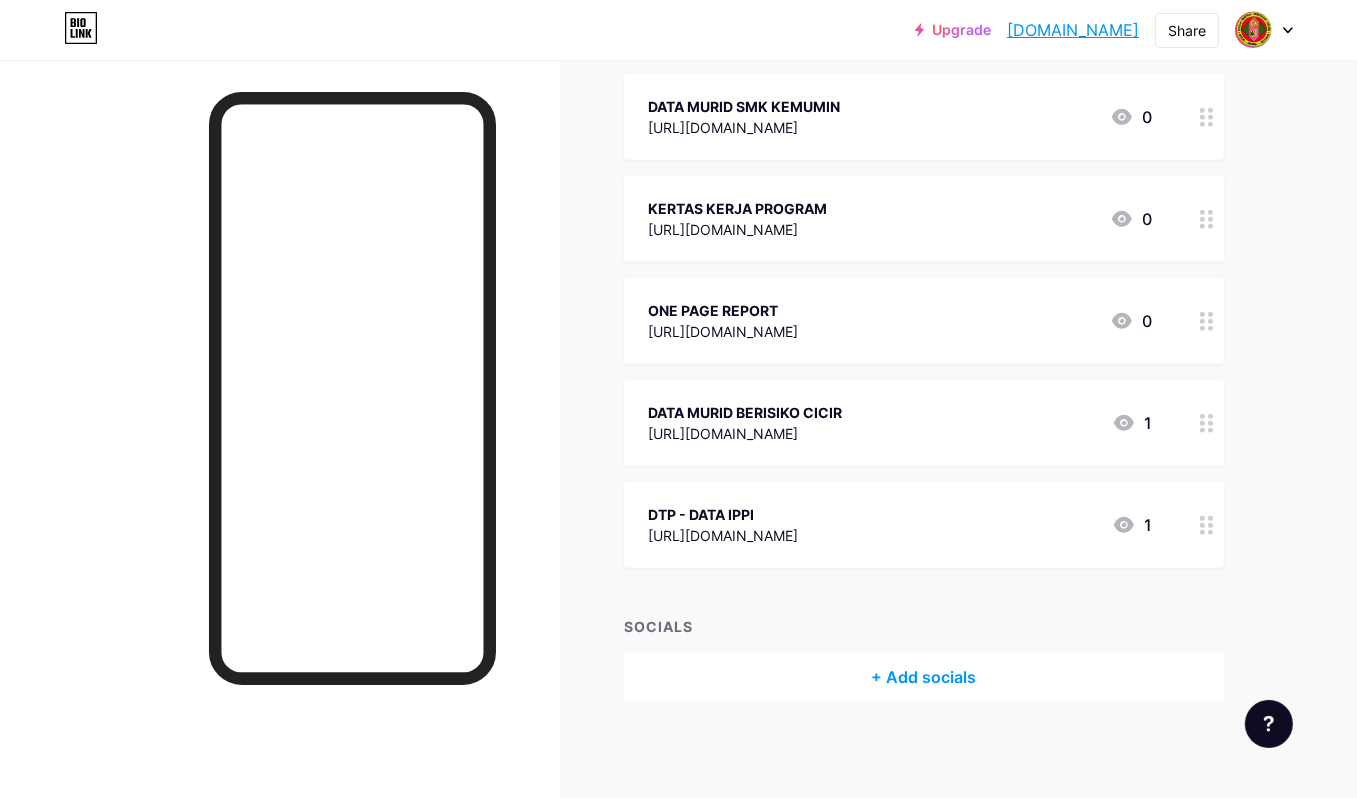 click on "+ Add socials" at bounding box center (924, 677) 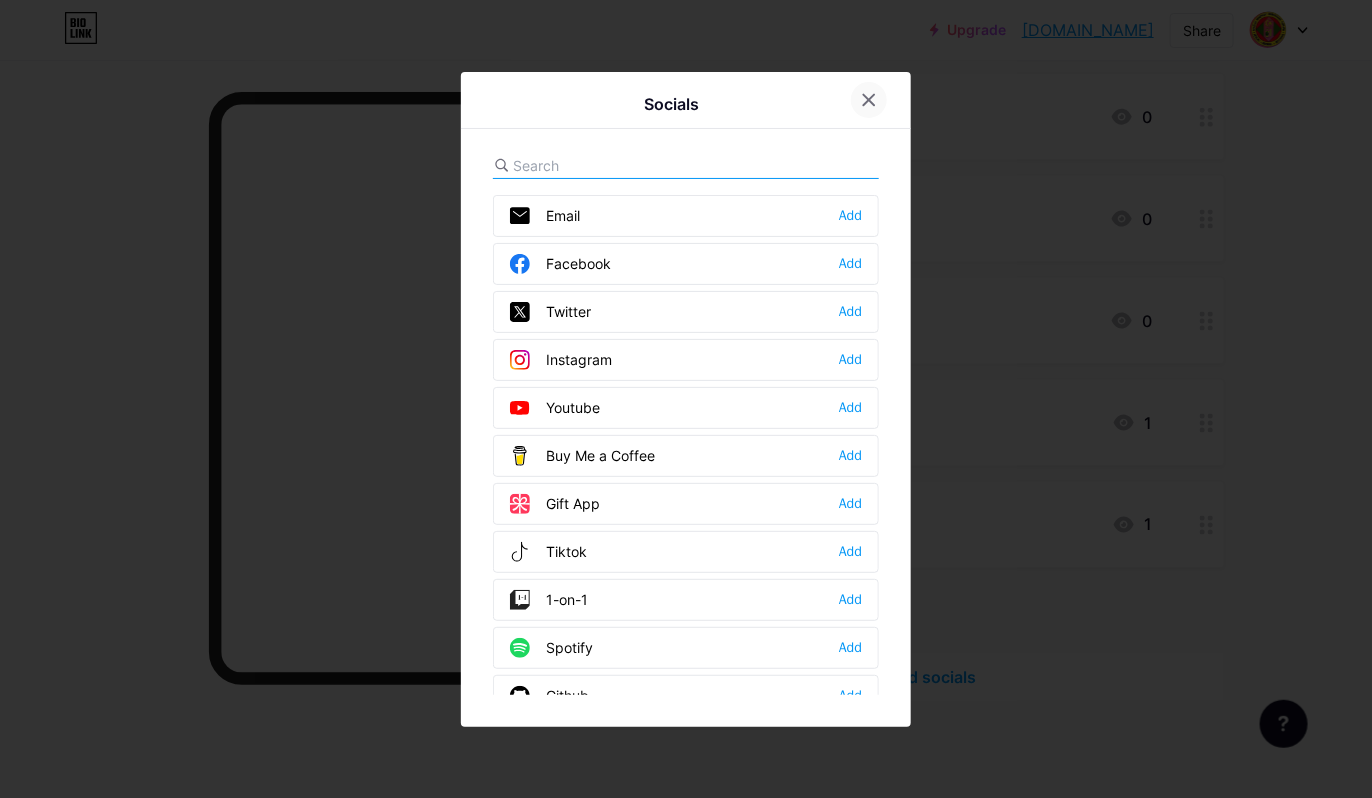 click 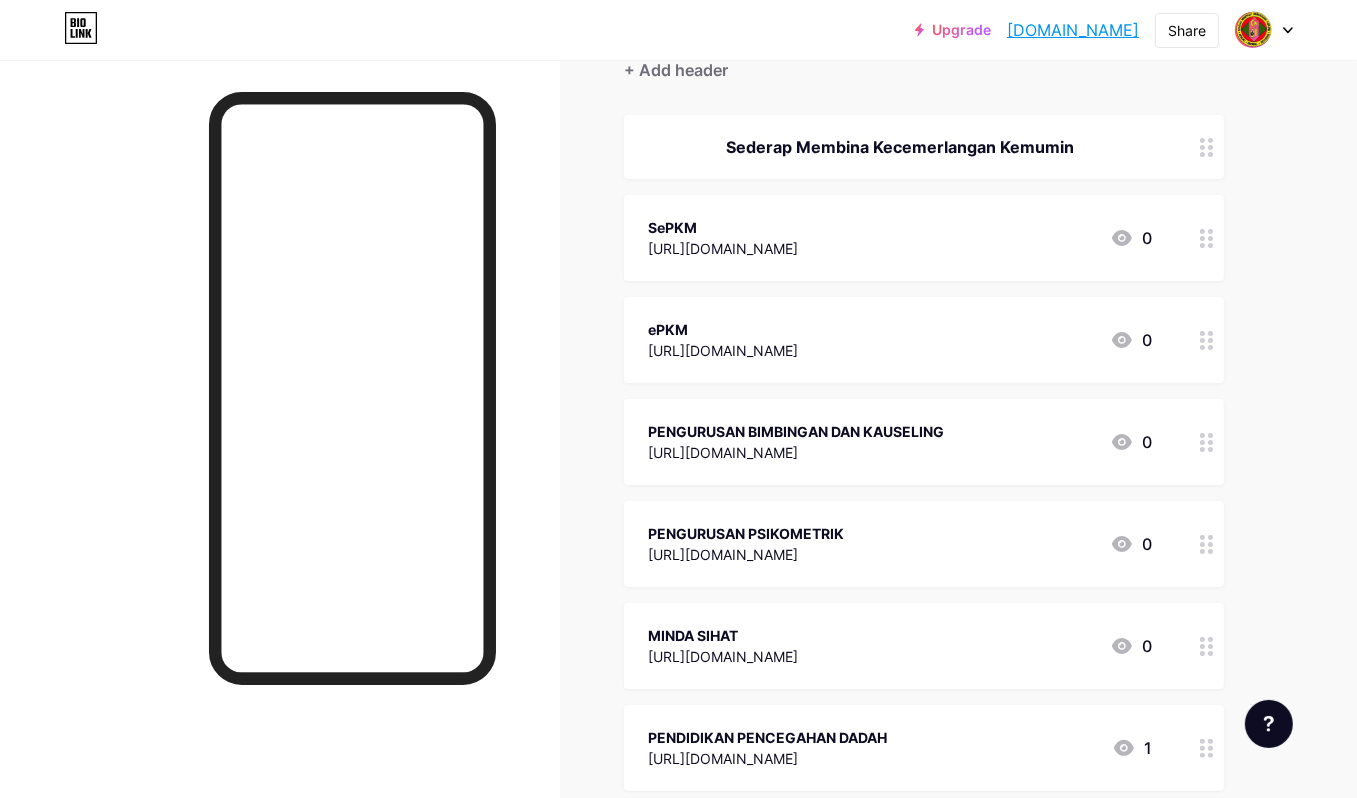 scroll, scrollTop: 0, scrollLeft: 0, axis: both 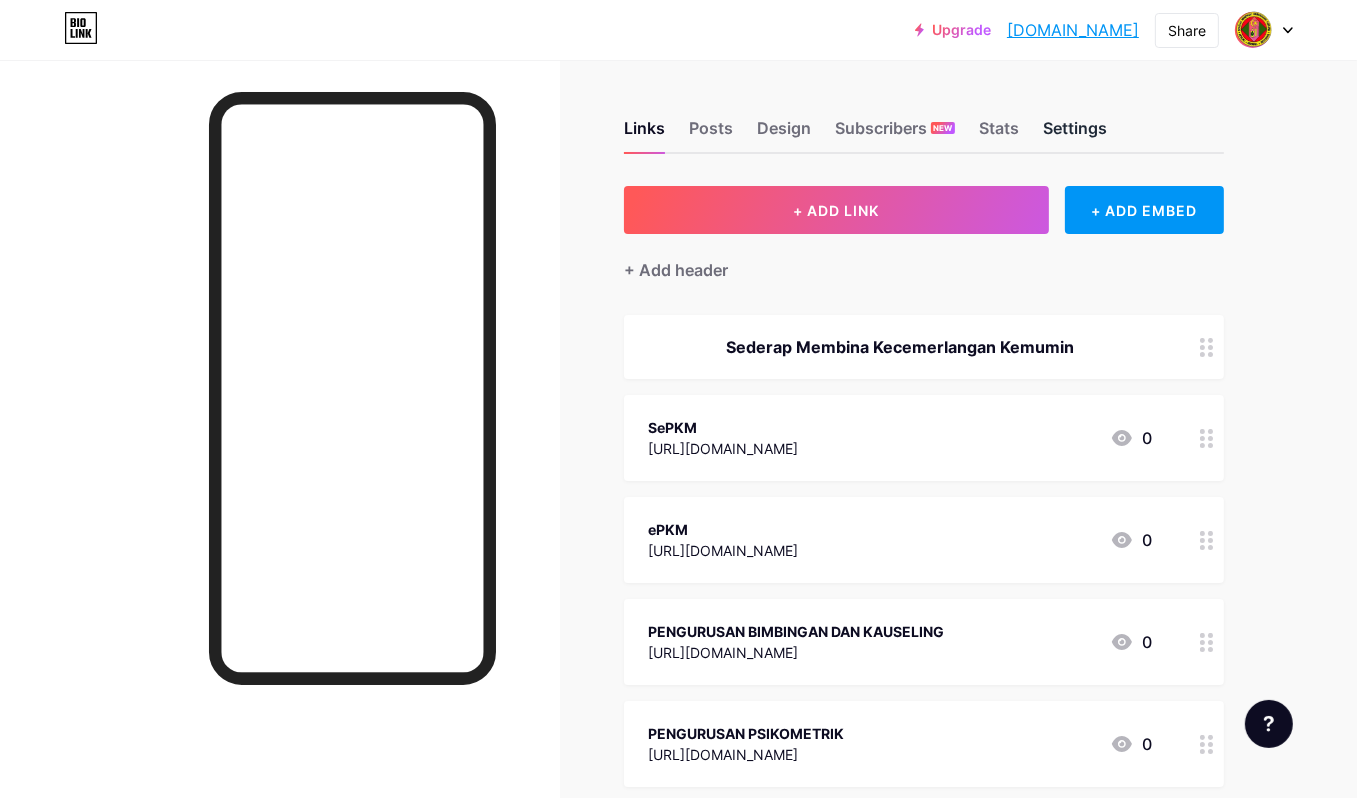 click on "Settings" at bounding box center [1075, 134] 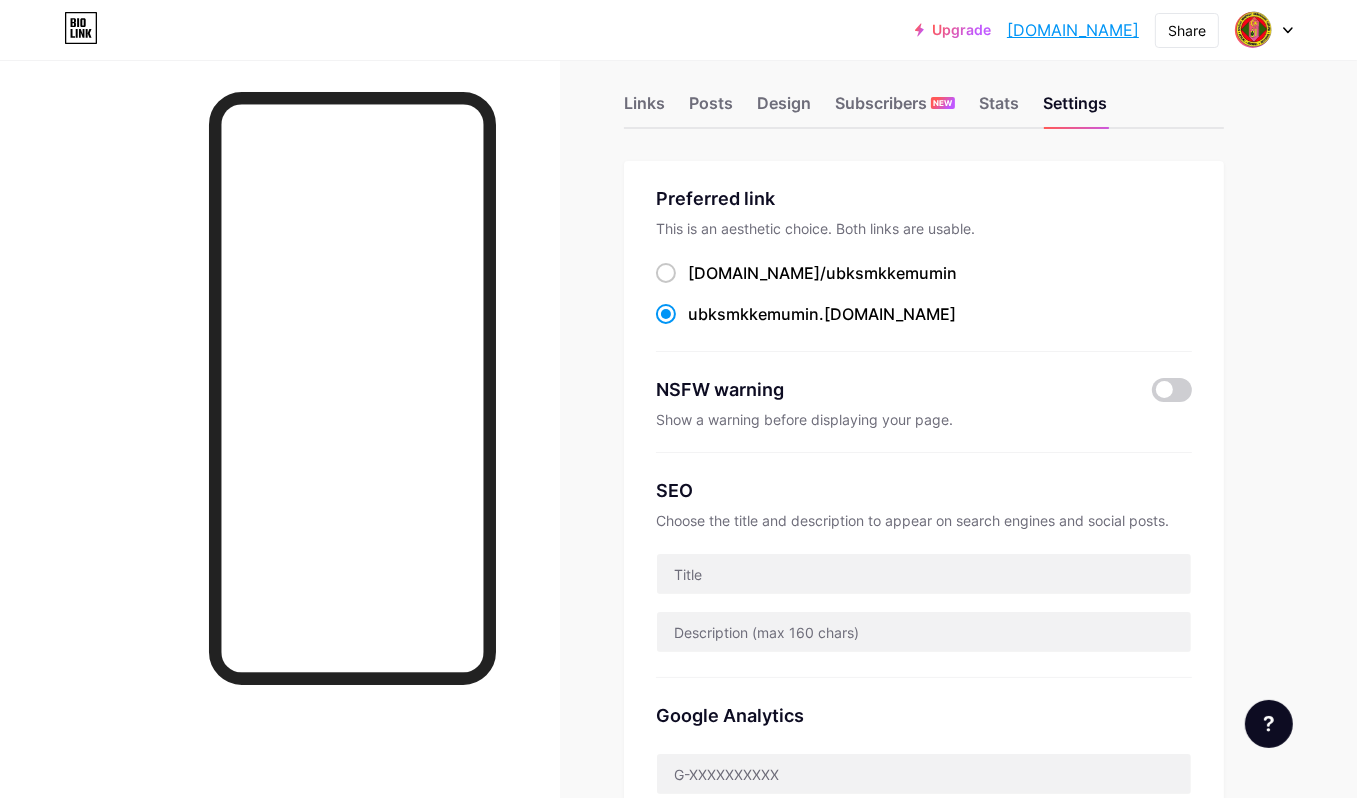 scroll, scrollTop: 0, scrollLeft: 0, axis: both 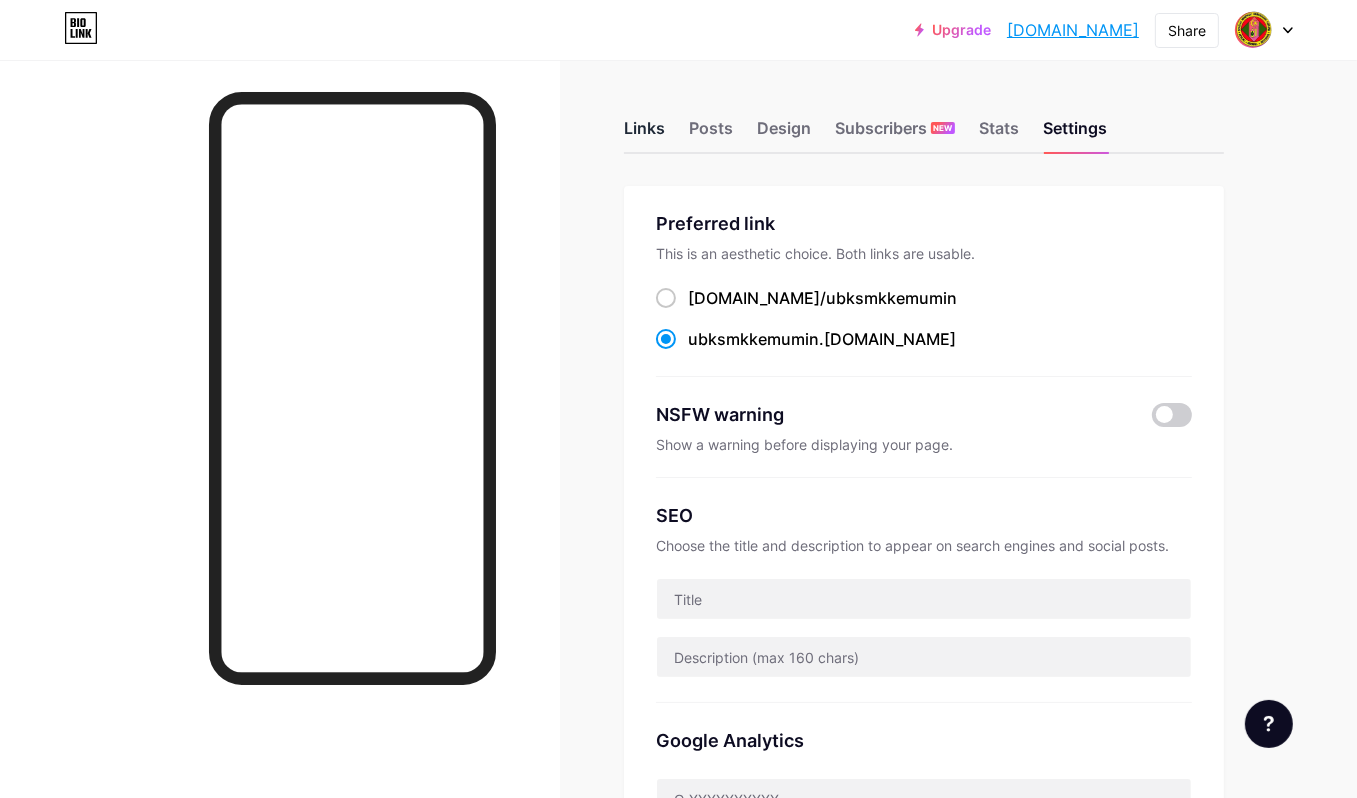 click on "Links" at bounding box center (644, 134) 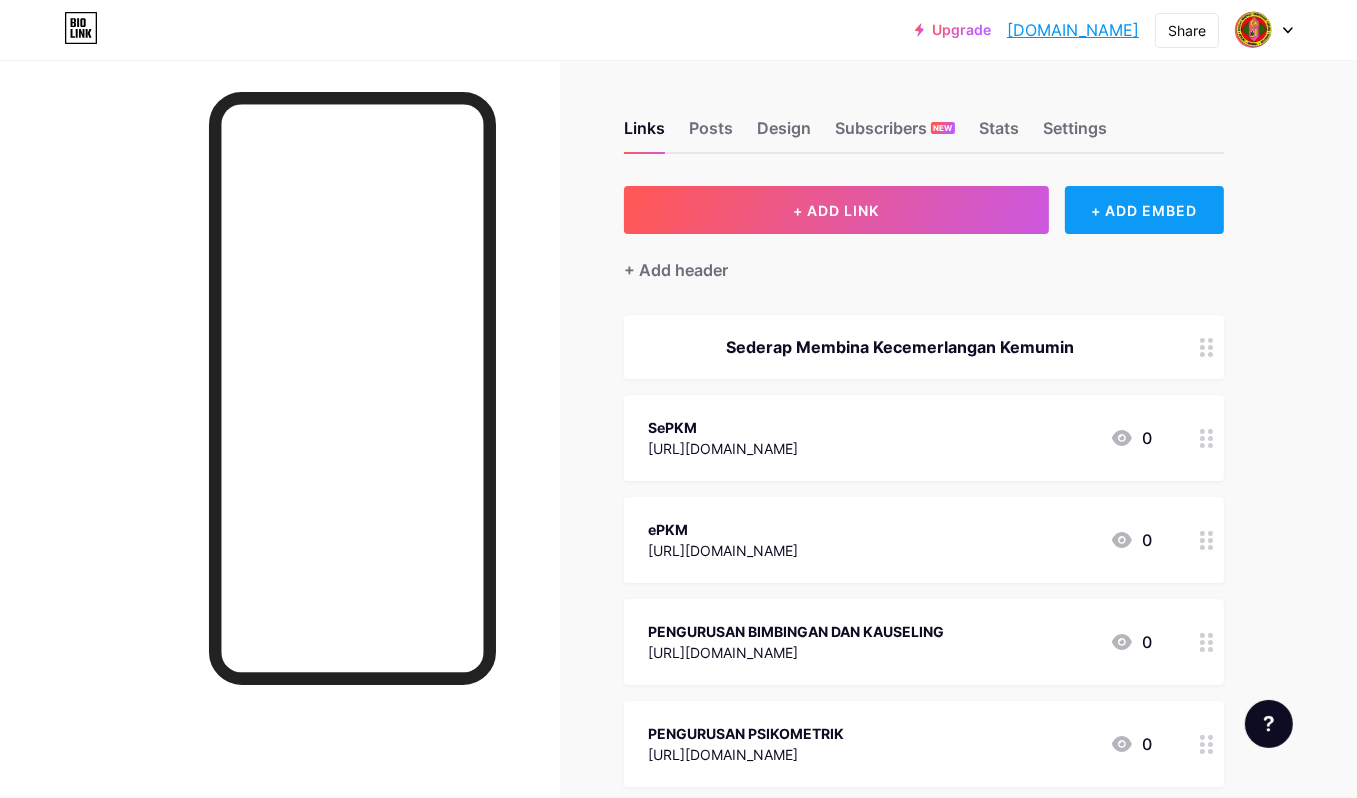 click on "+ ADD EMBED" at bounding box center [1144, 210] 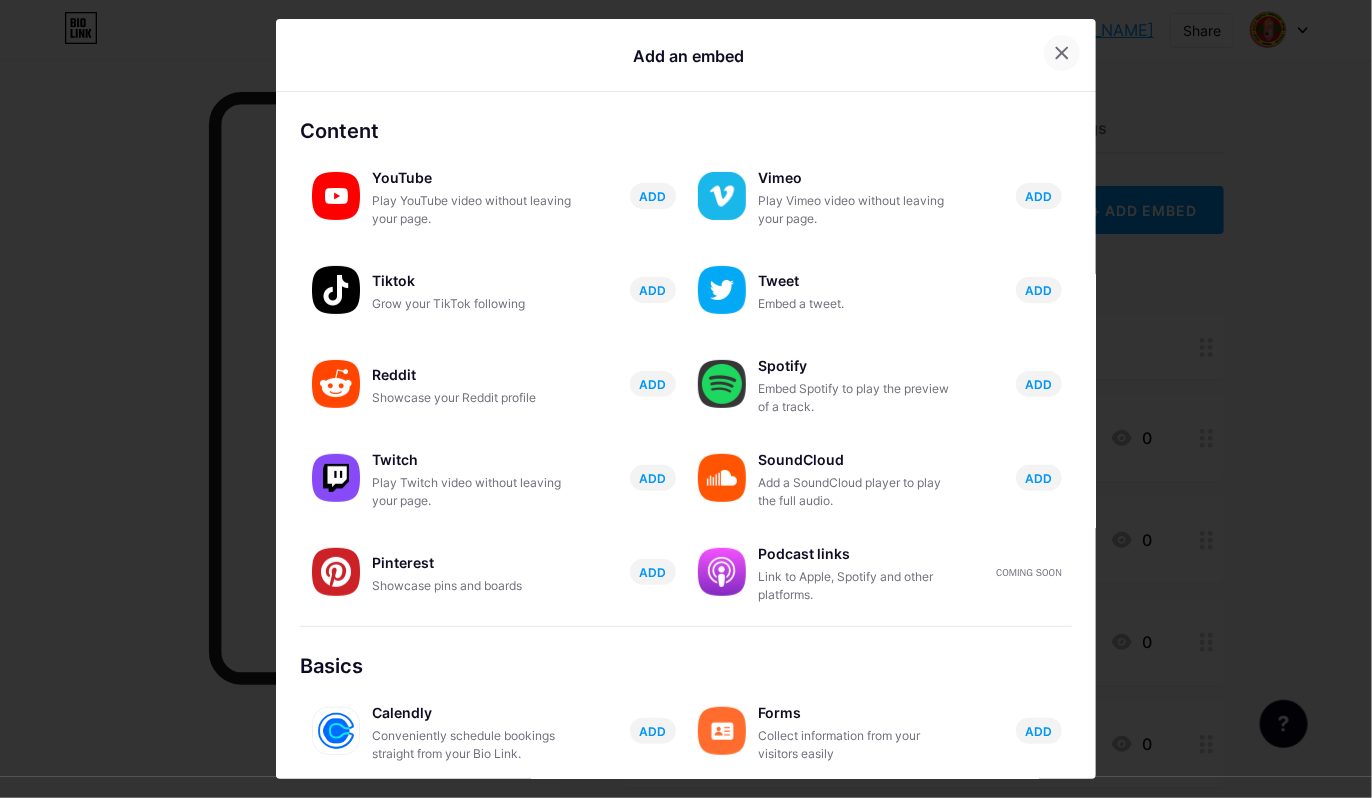 click 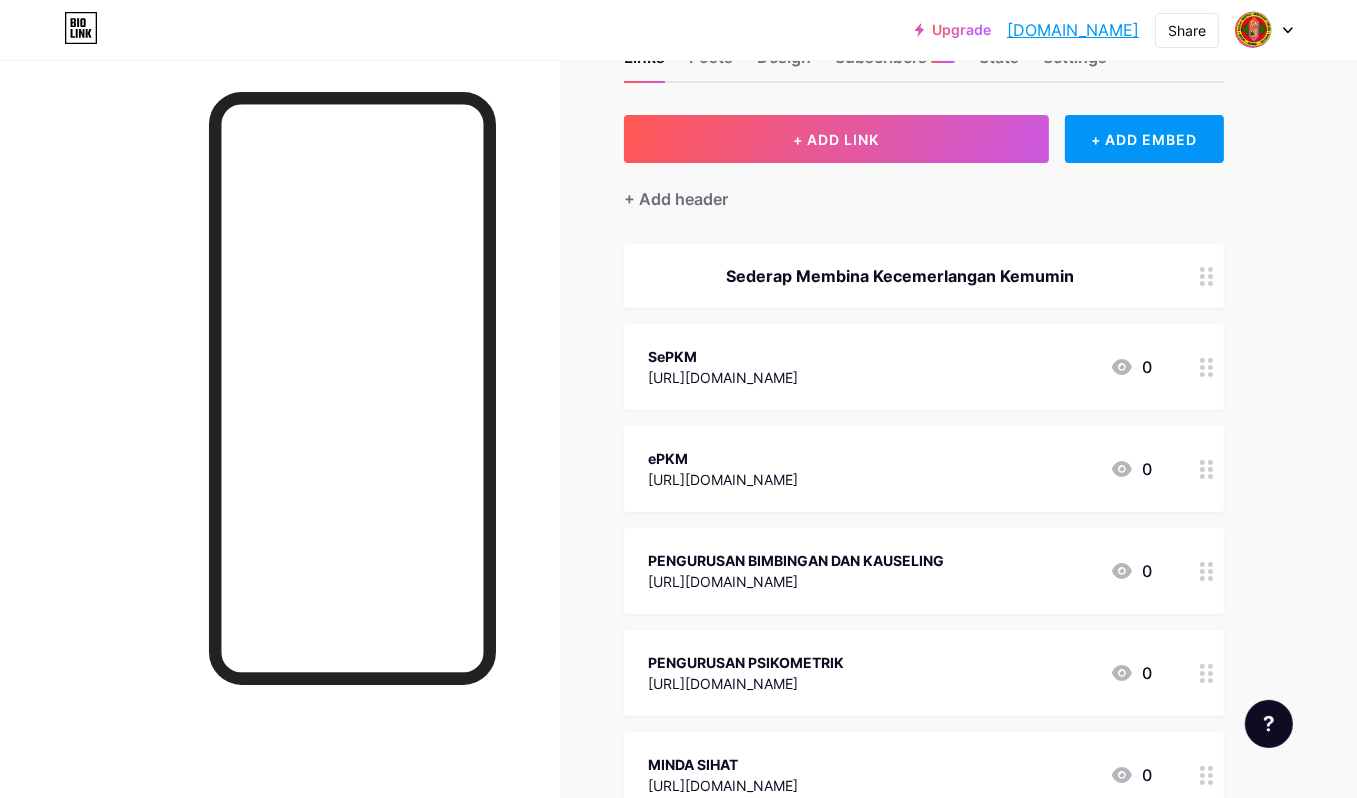 scroll, scrollTop: 100, scrollLeft: 0, axis: vertical 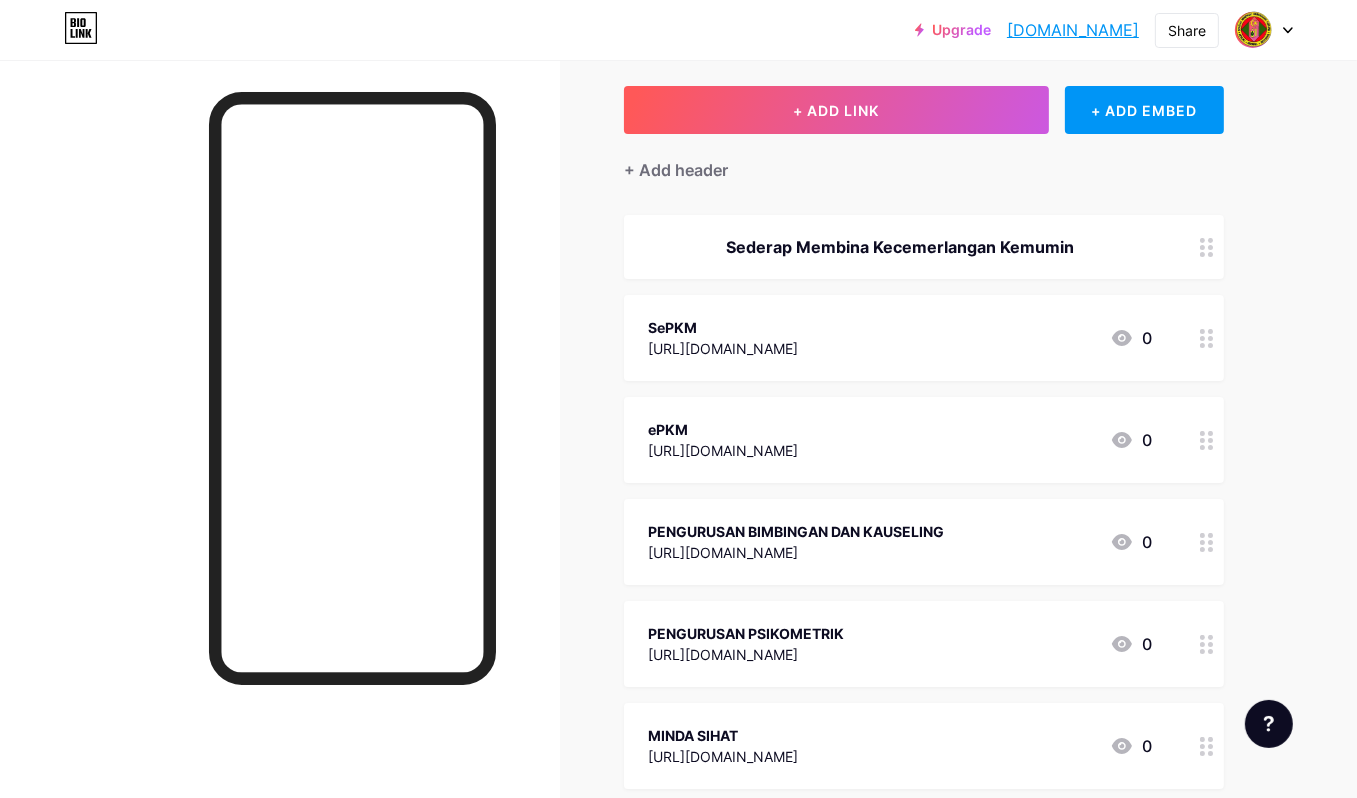 click on "SePKM
[URL][DOMAIN_NAME]
0" at bounding box center (900, 338) 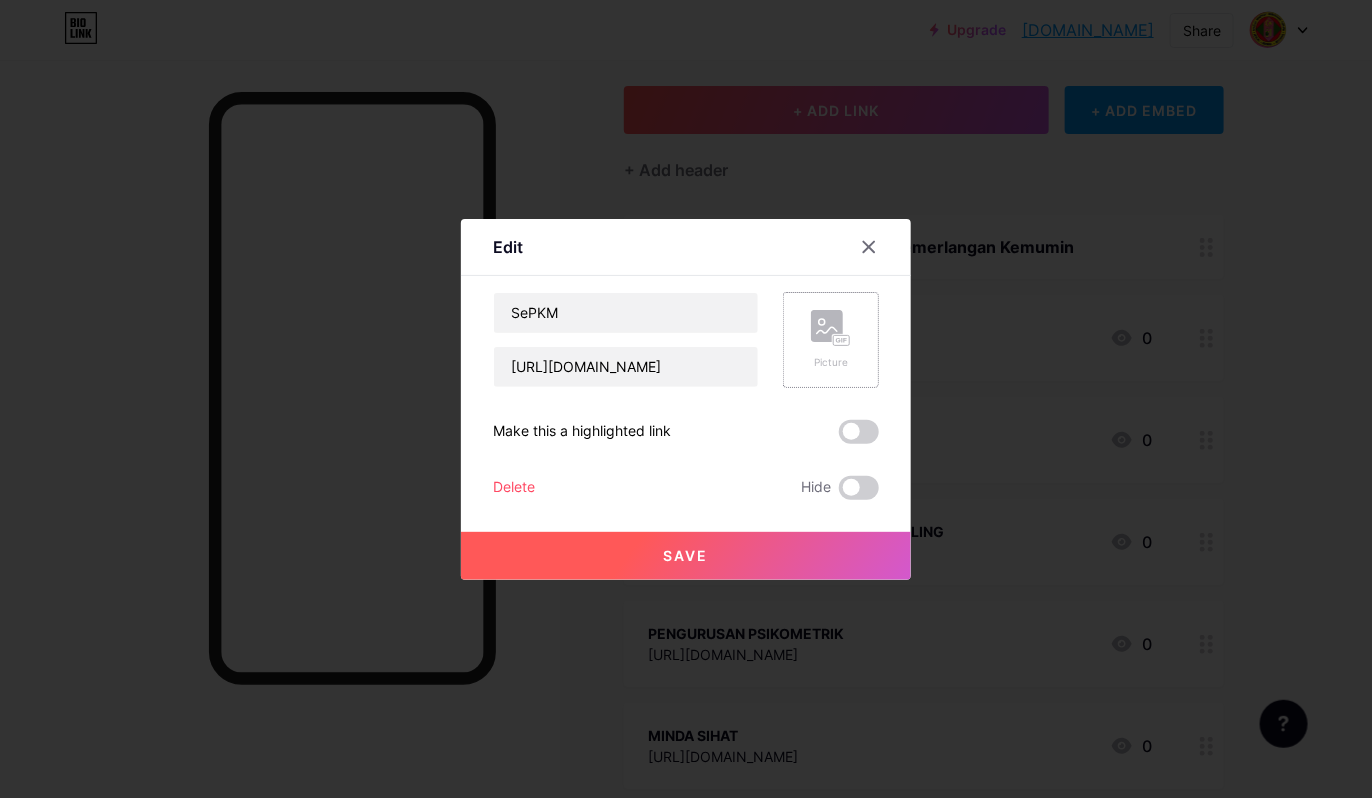 click 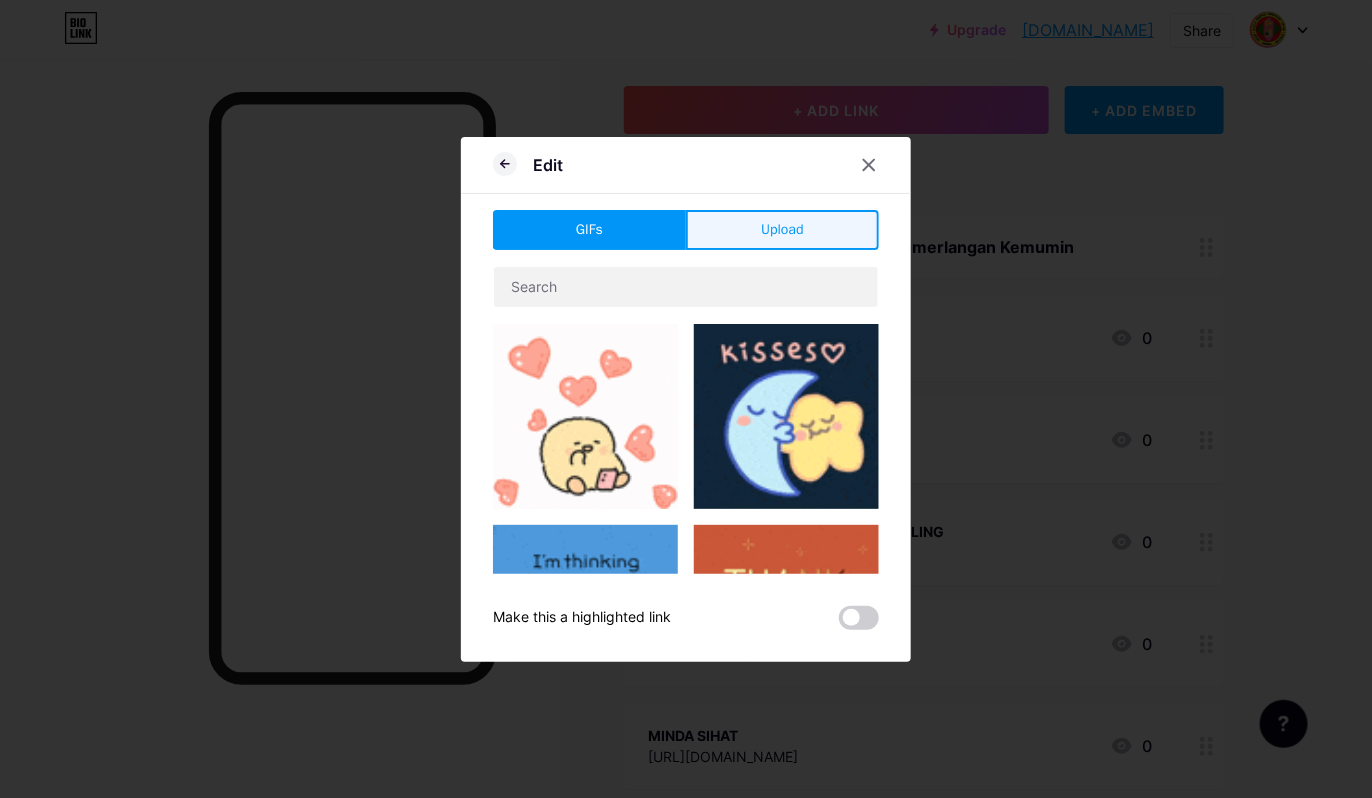 click on "Upload" at bounding box center (782, 230) 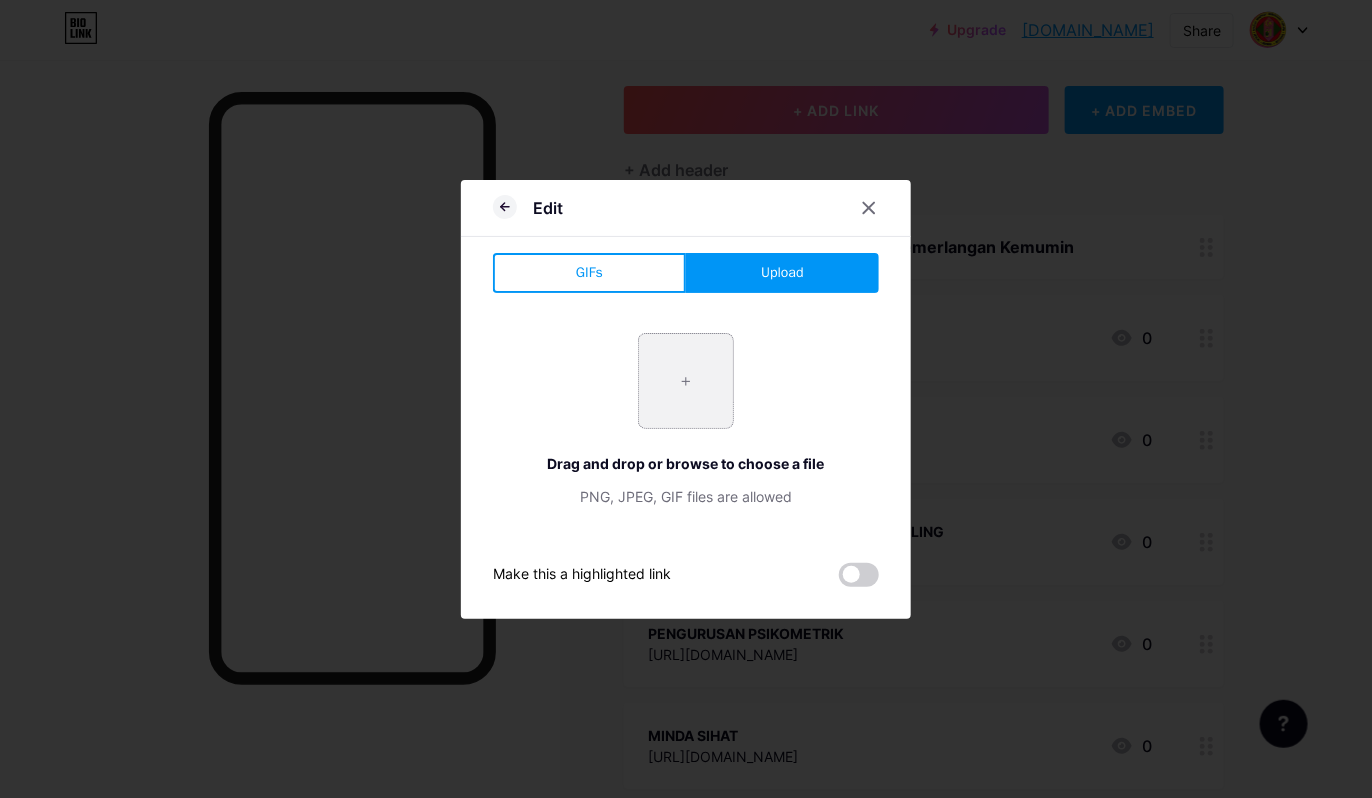 click at bounding box center [686, 381] 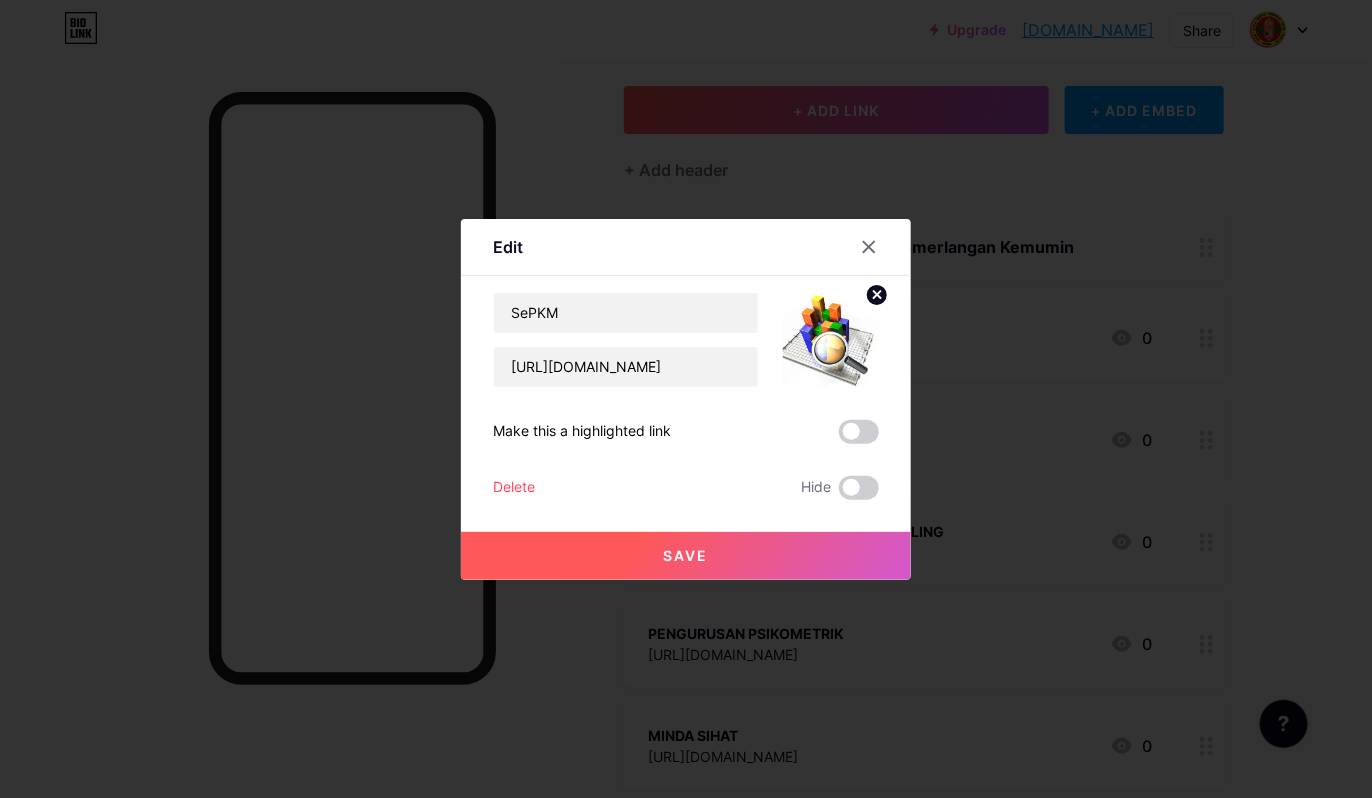 click on "Save" at bounding box center (686, 556) 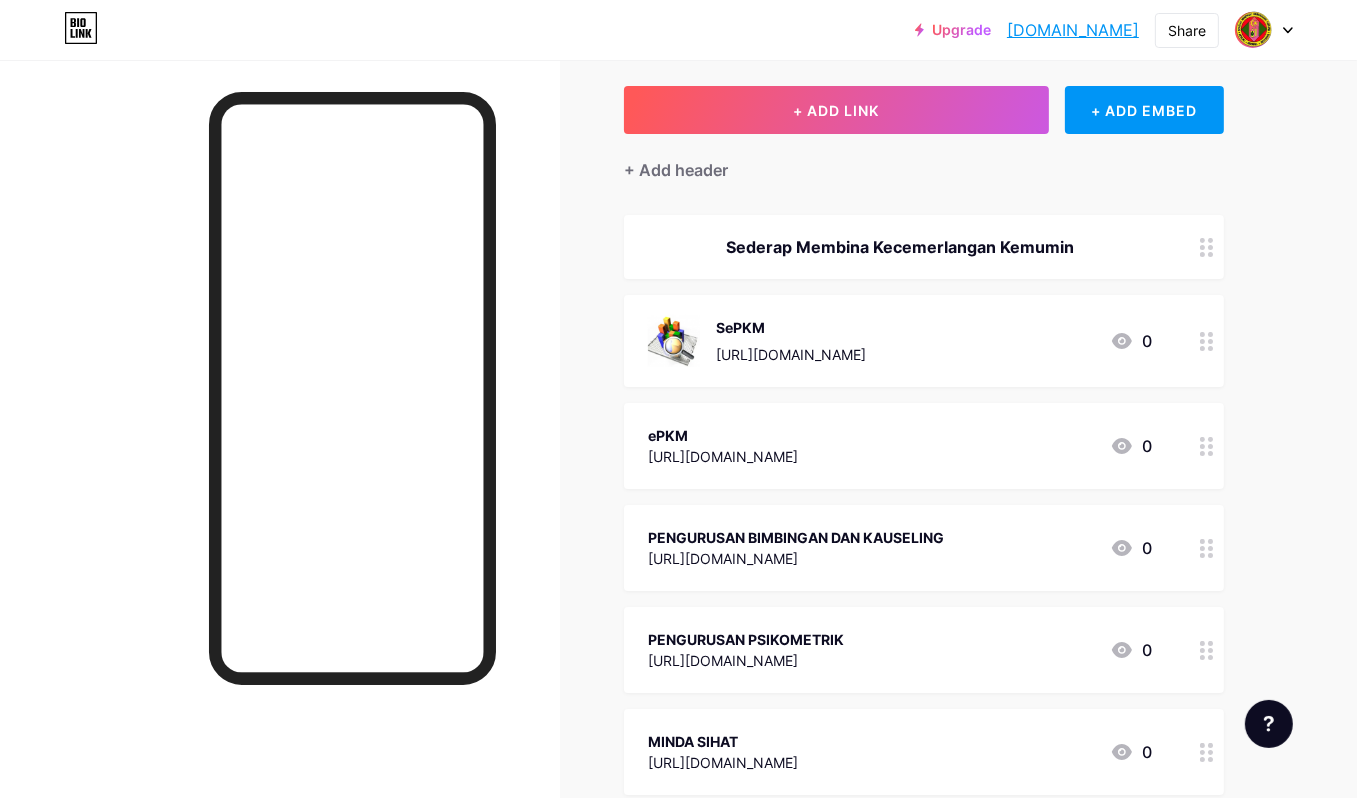 click on "ePKM" at bounding box center (723, 435) 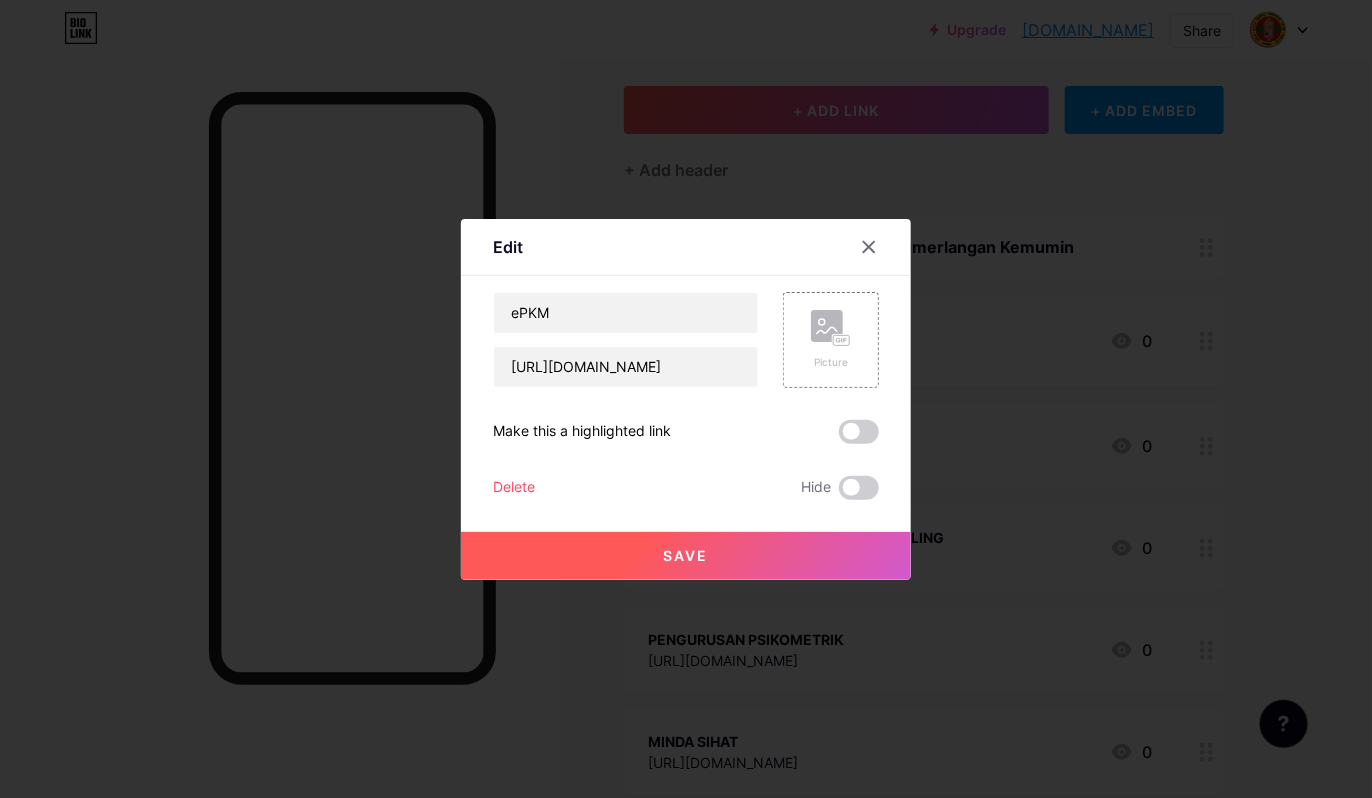 click on "Make this a highlighted link" at bounding box center (686, 432) 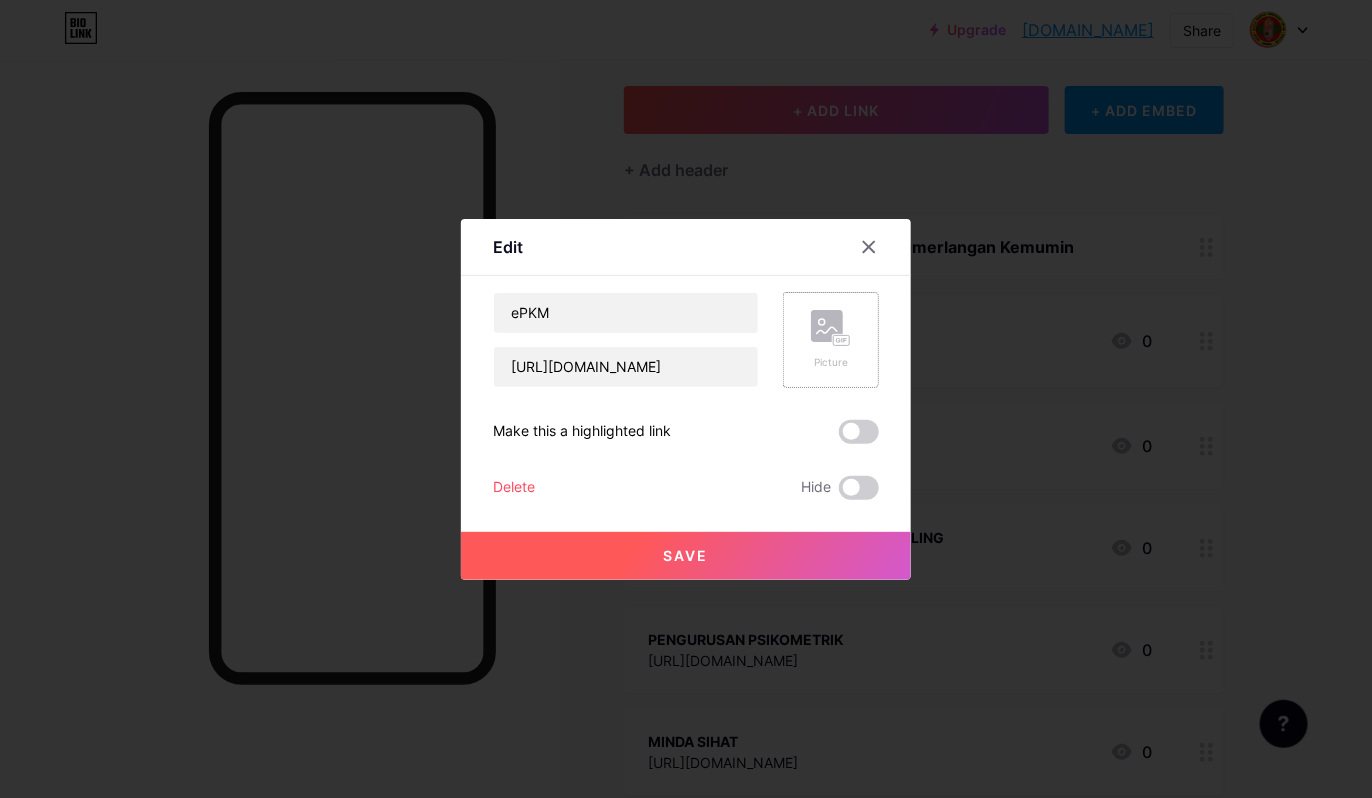 drag, startPoint x: 774, startPoint y: 437, endPoint x: 825, endPoint y: 330, distance: 118.5327 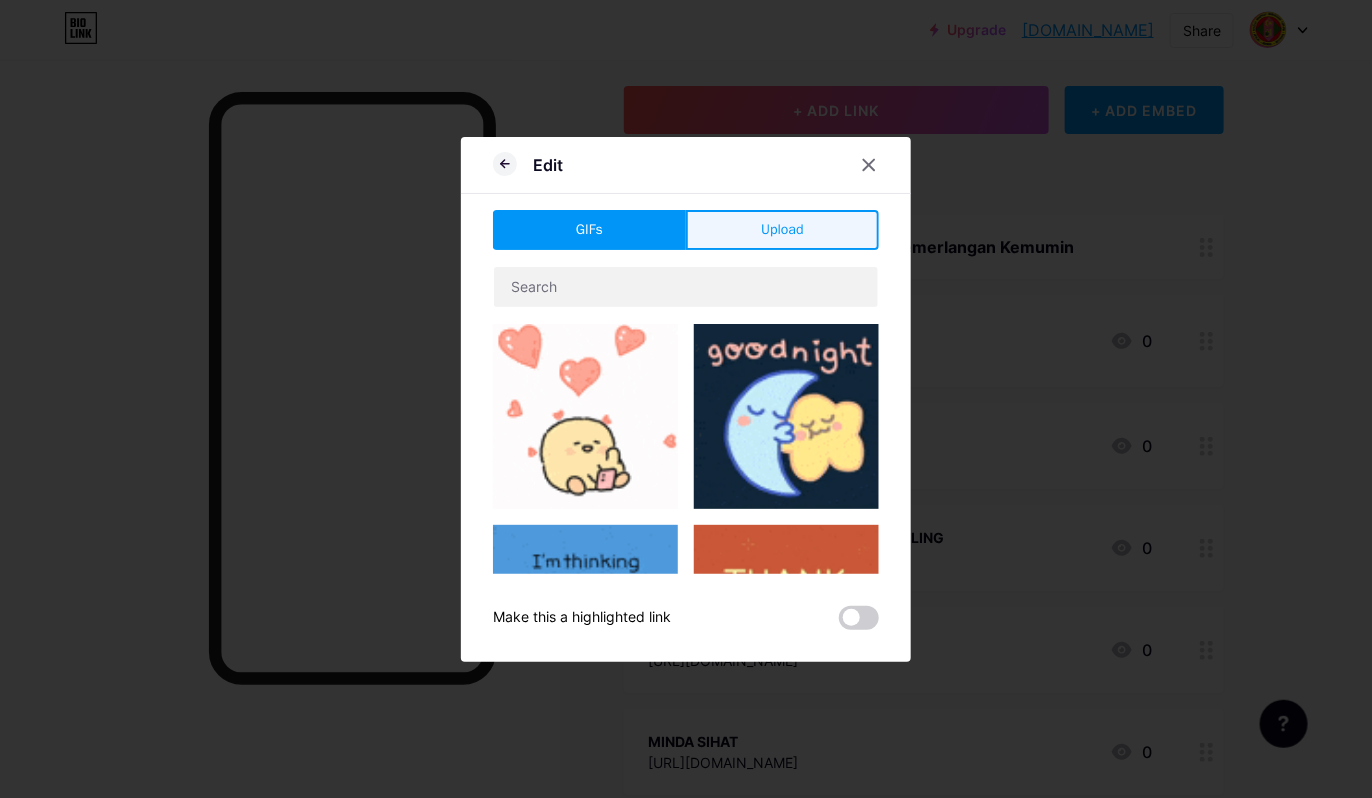 click on "Upload" at bounding box center (782, 229) 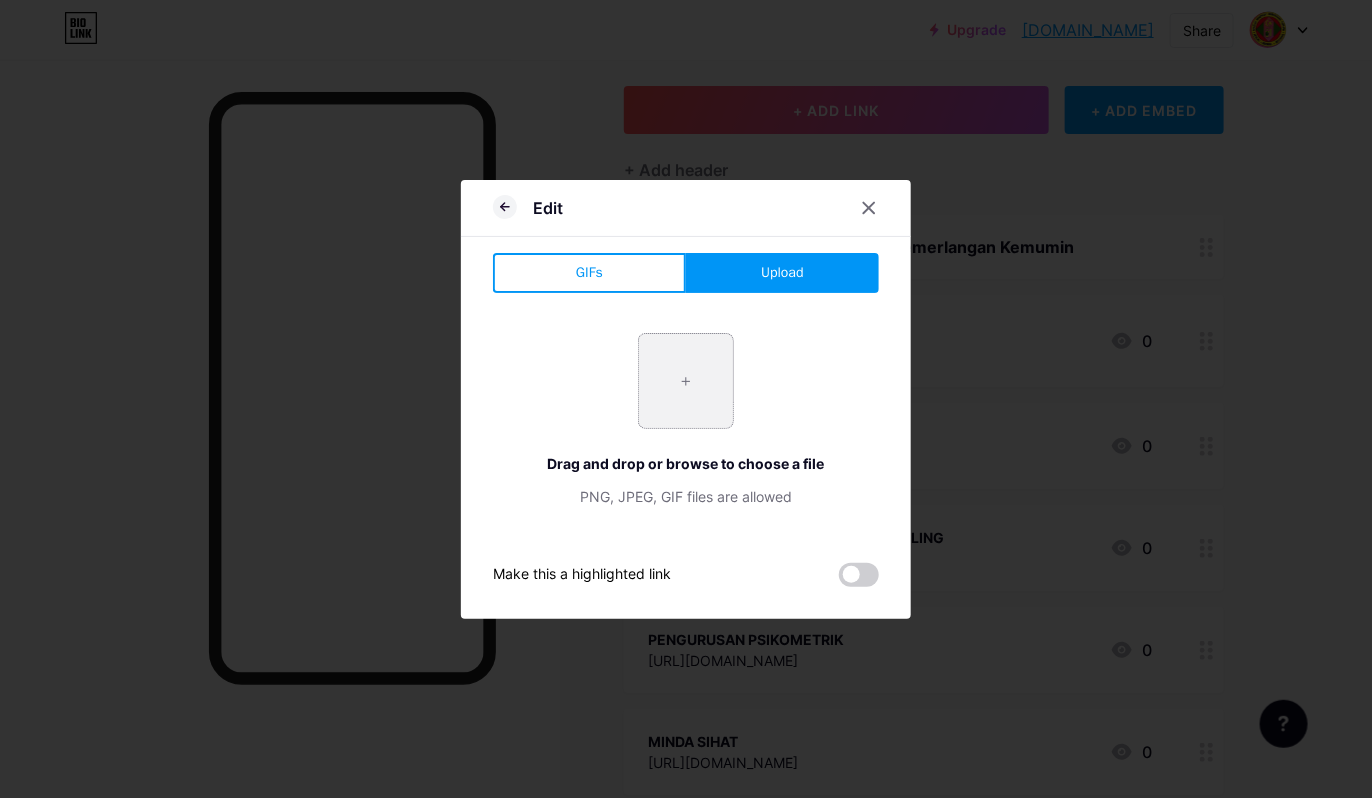 click at bounding box center [686, 381] 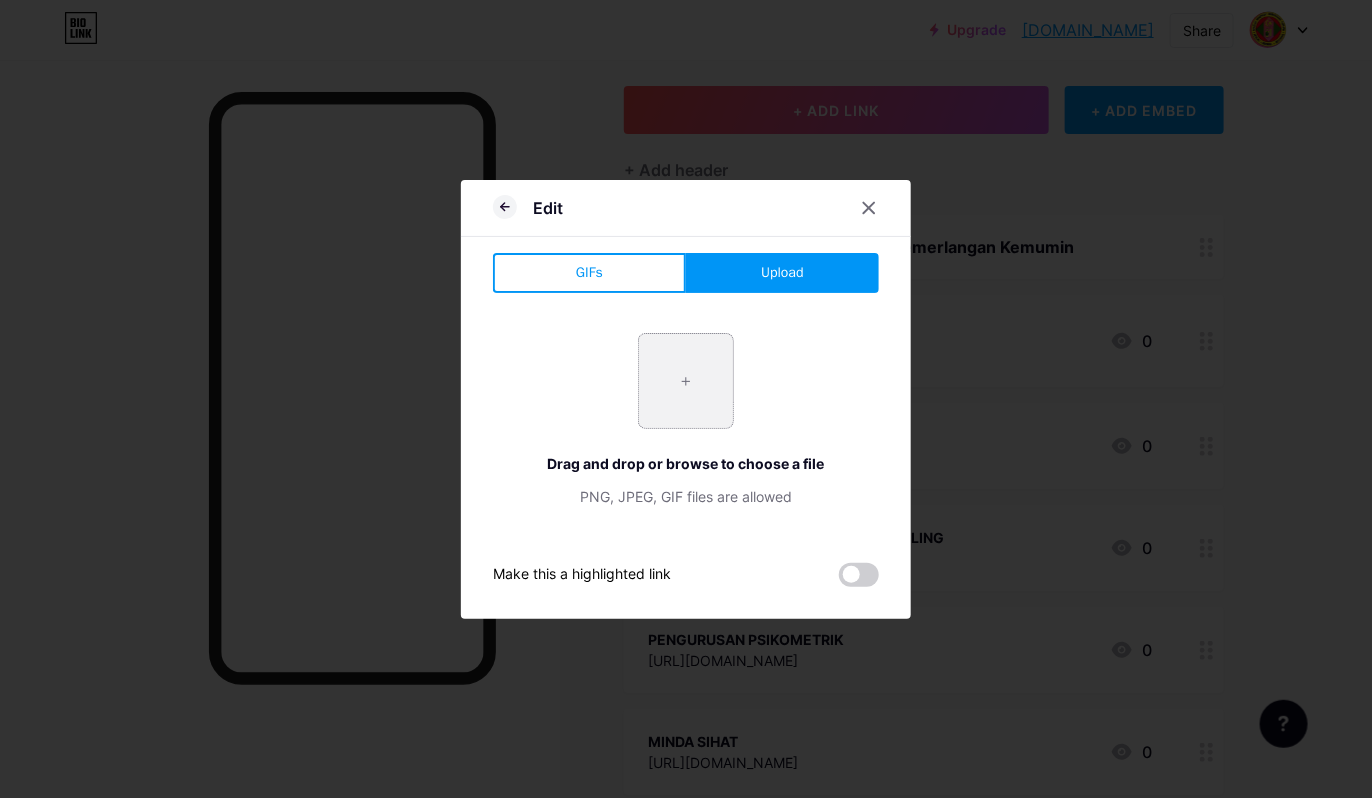 type on "C:\fakepath\DATA.webp" 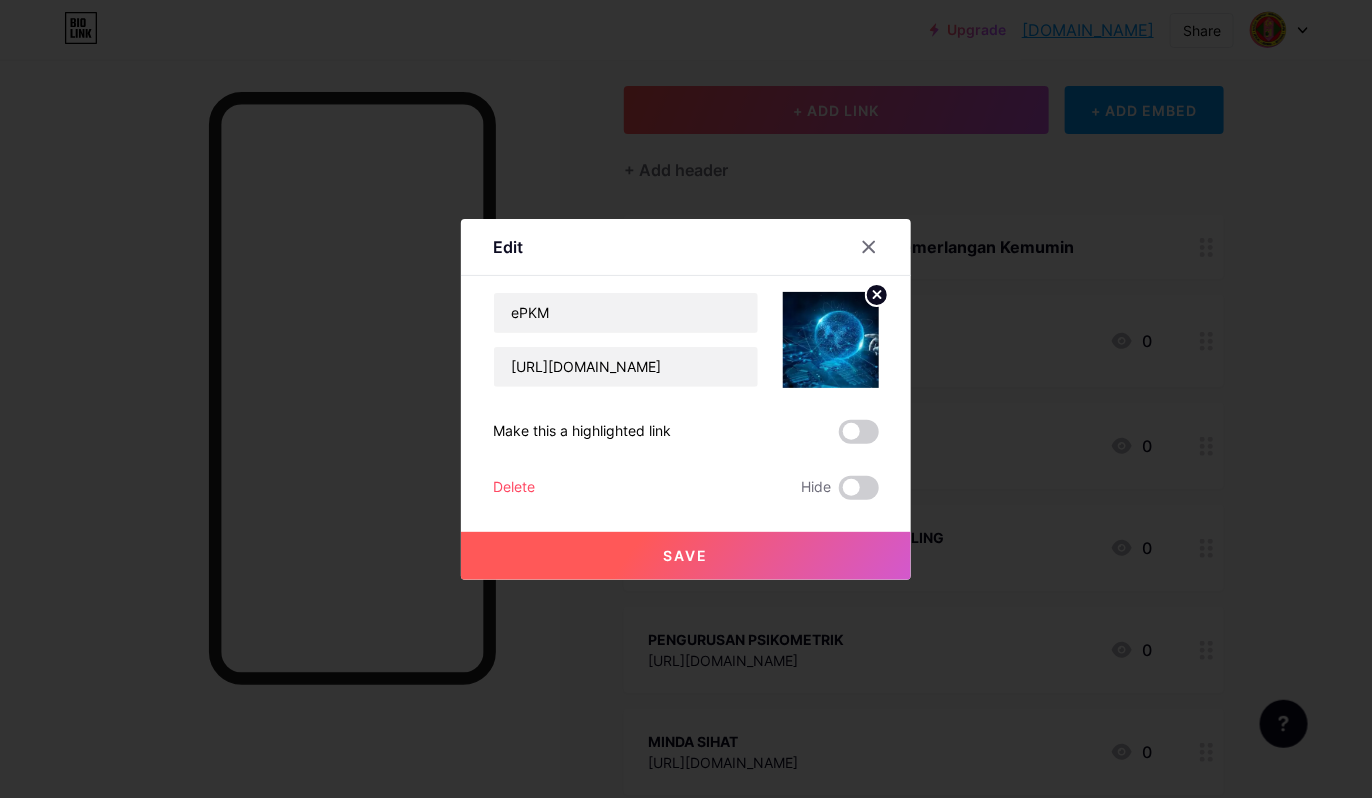 click on "Save" at bounding box center (686, 556) 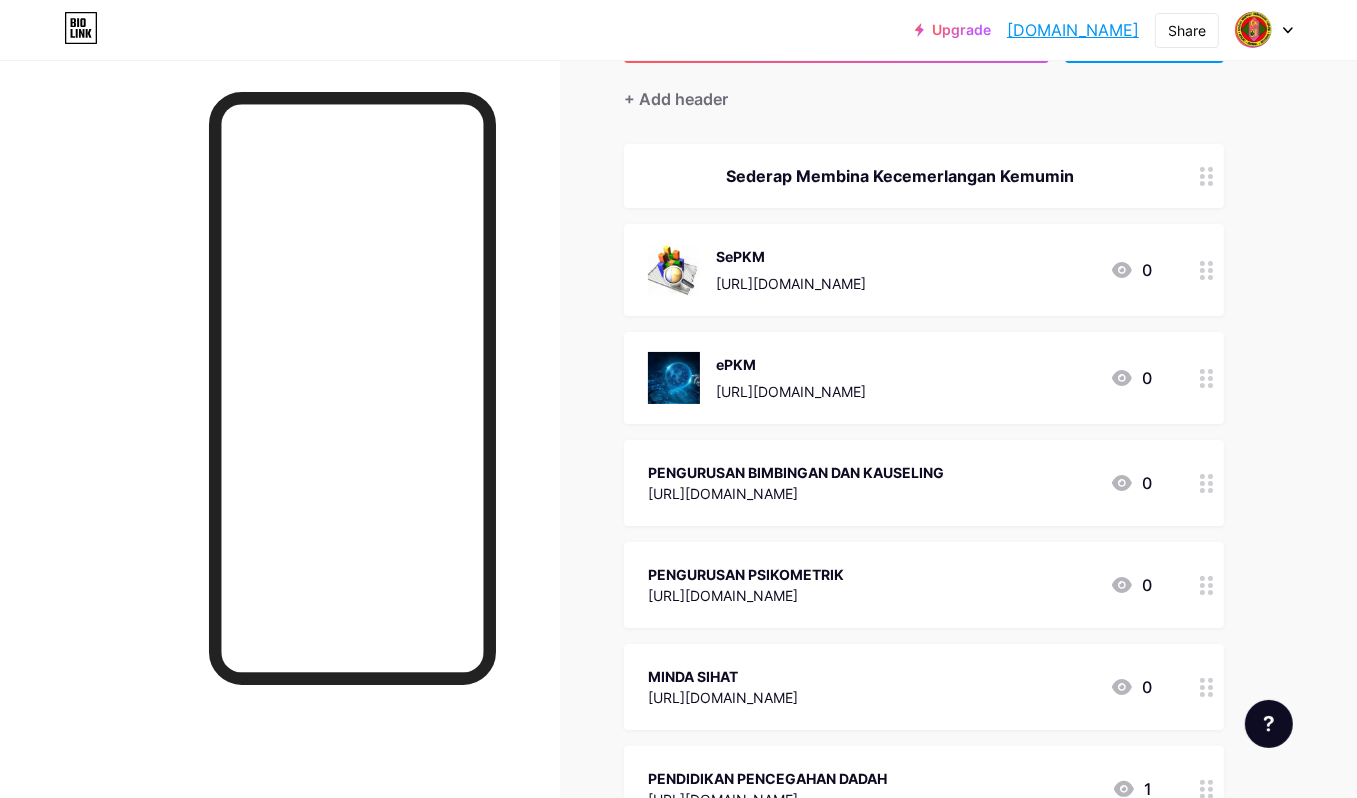scroll, scrollTop: 200, scrollLeft: 0, axis: vertical 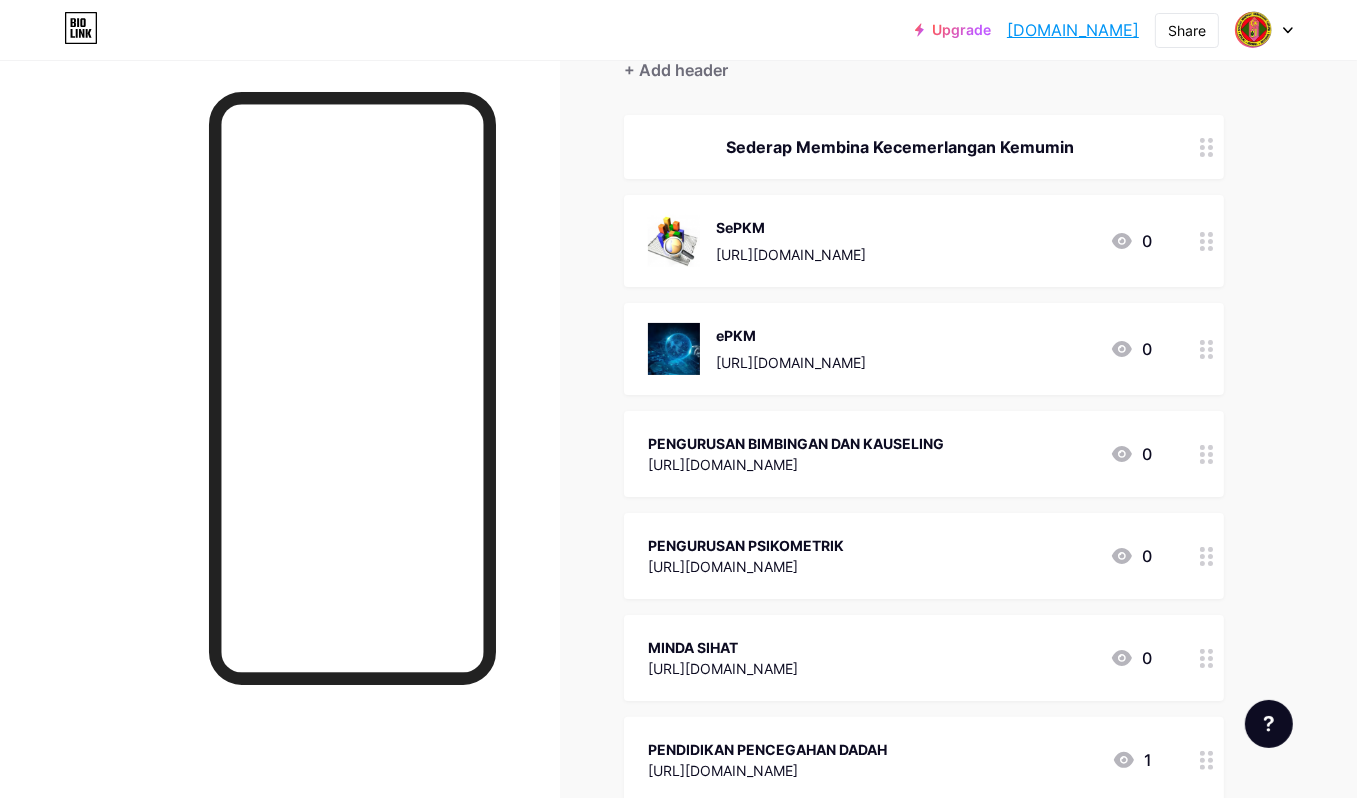 click on "PENGURUSAN BIMBINGAN DAN KAUSELING" at bounding box center [796, 443] 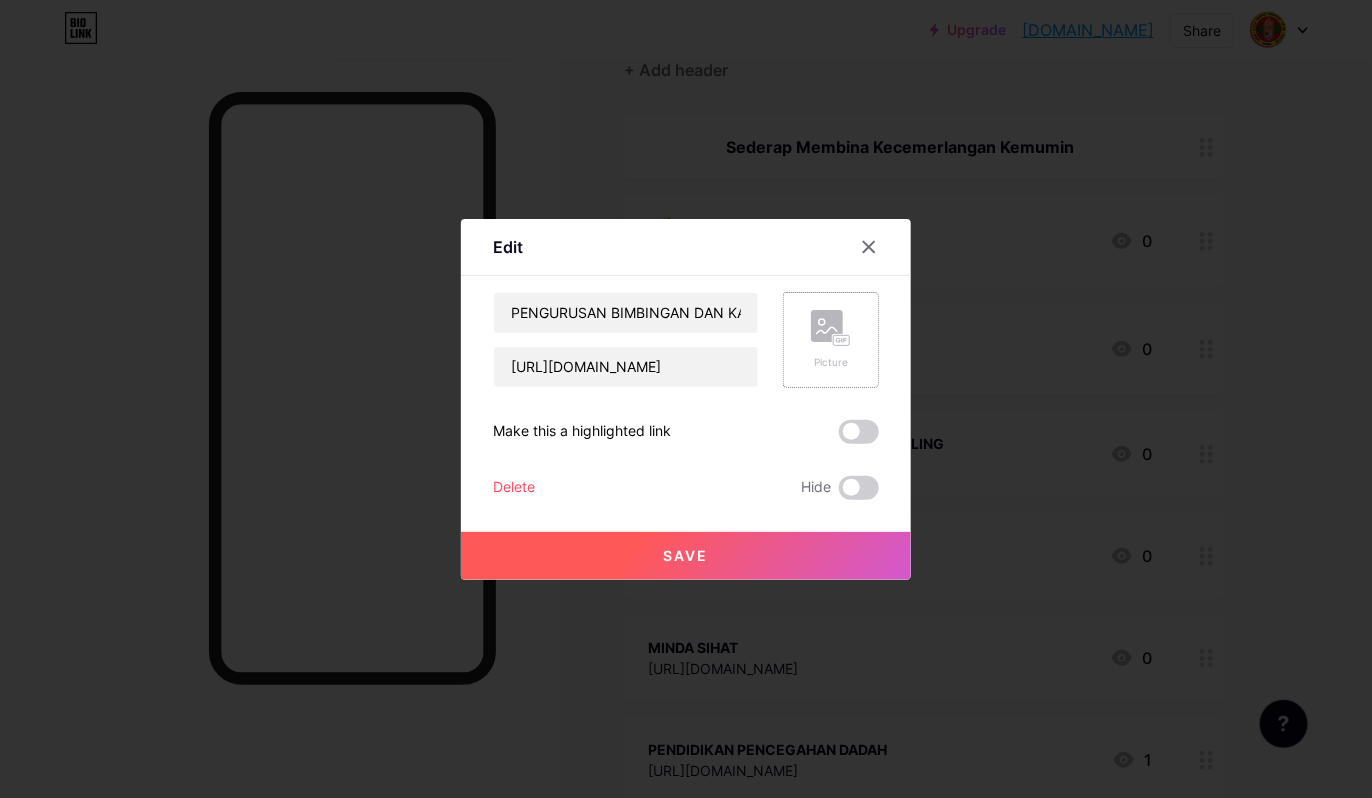 click 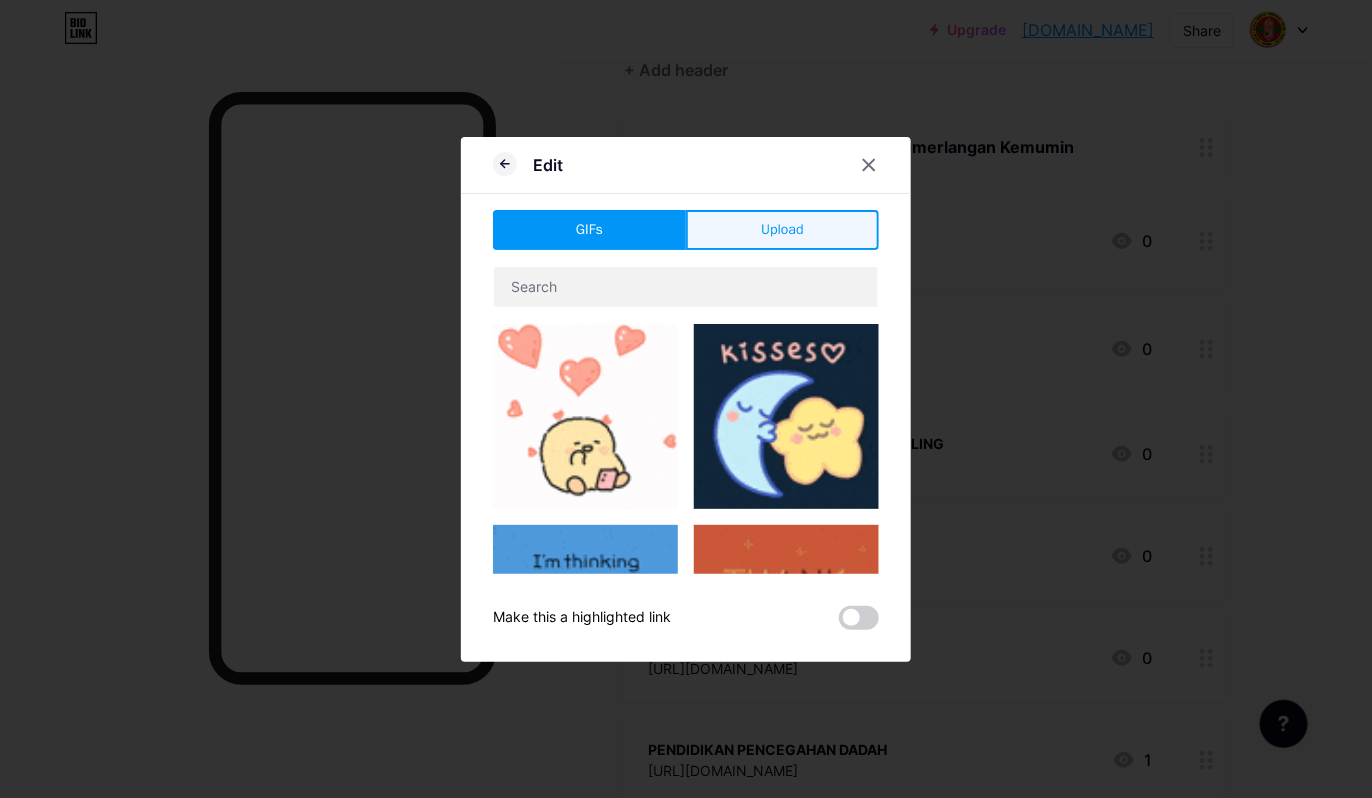 click on "Upload" at bounding box center [782, 230] 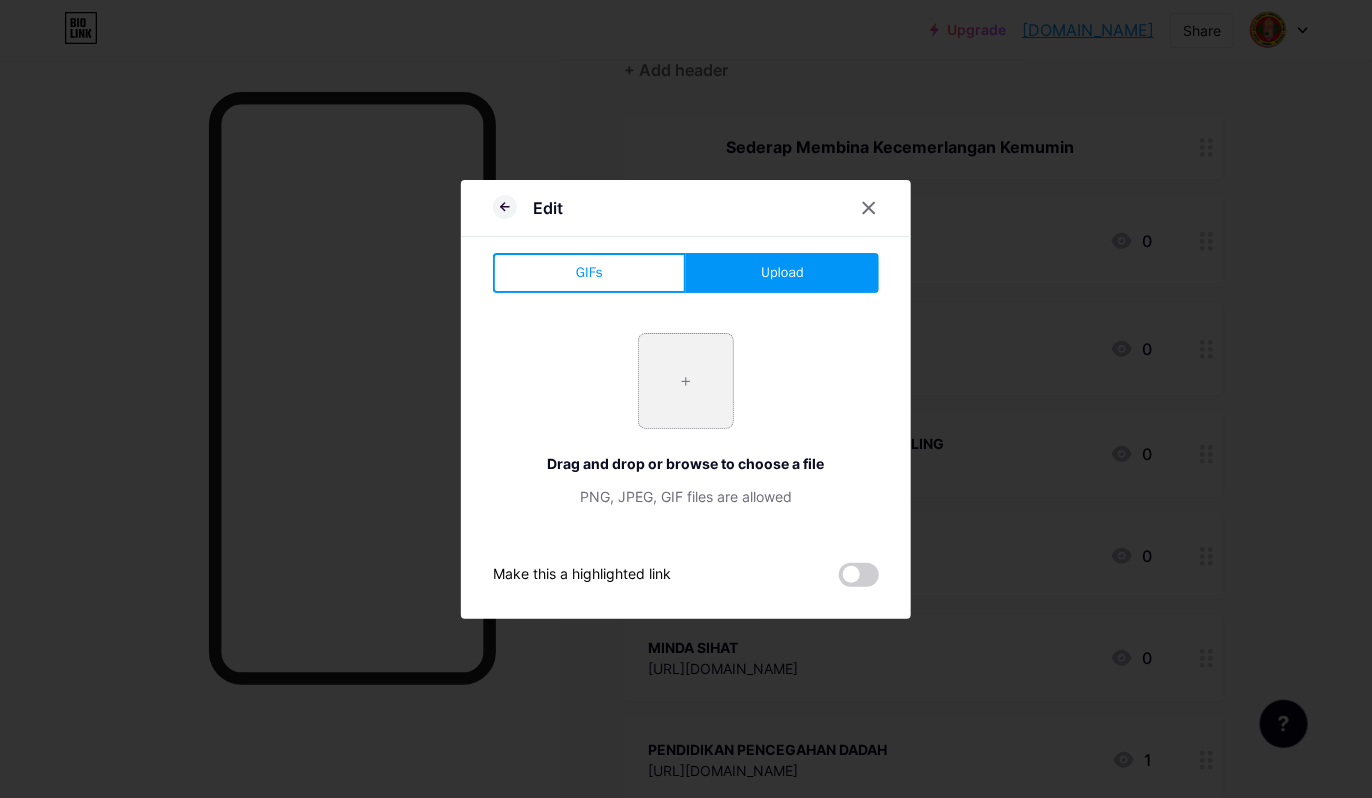 click at bounding box center [686, 381] 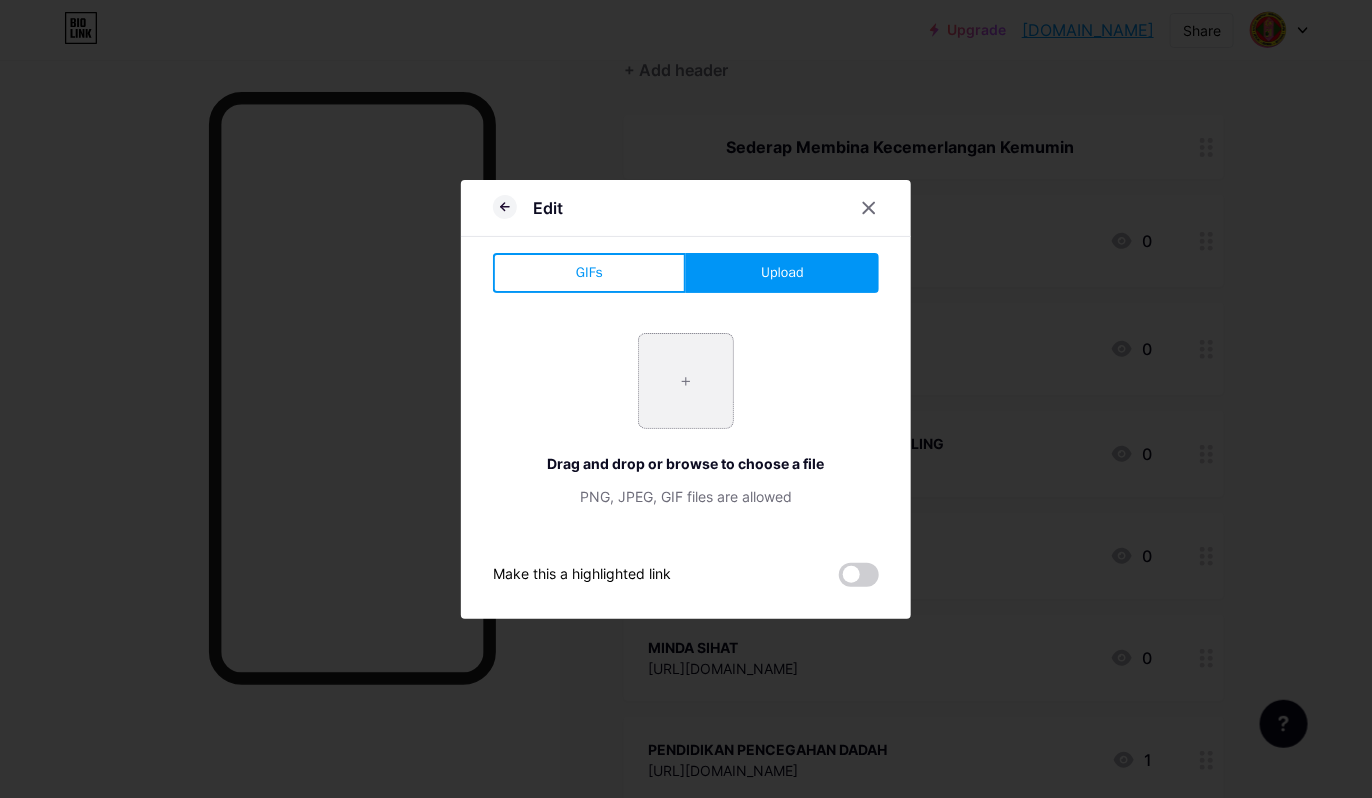 type on "C:\fakepath\Manfaat-Literasi-Digital-[PERSON_NAME]-Pengertiannya.webp" 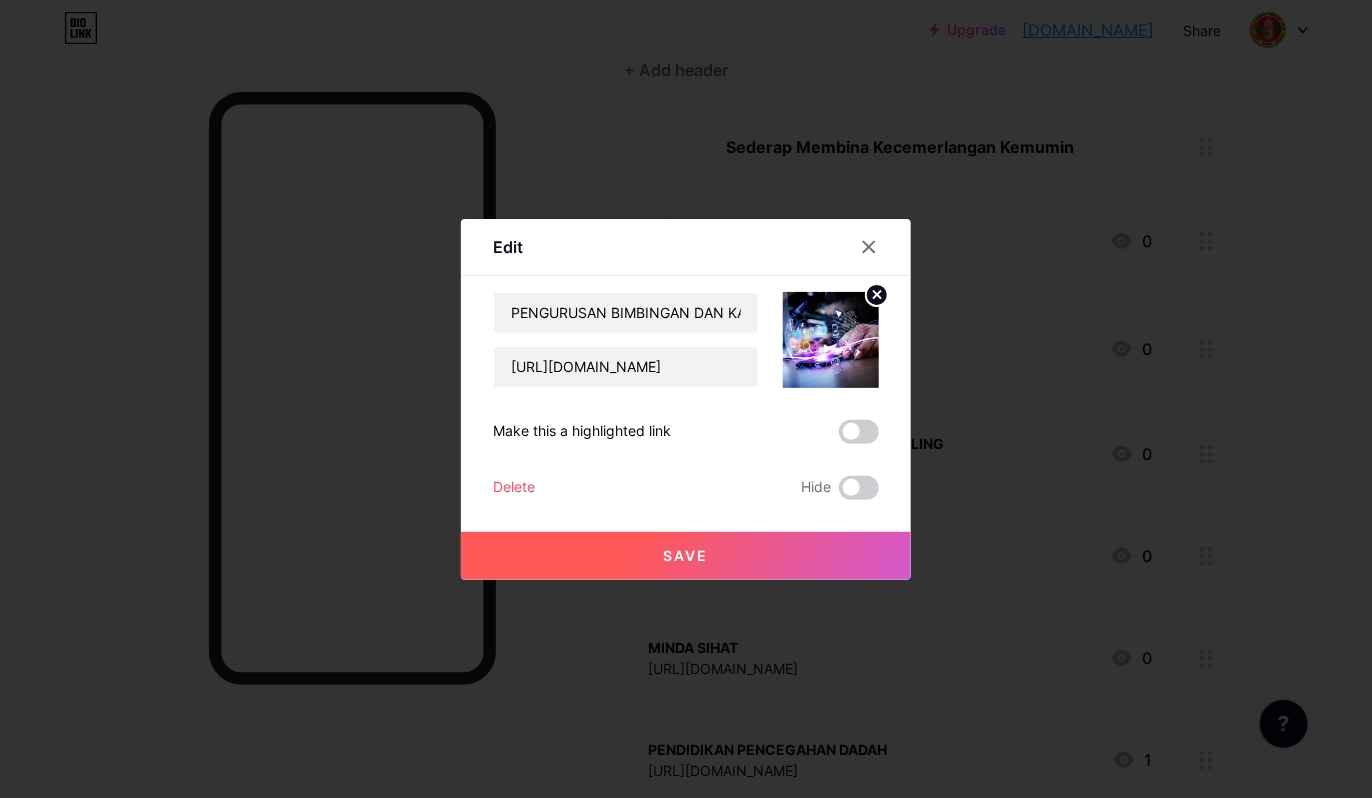 click on "Save" at bounding box center [686, 556] 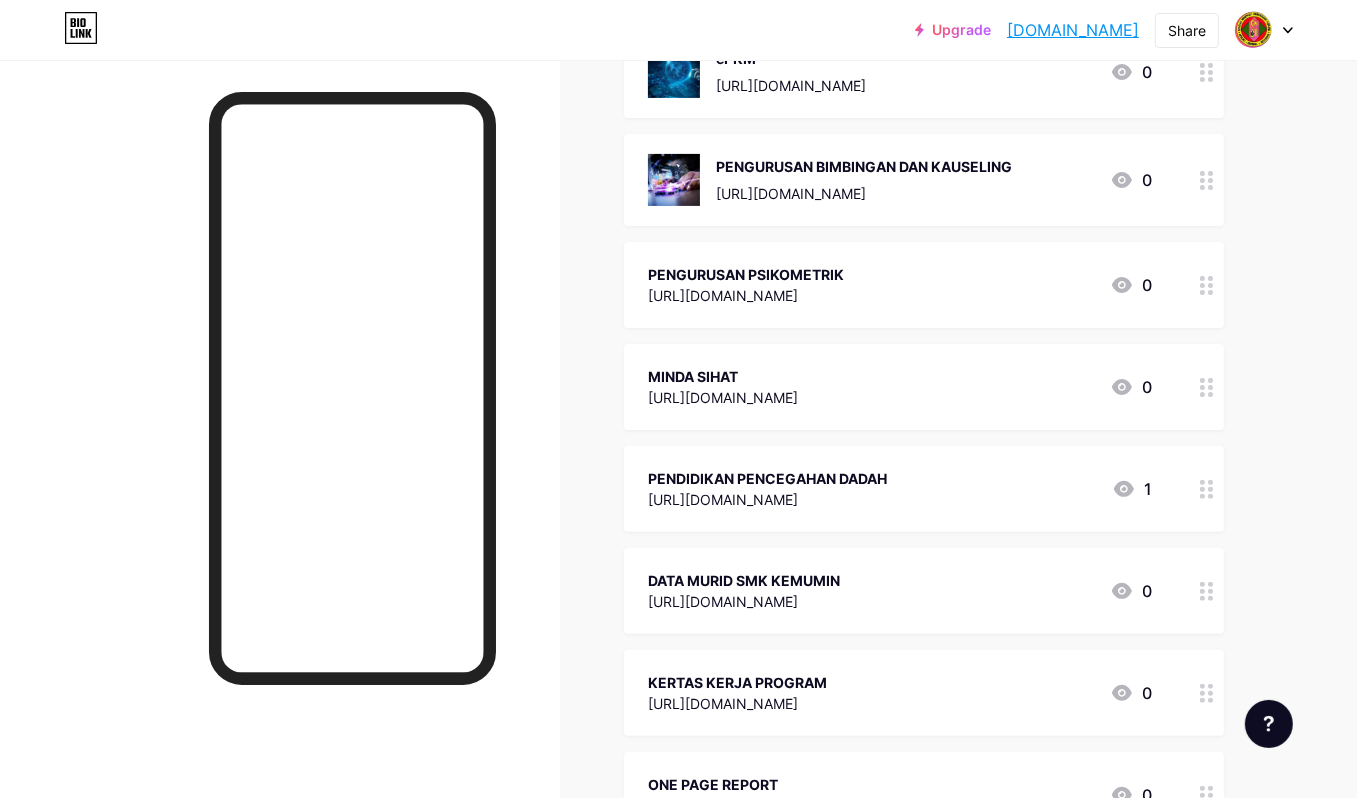 scroll, scrollTop: 500, scrollLeft: 0, axis: vertical 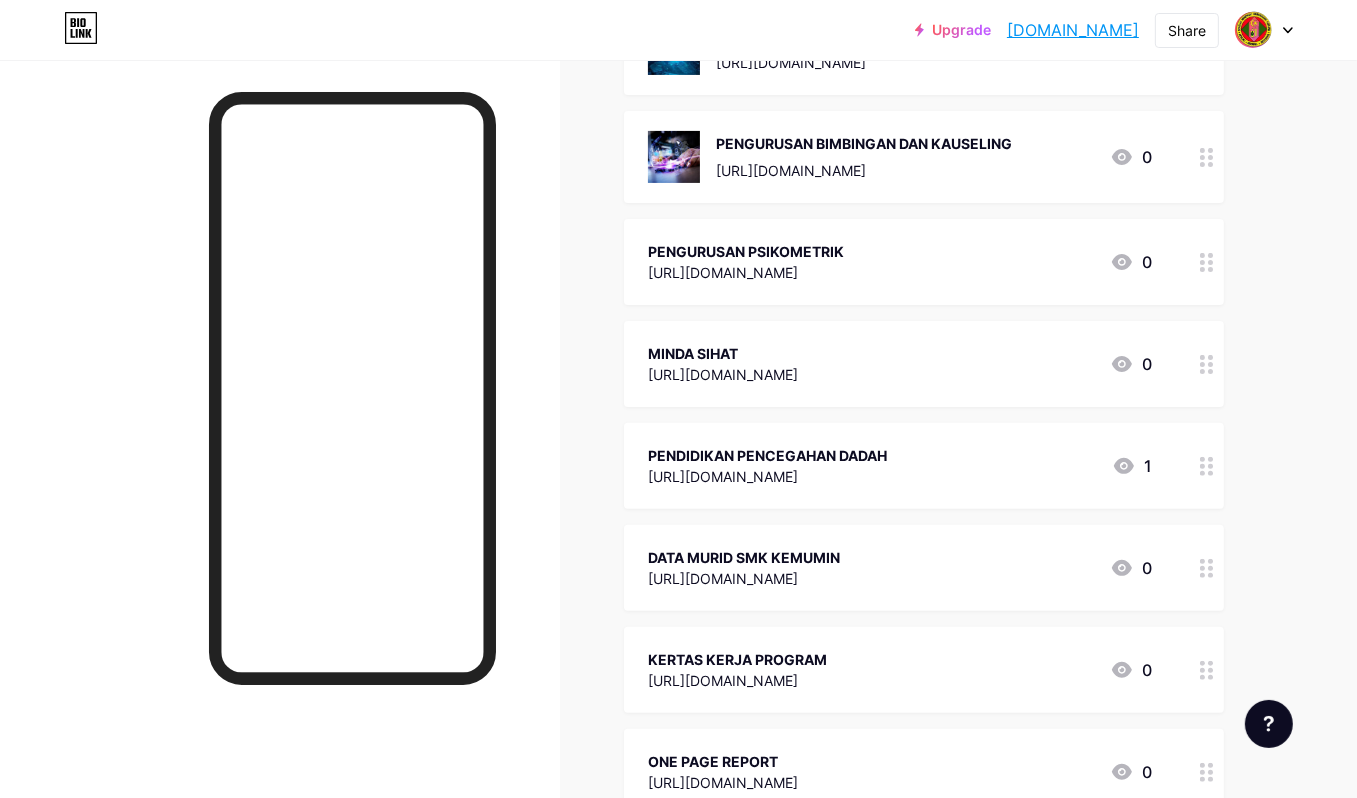 click on "[URL][DOMAIN_NAME]" at bounding box center [746, 272] 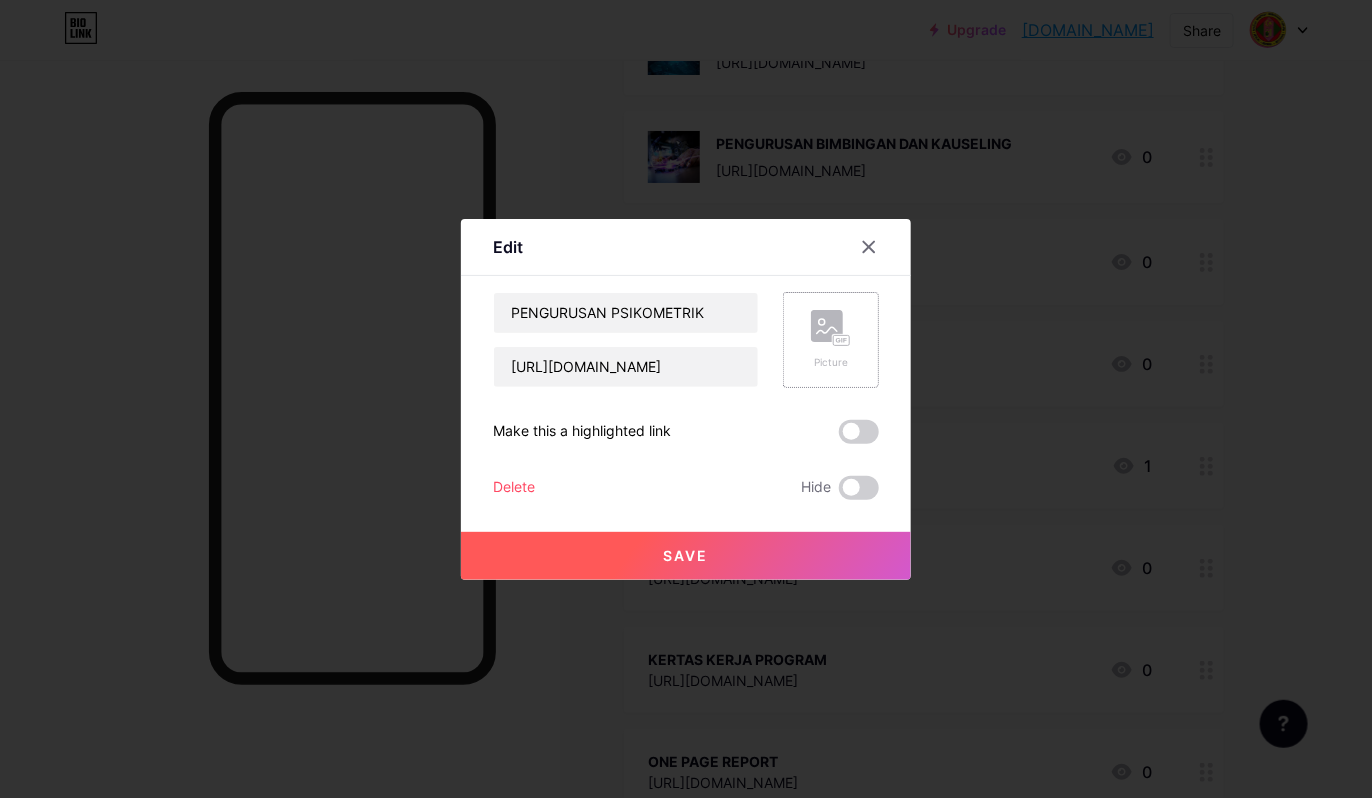 click on "Picture" at bounding box center (831, 340) 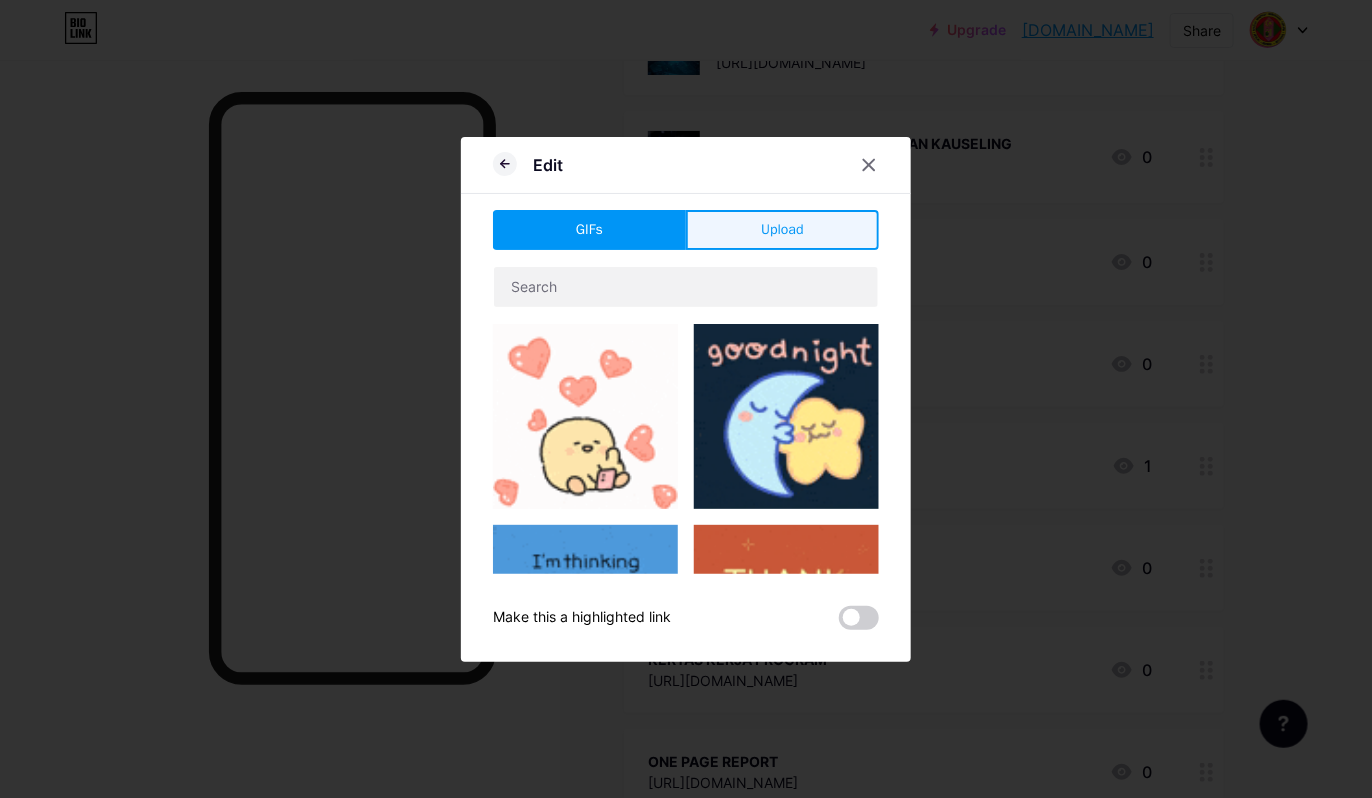click on "Upload" at bounding box center [782, 229] 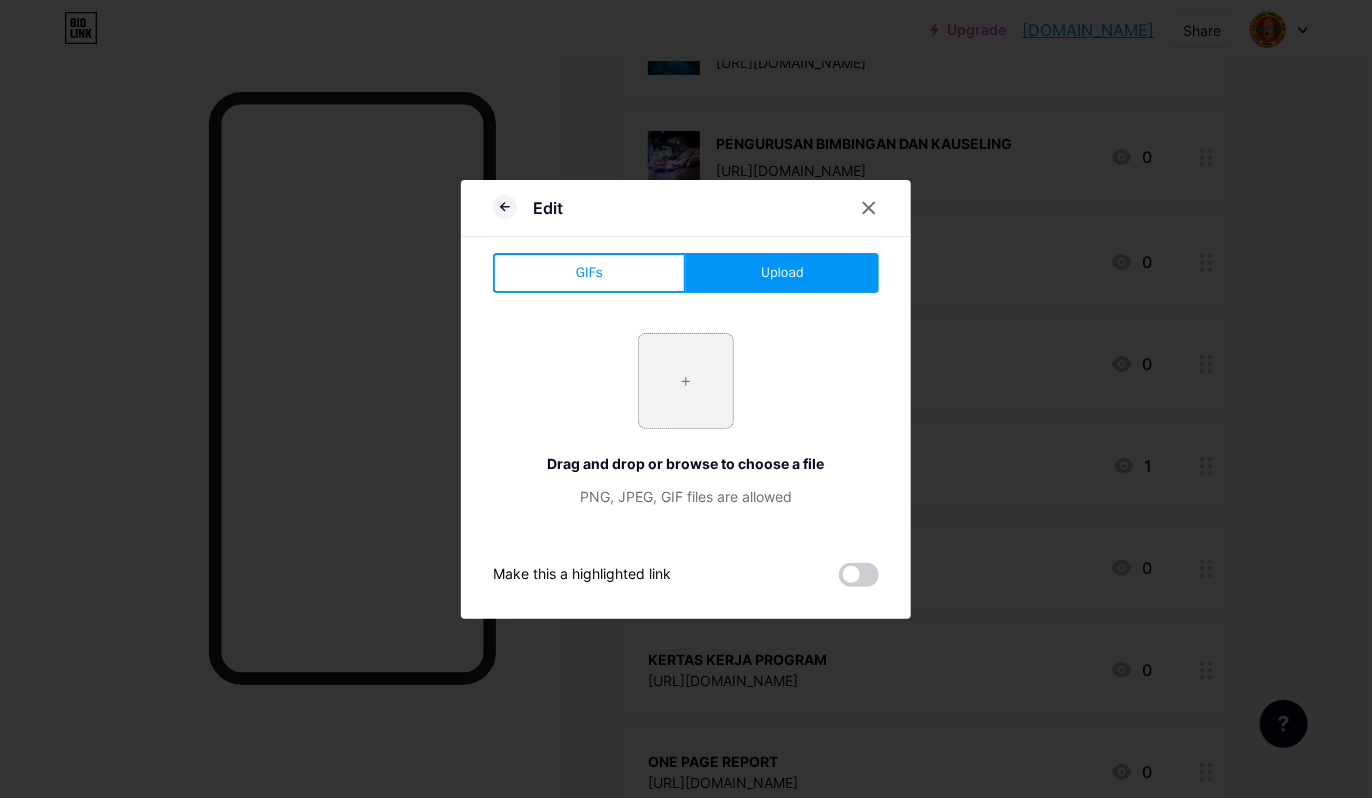 click at bounding box center (686, 381) 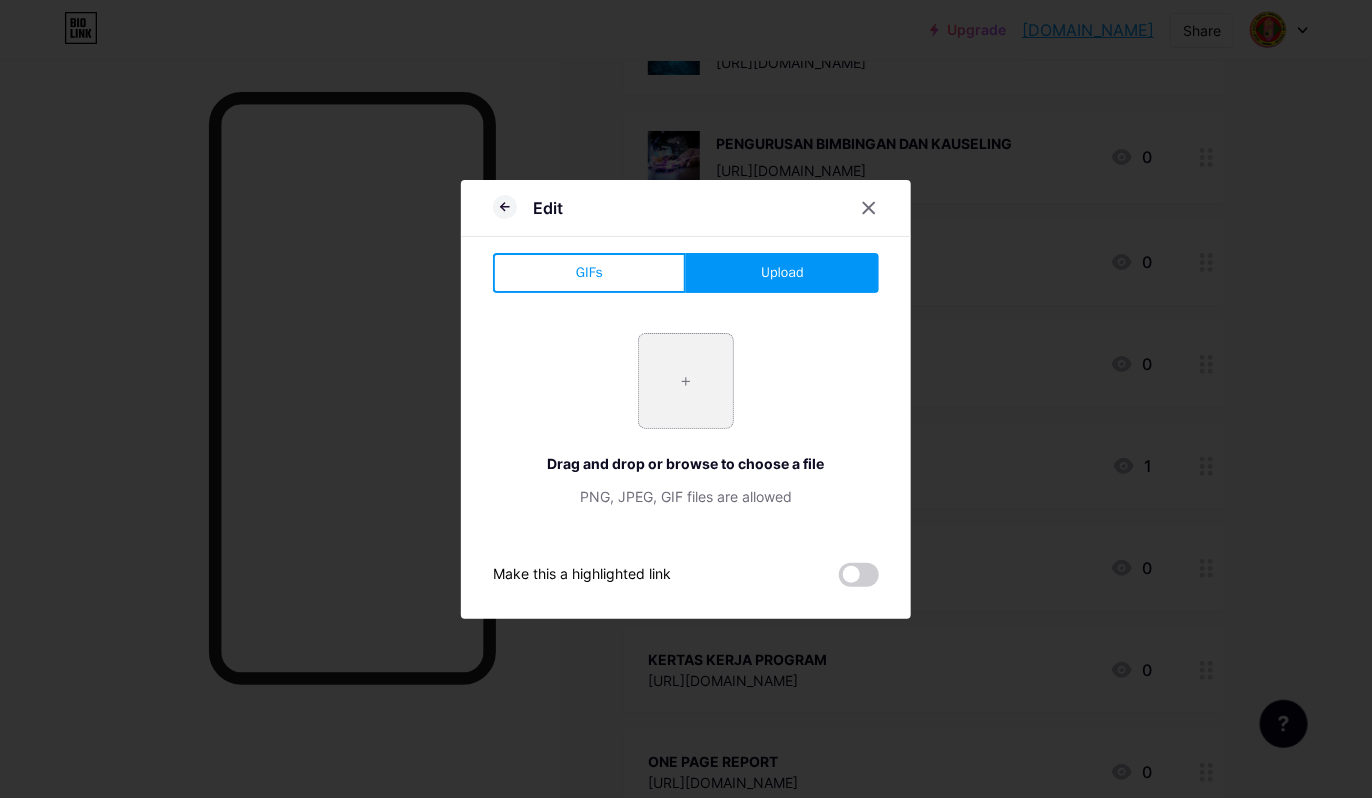 type on "C:\fakepath\PSIKOMETRIK.webp" 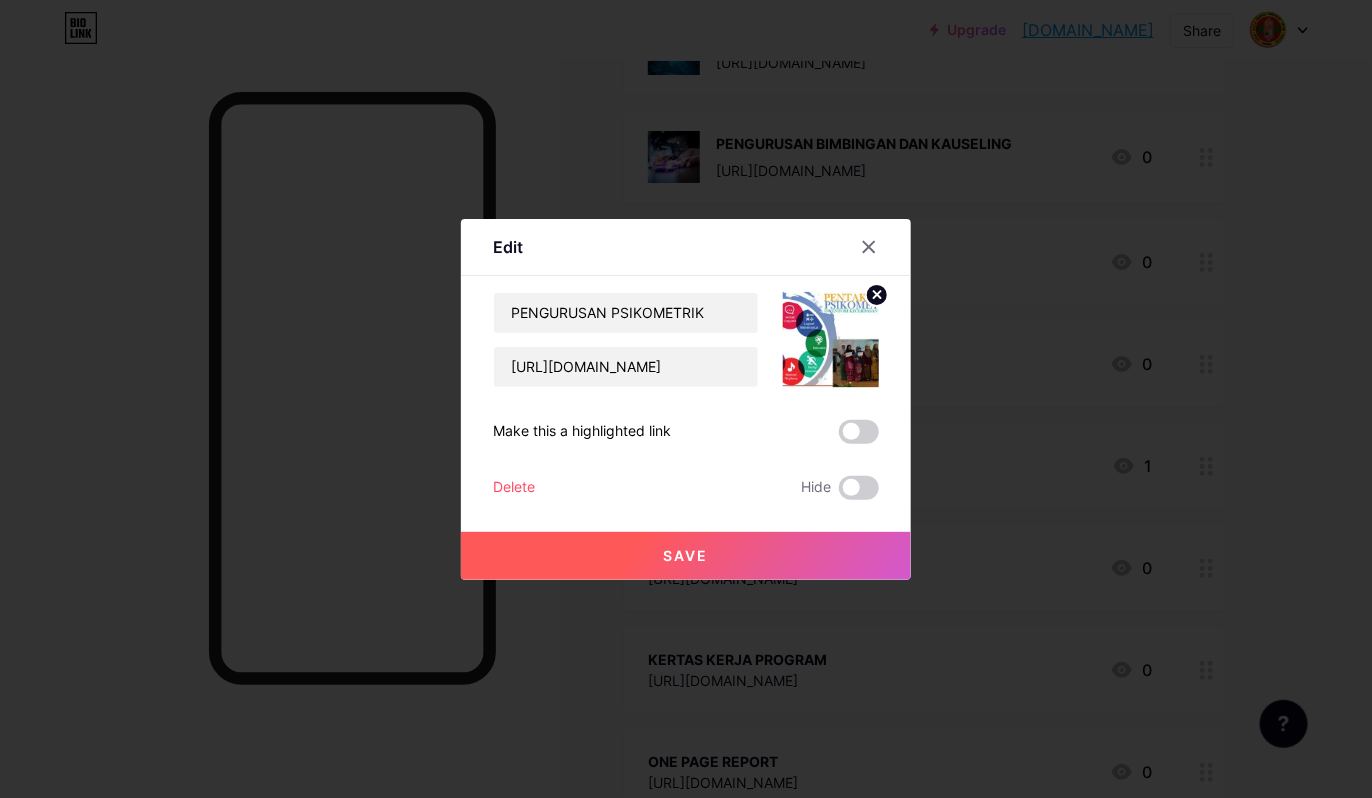 click on "Save" at bounding box center (686, 556) 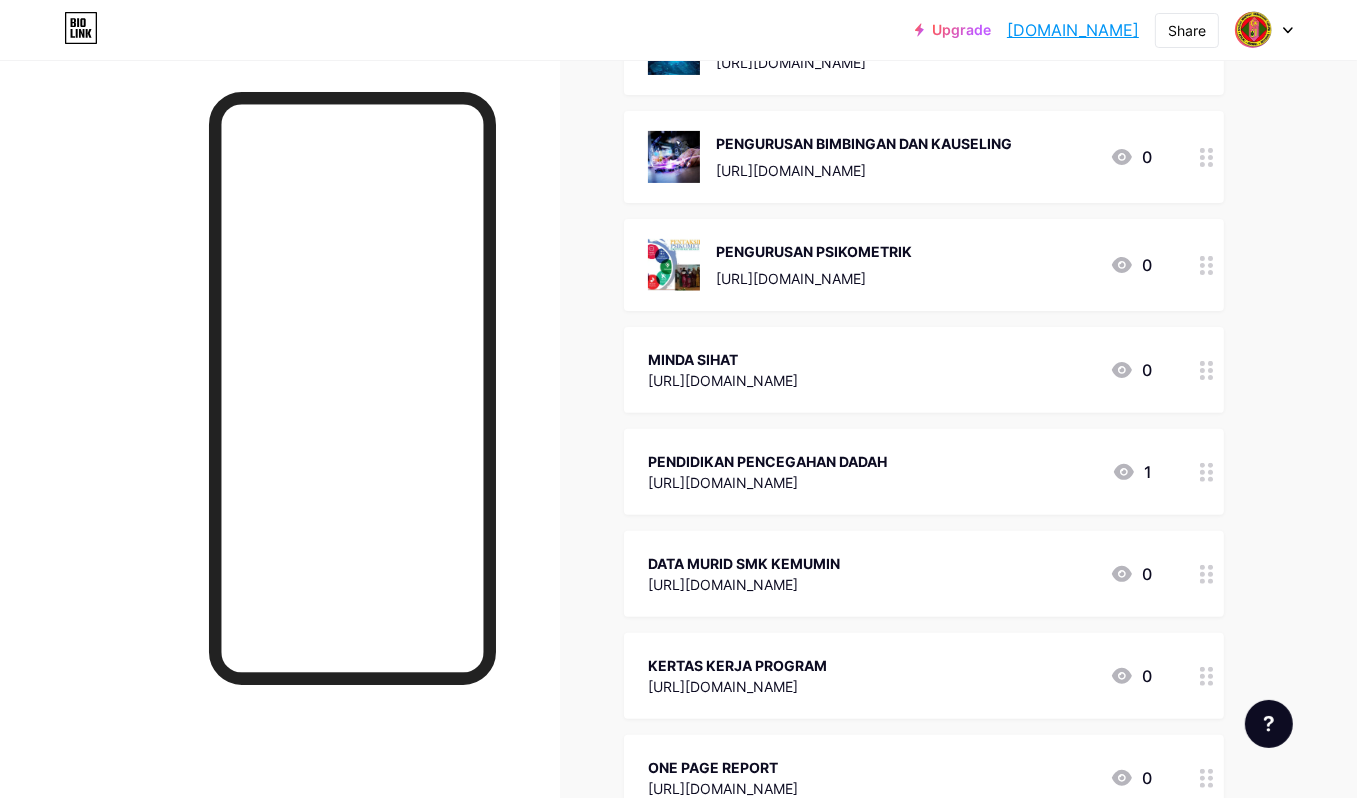 click on "[URL][DOMAIN_NAME]" at bounding box center (723, 380) 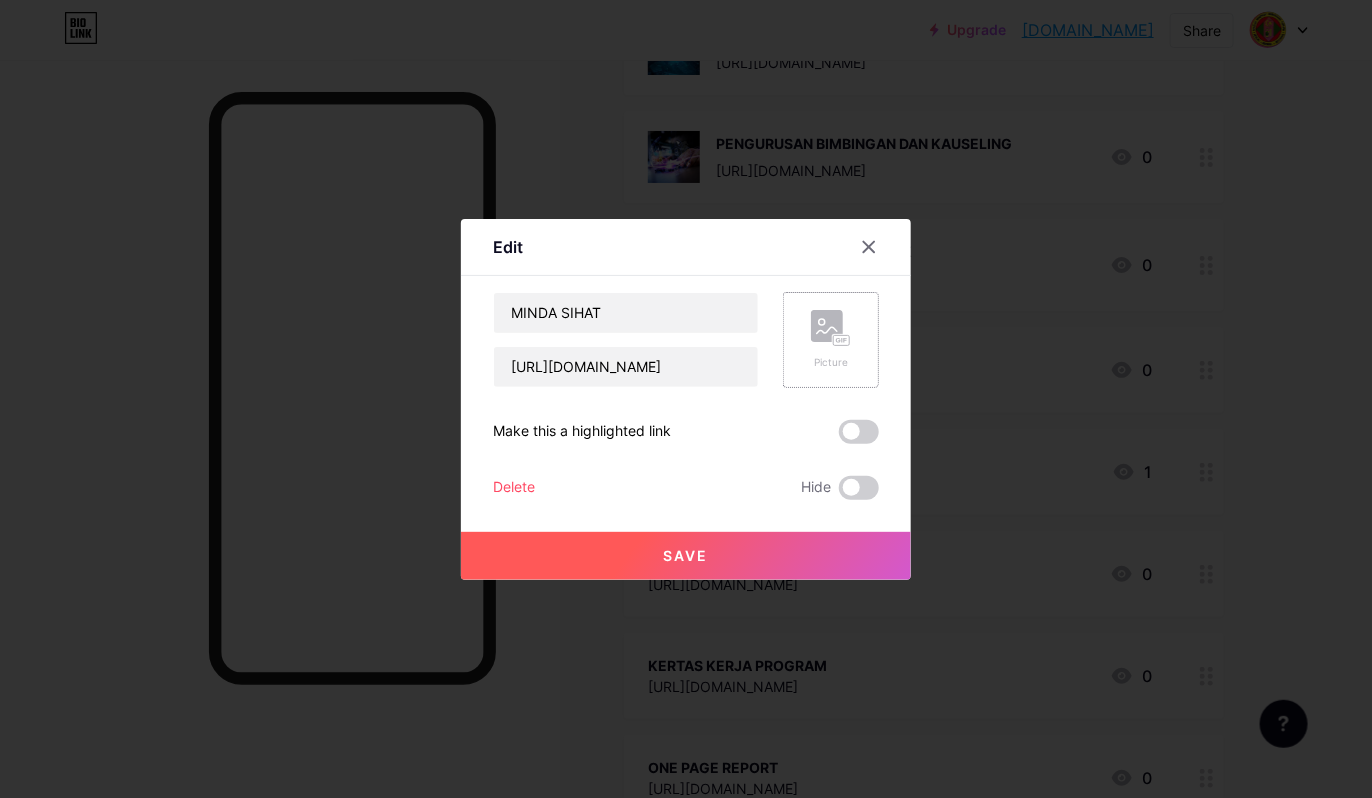click 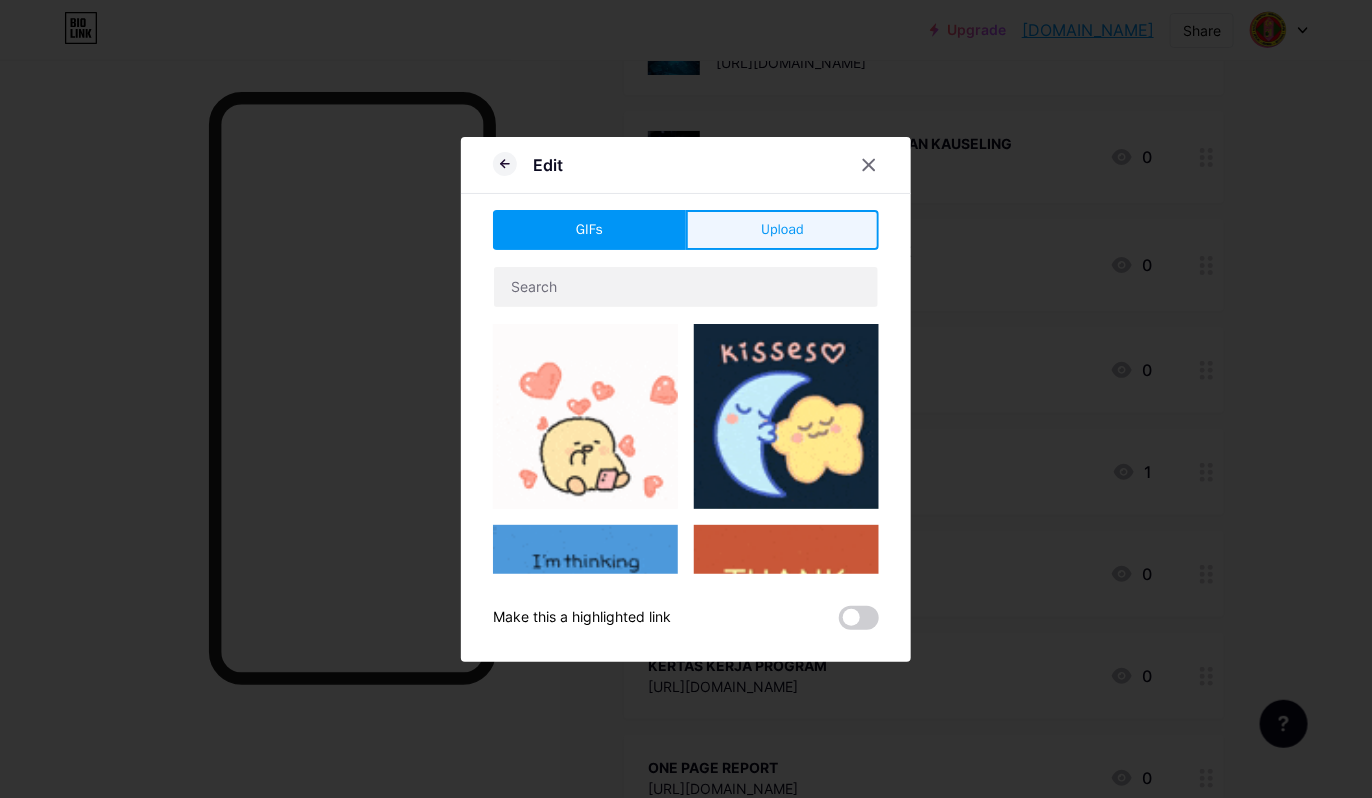 click on "Upload" at bounding box center [782, 230] 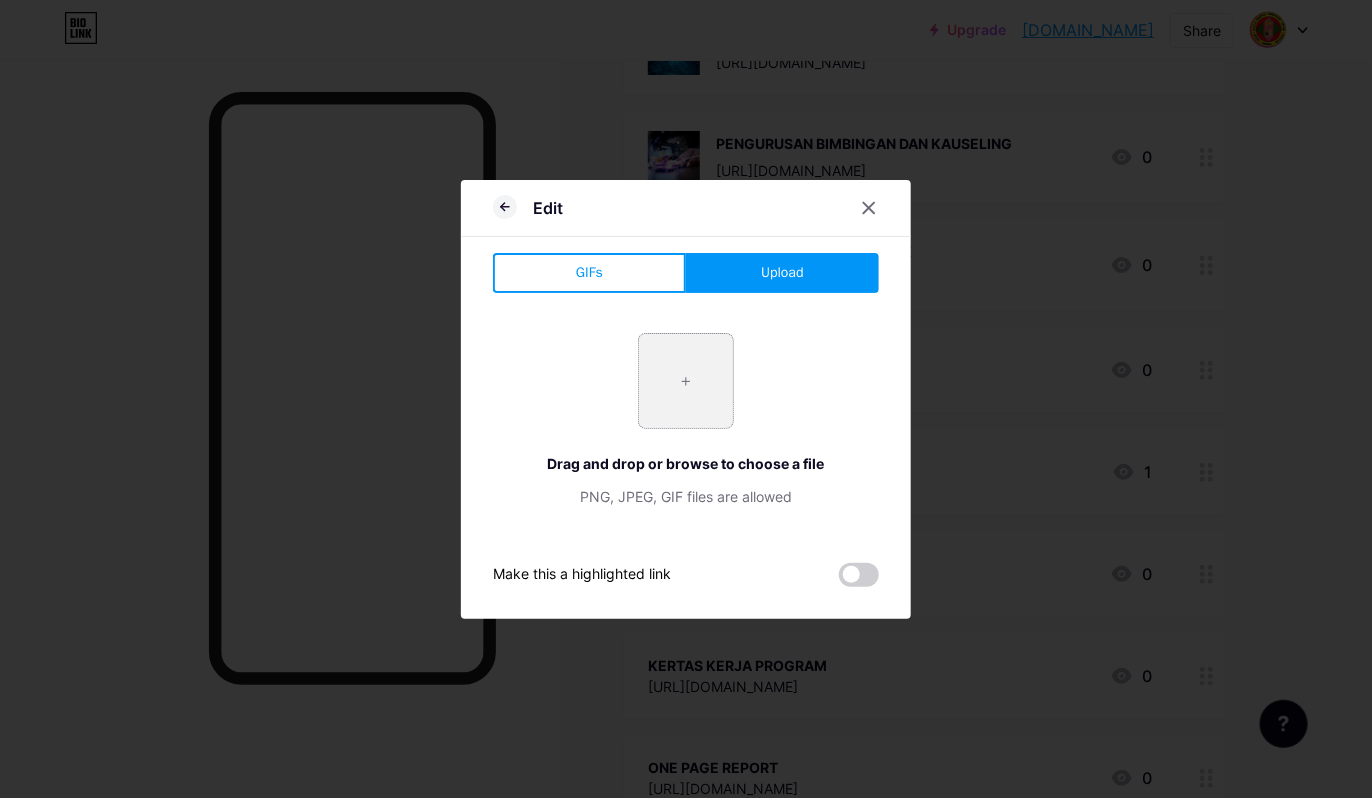 click at bounding box center [686, 381] 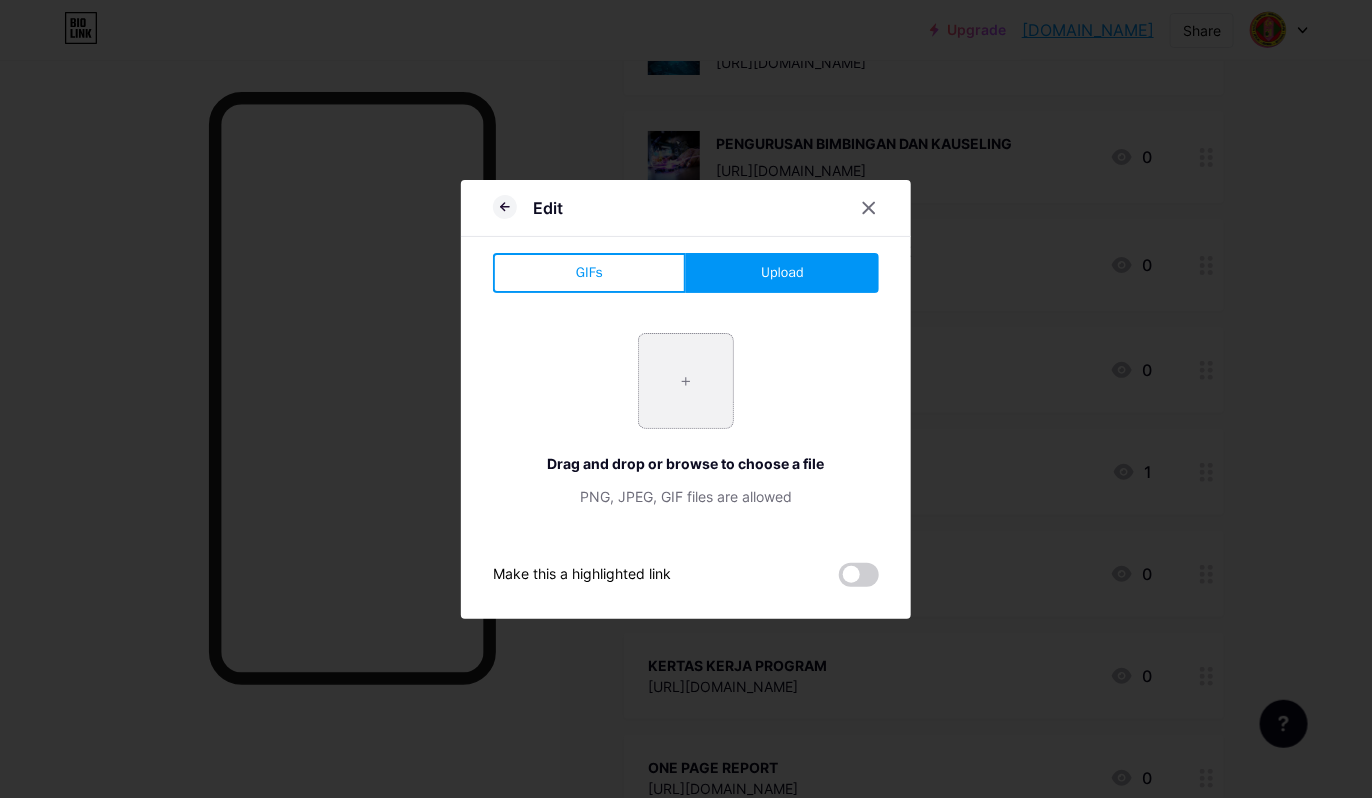 type on "C:\fakepath\[PERSON_NAME].webp" 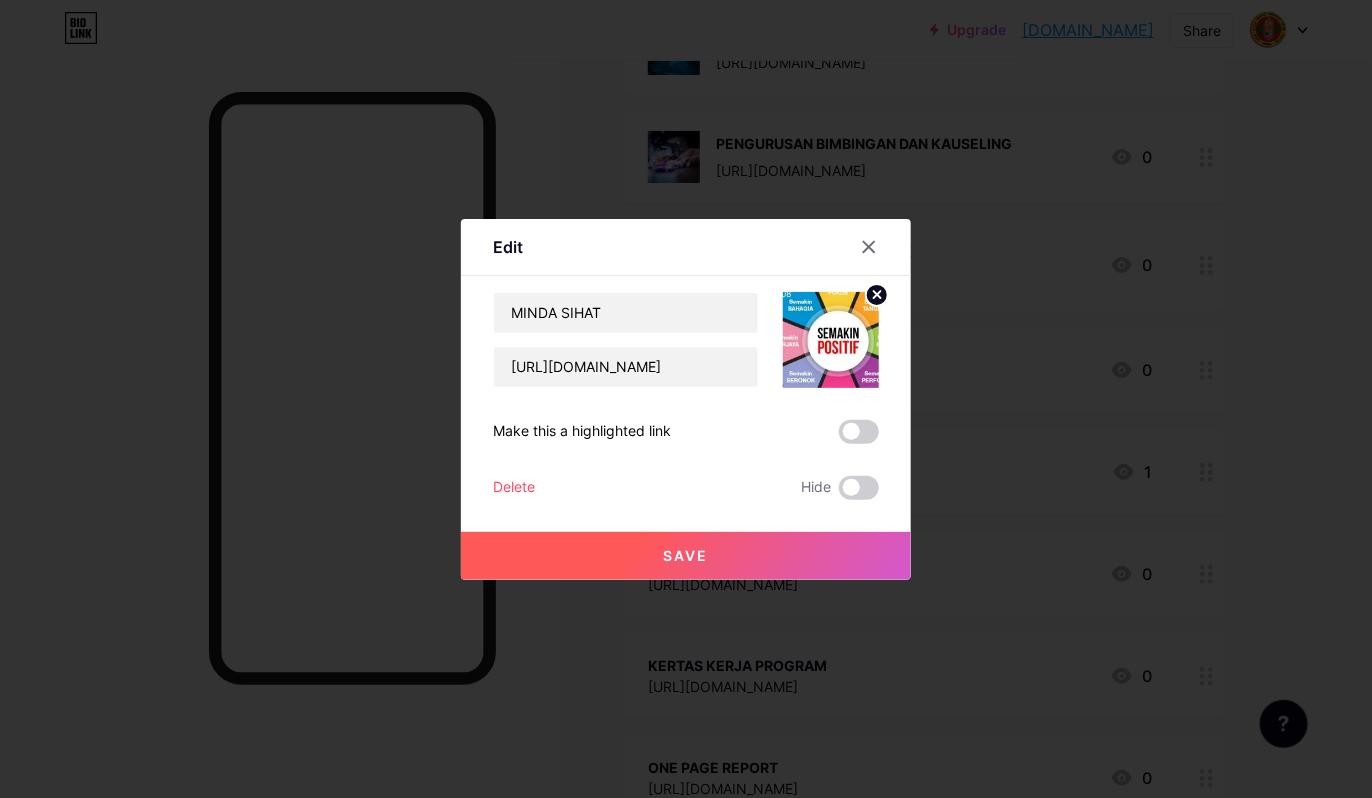 click on "Save" at bounding box center (686, 556) 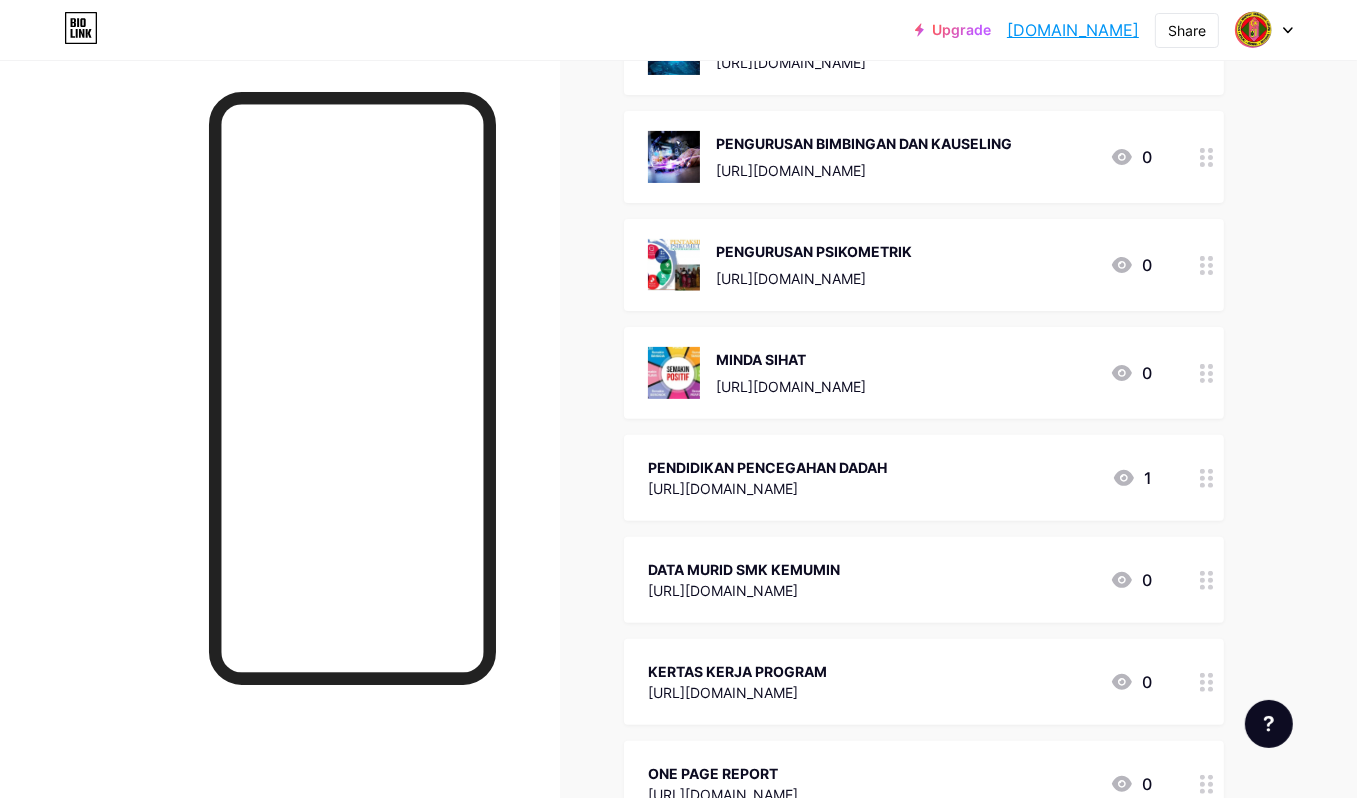 click on "PENDIDIKAN PENCEGAHAN DADAH" at bounding box center (767, 467) 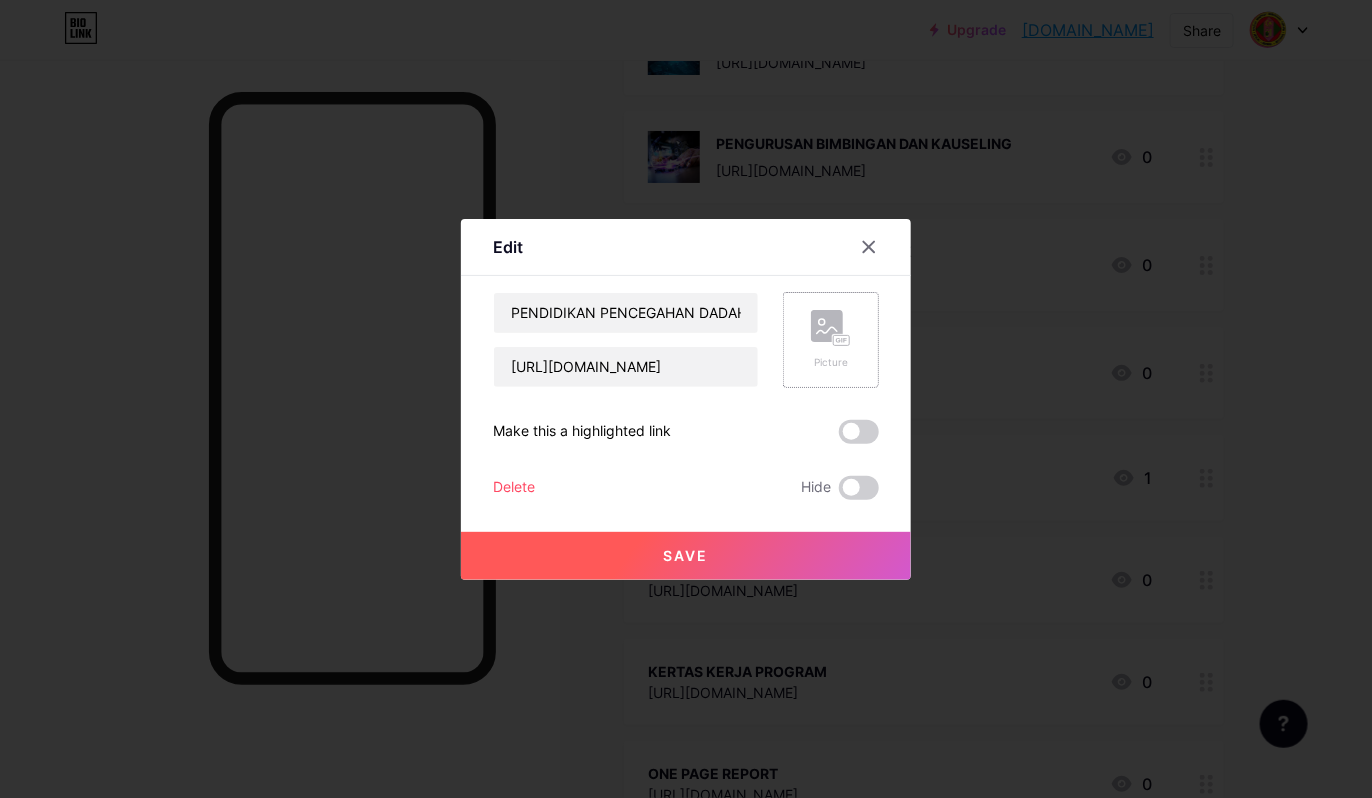 click on "Picture" at bounding box center (831, 340) 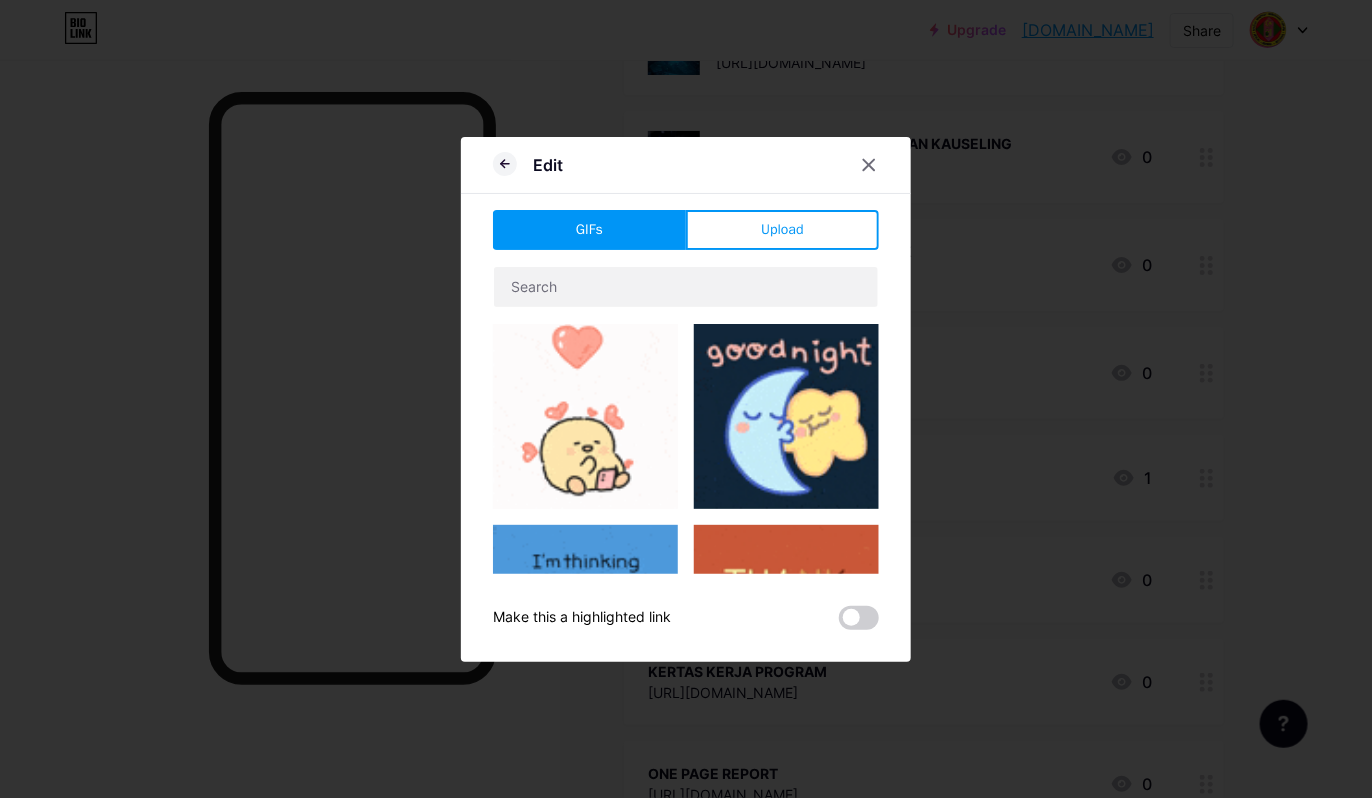 drag, startPoint x: 759, startPoint y: 223, endPoint x: 663, endPoint y: 265, distance: 104.78549 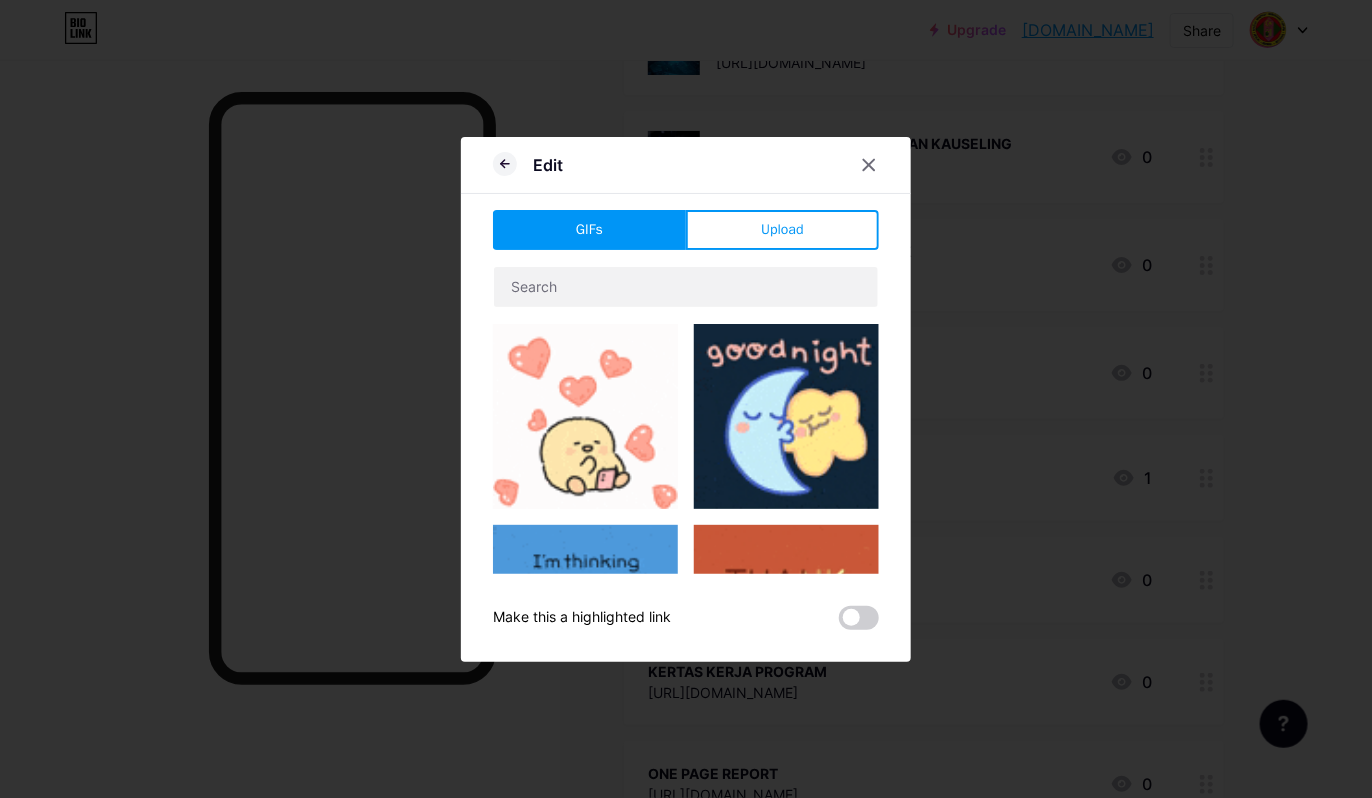 click on "Upload" at bounding box center (782, 229) 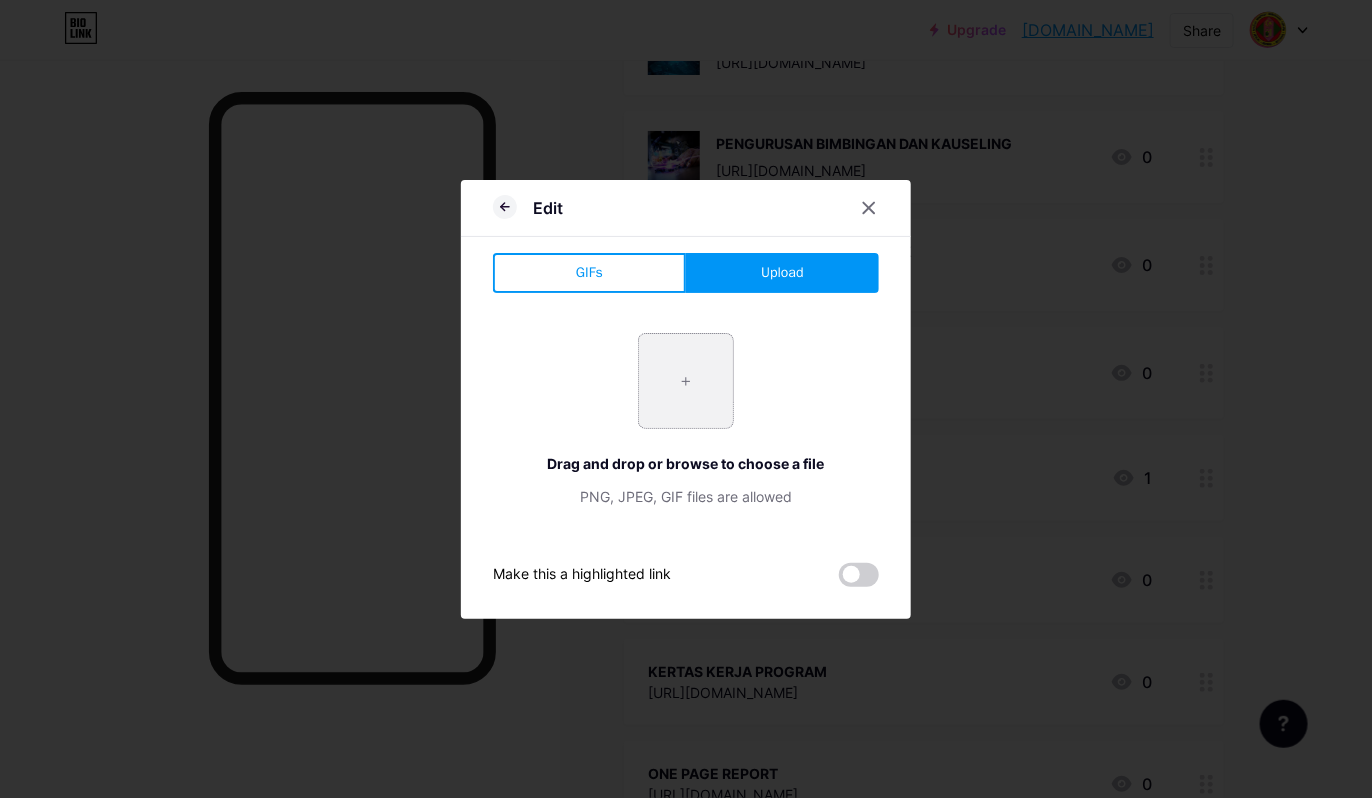 click at bounding box center [686, 381] 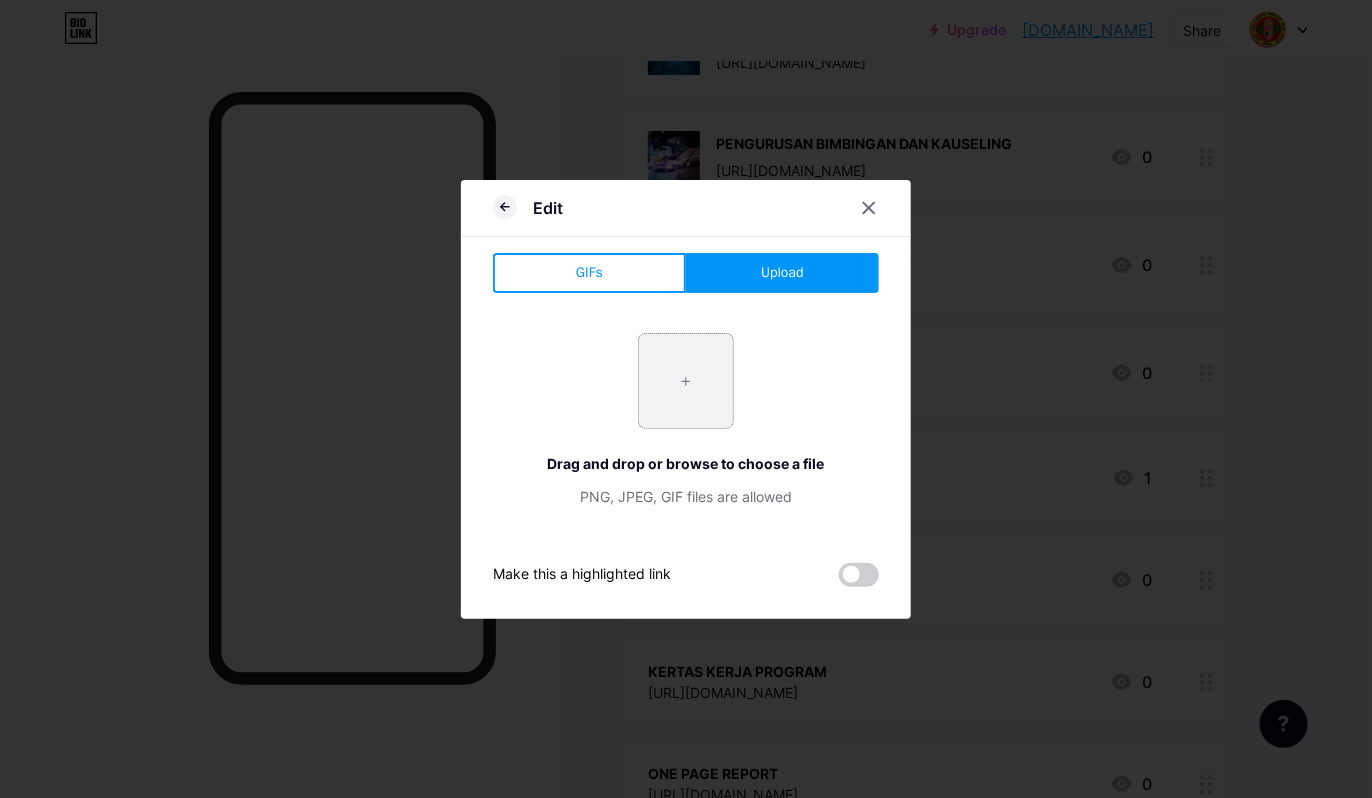 type on "C:\fakepath\PPDA.webp" 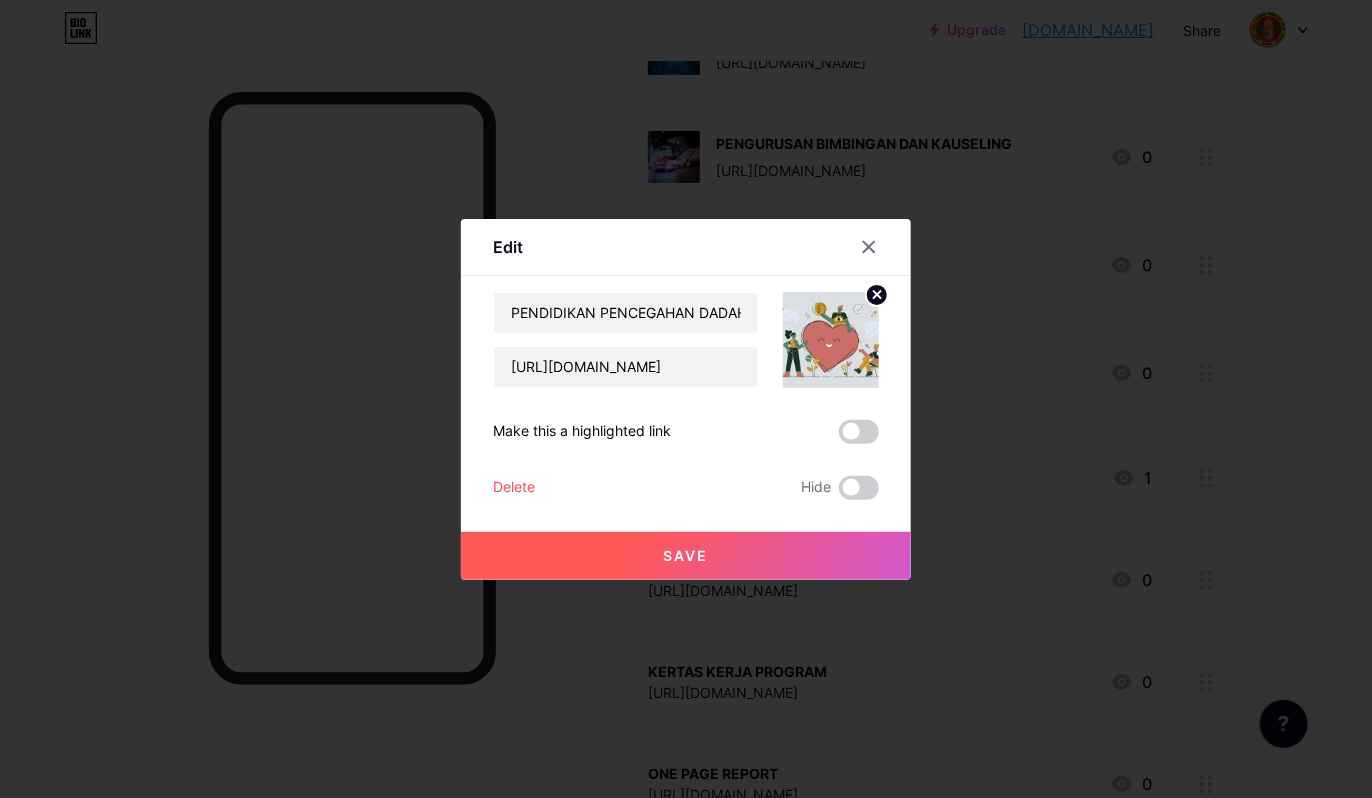 click on "Save" at bounding box center (686, 556) 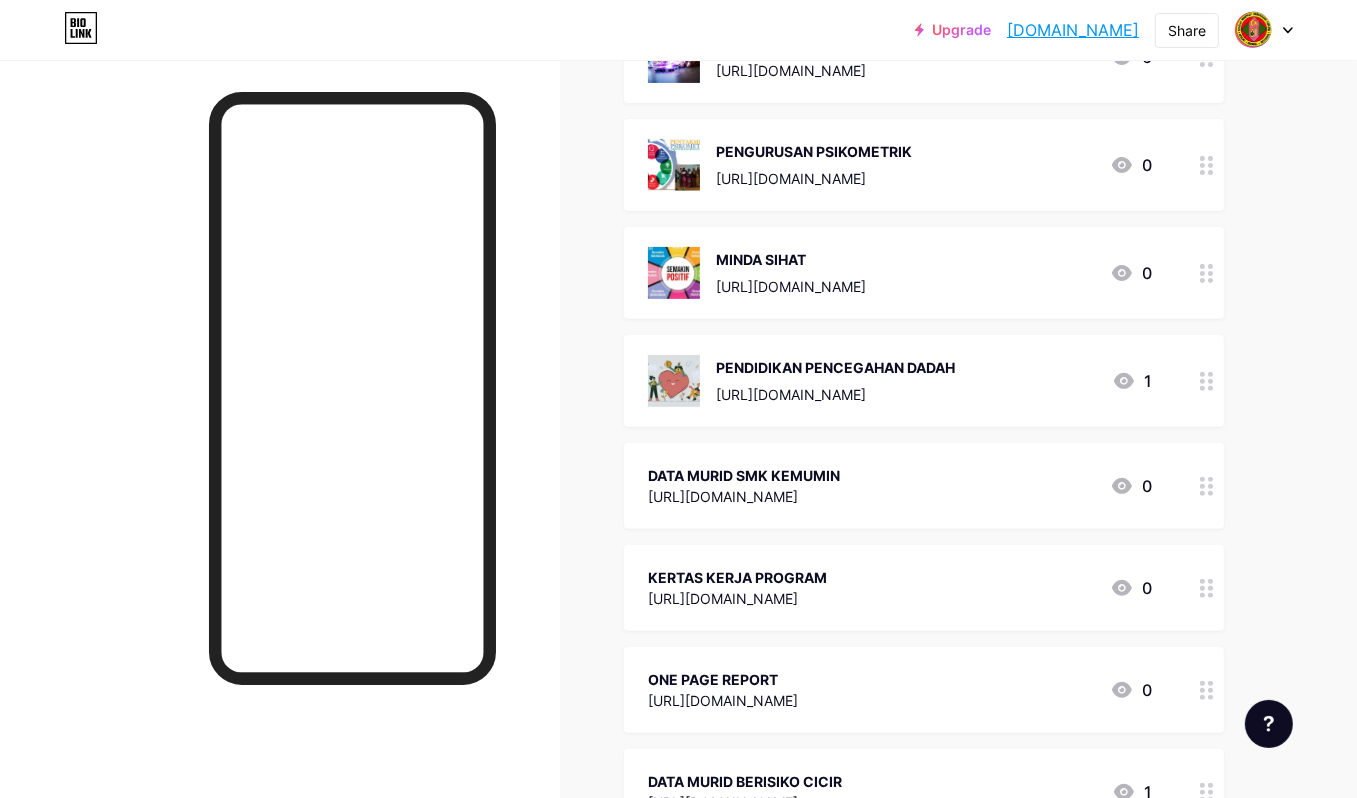 scroll, scrollTop: 700, scrollLeft: 0, axis: vertical 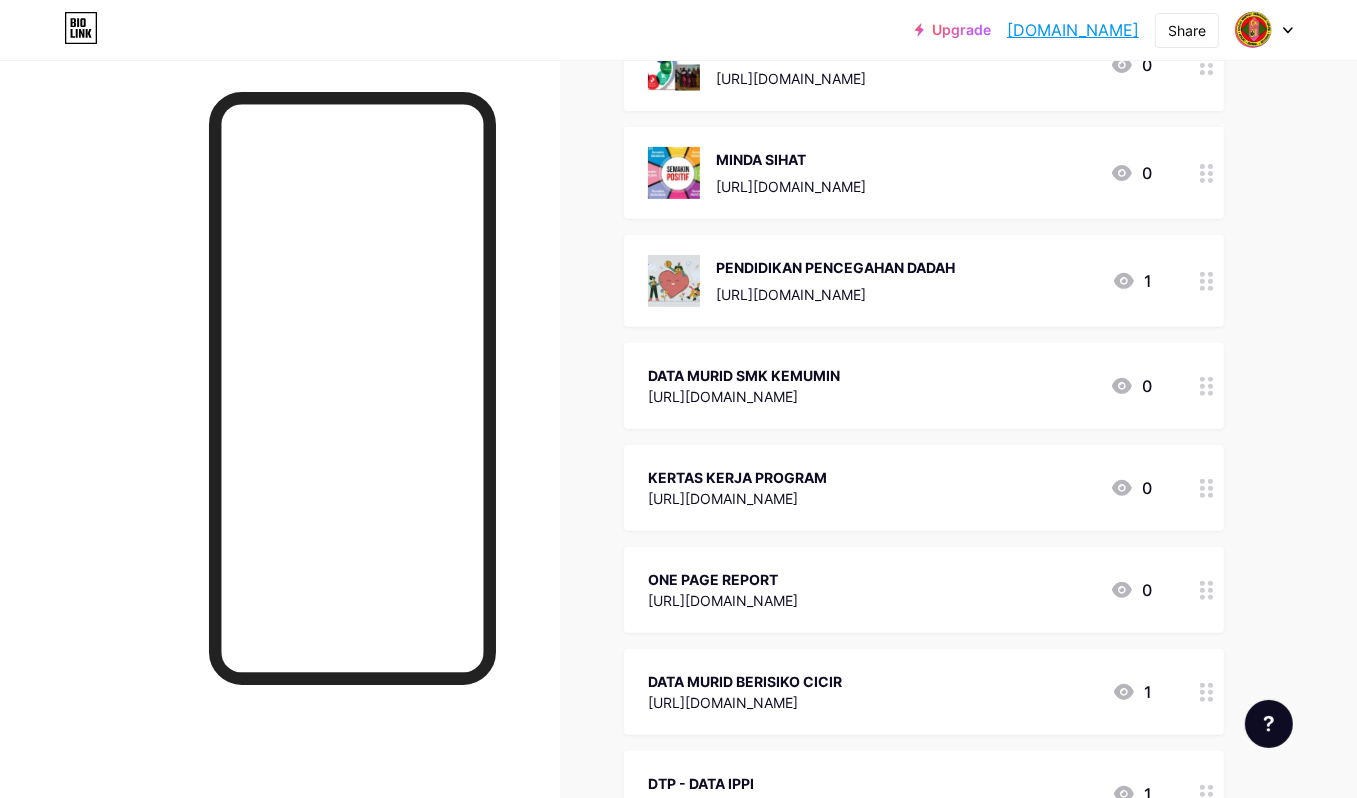 click on "DATA MURID SMK KEMUMIN" at bounding box center (744, 375) 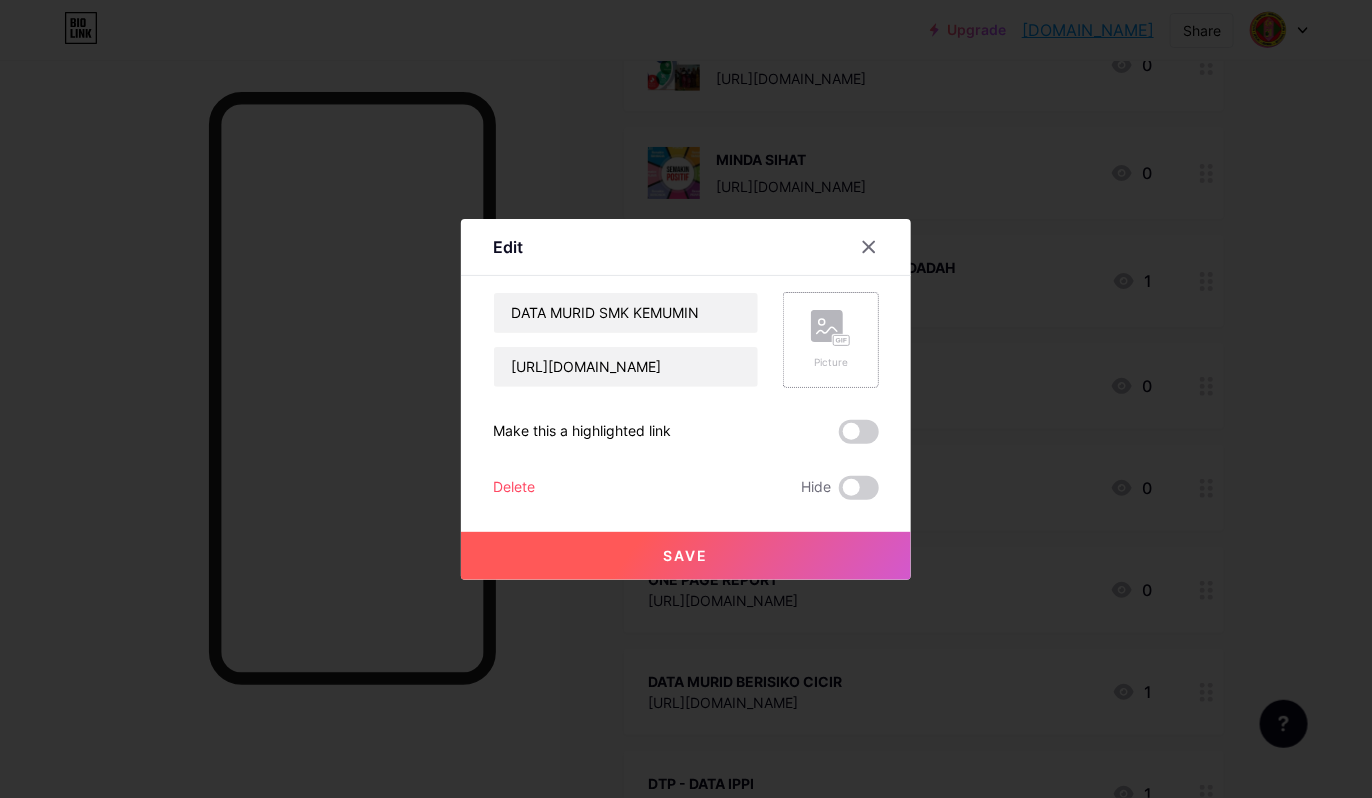 click 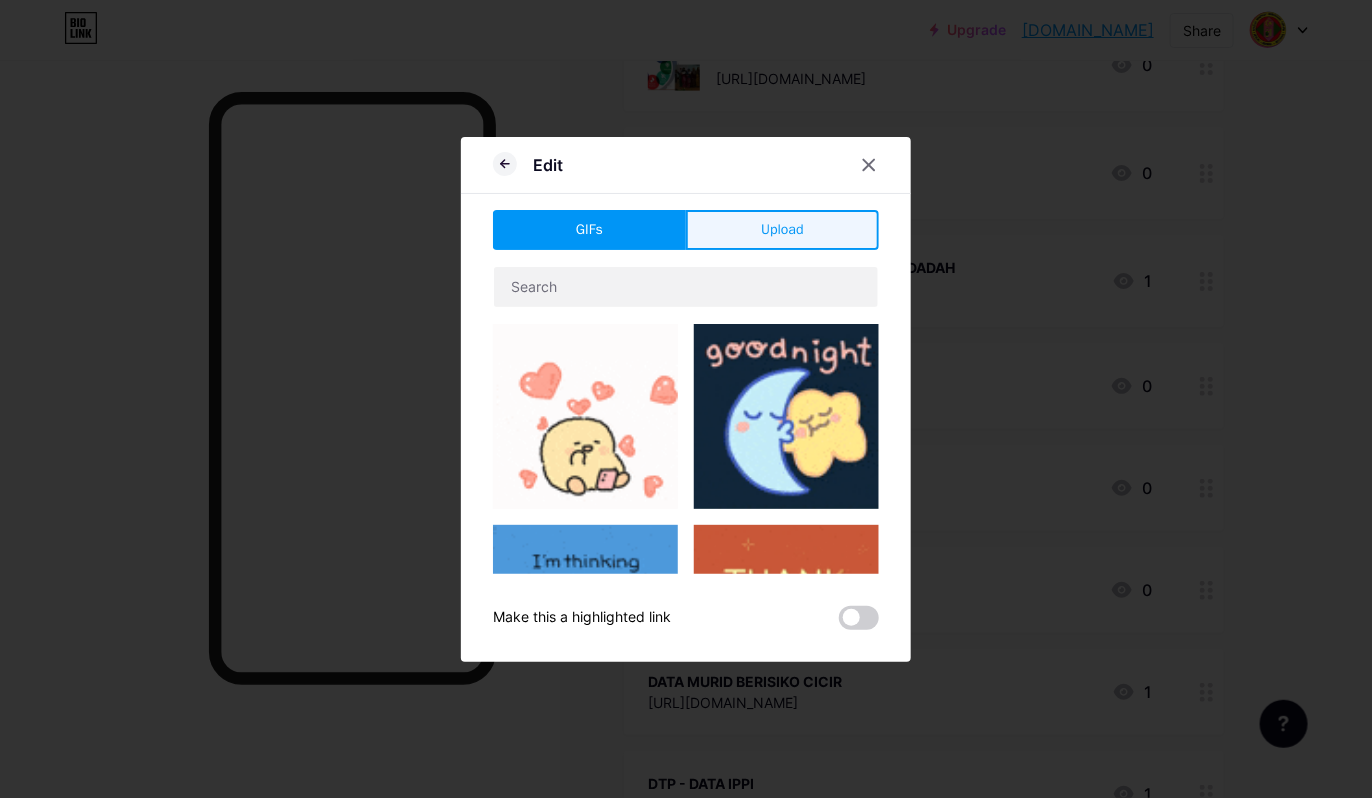 click on "Upload" at bounding box center (782, 230) 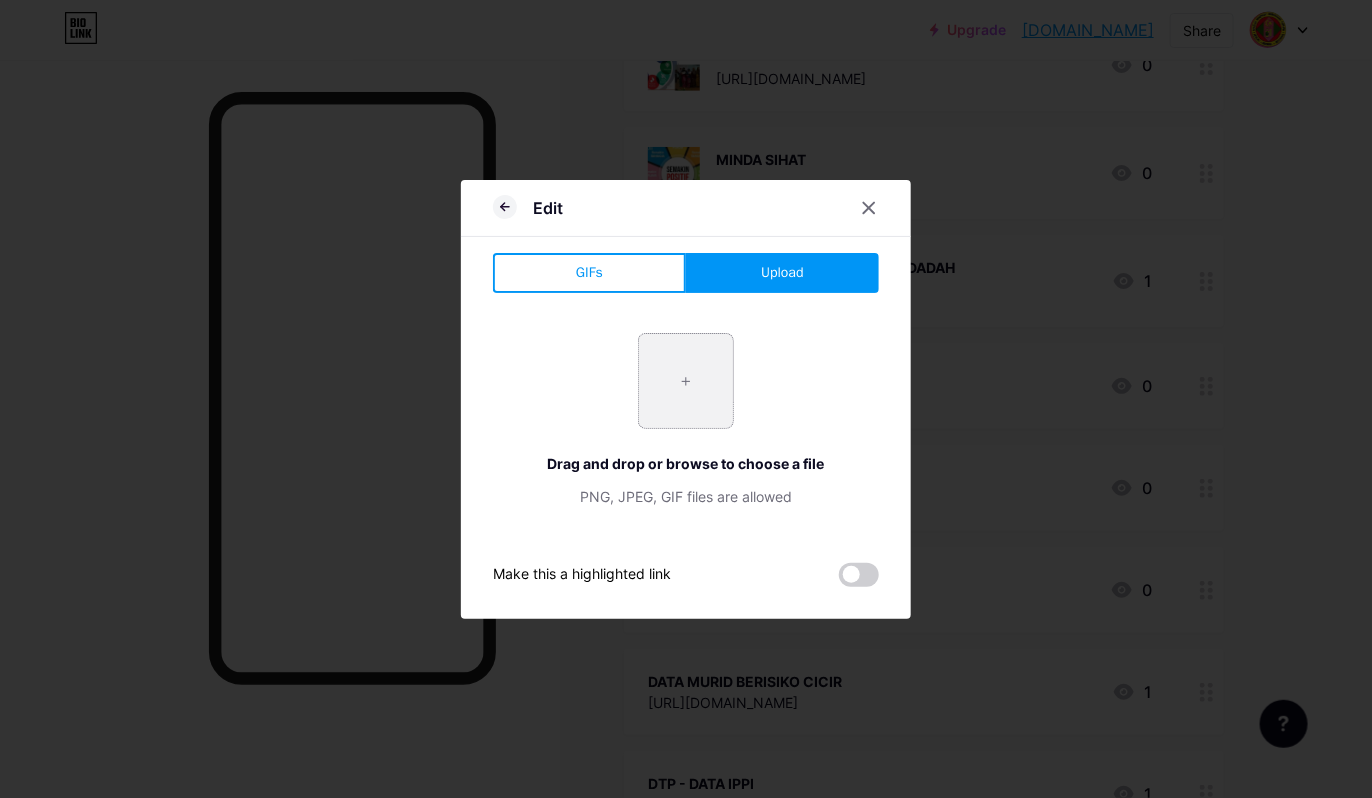 click at bounding box center (686, 381) 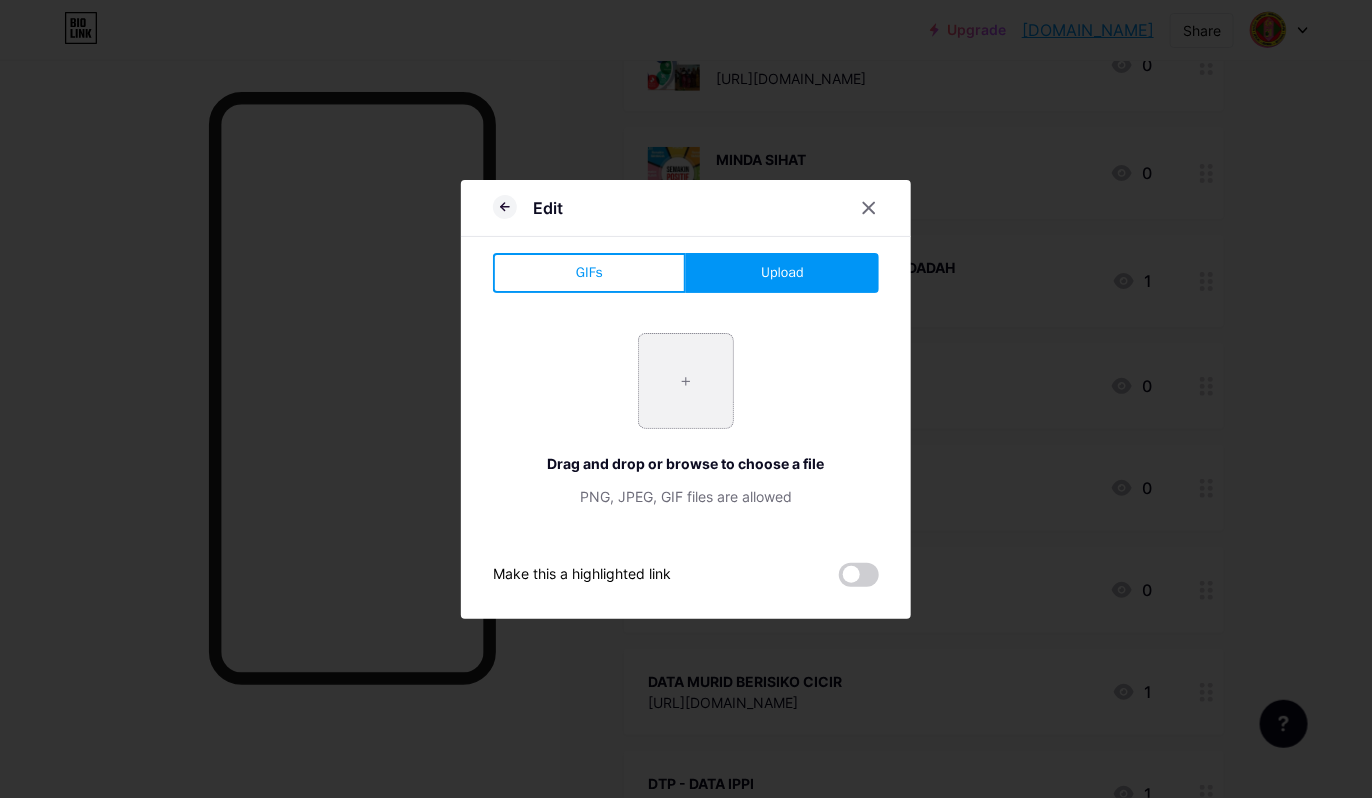 type on "C:\fakepath\REPORT.webp" 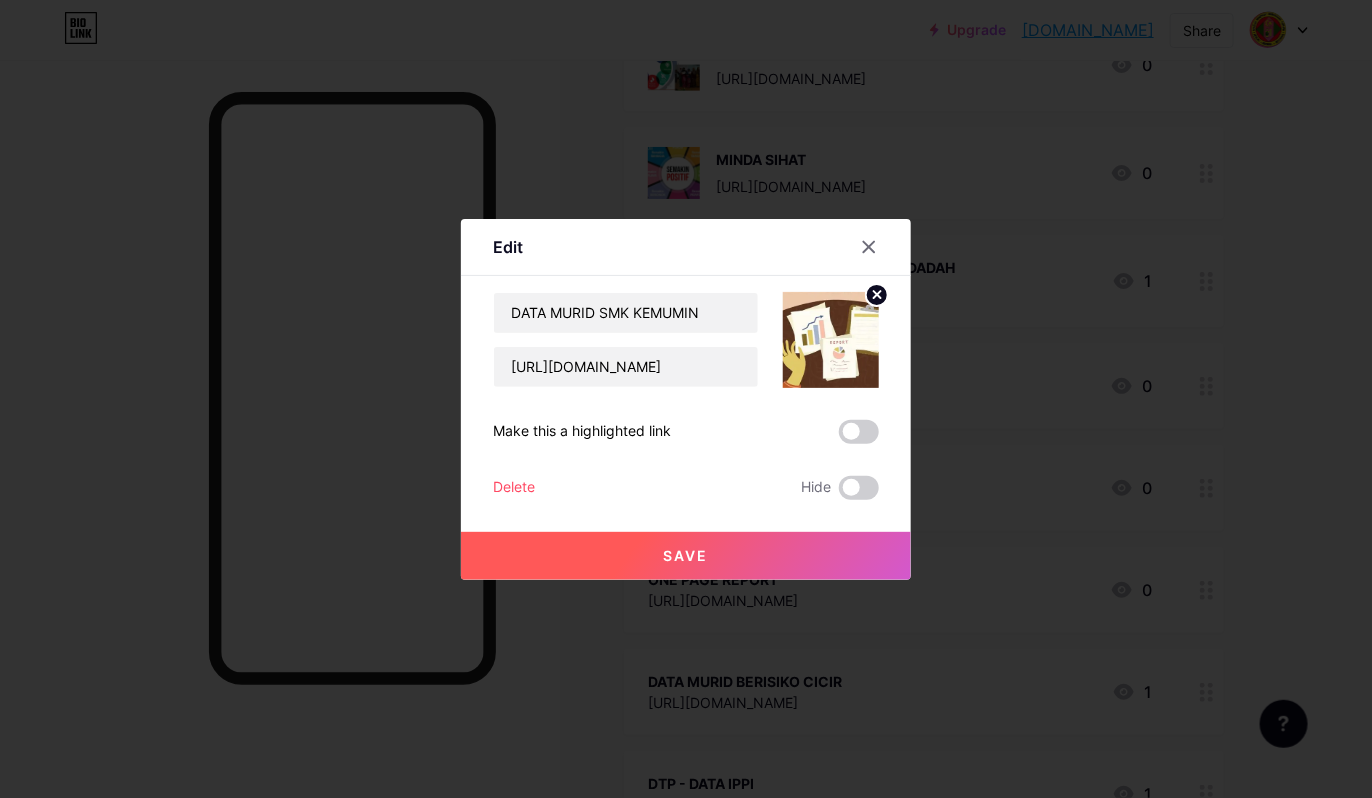 click on "Save" at bounding box center (686, 556) 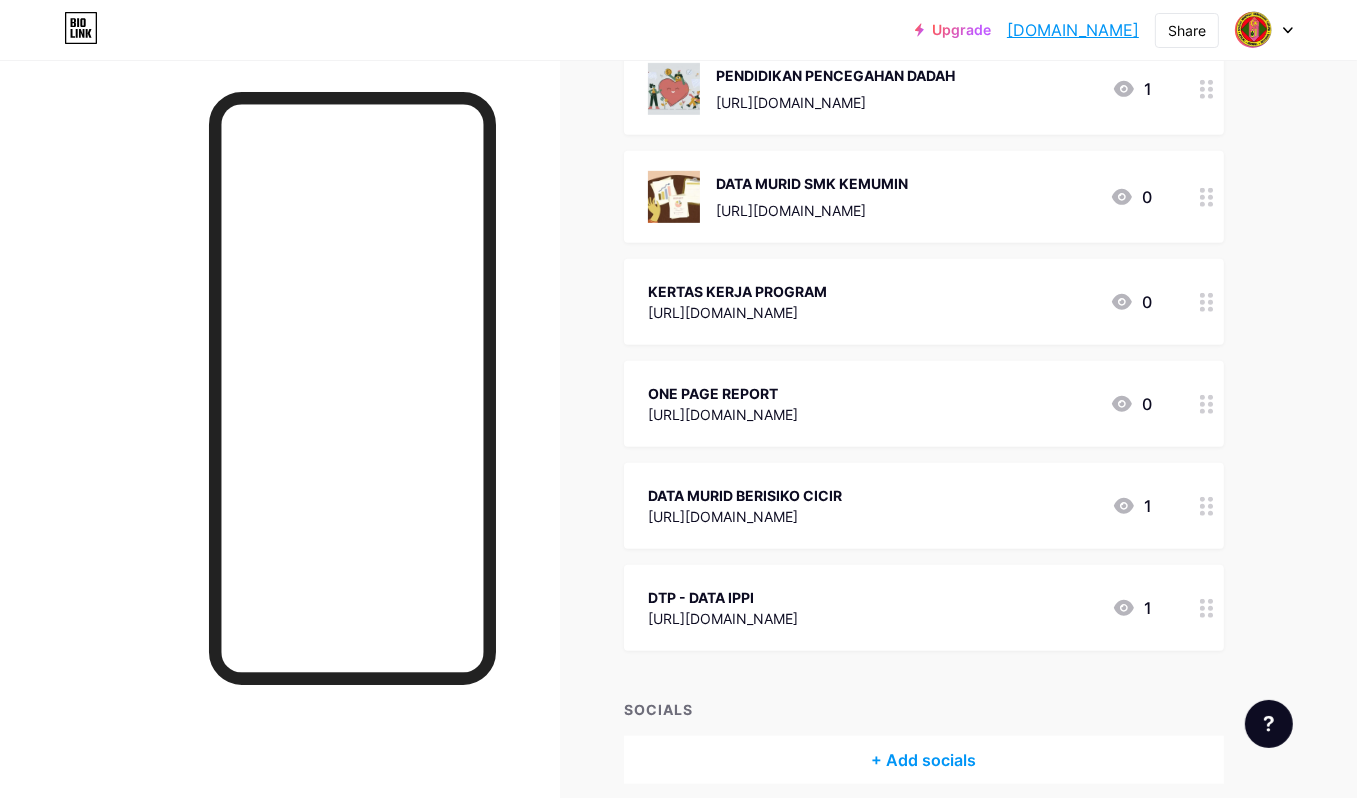 scroll, scrollTop: 900, scrollLeft: 0, axis: vertical 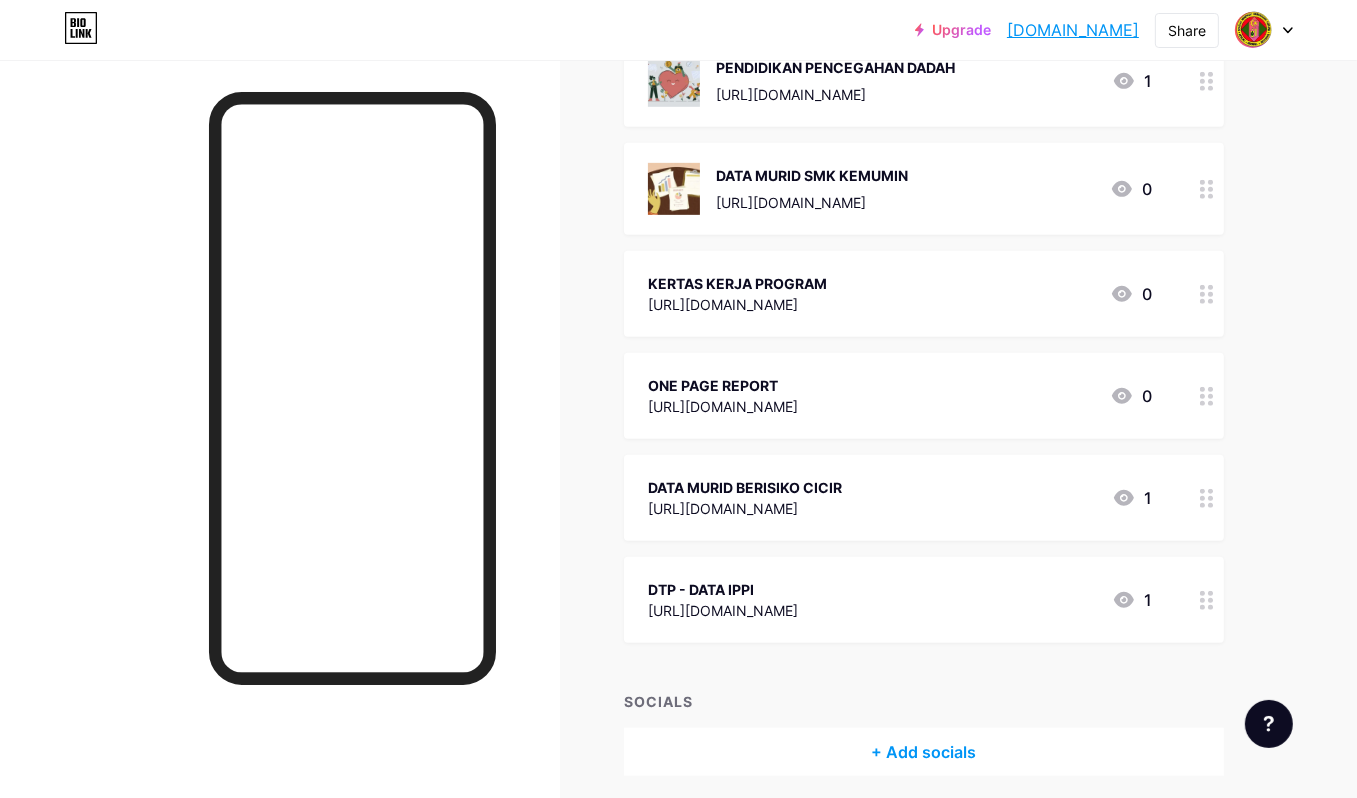 click on "ONE PAGE REPORT" at bounding box center [723, 385] 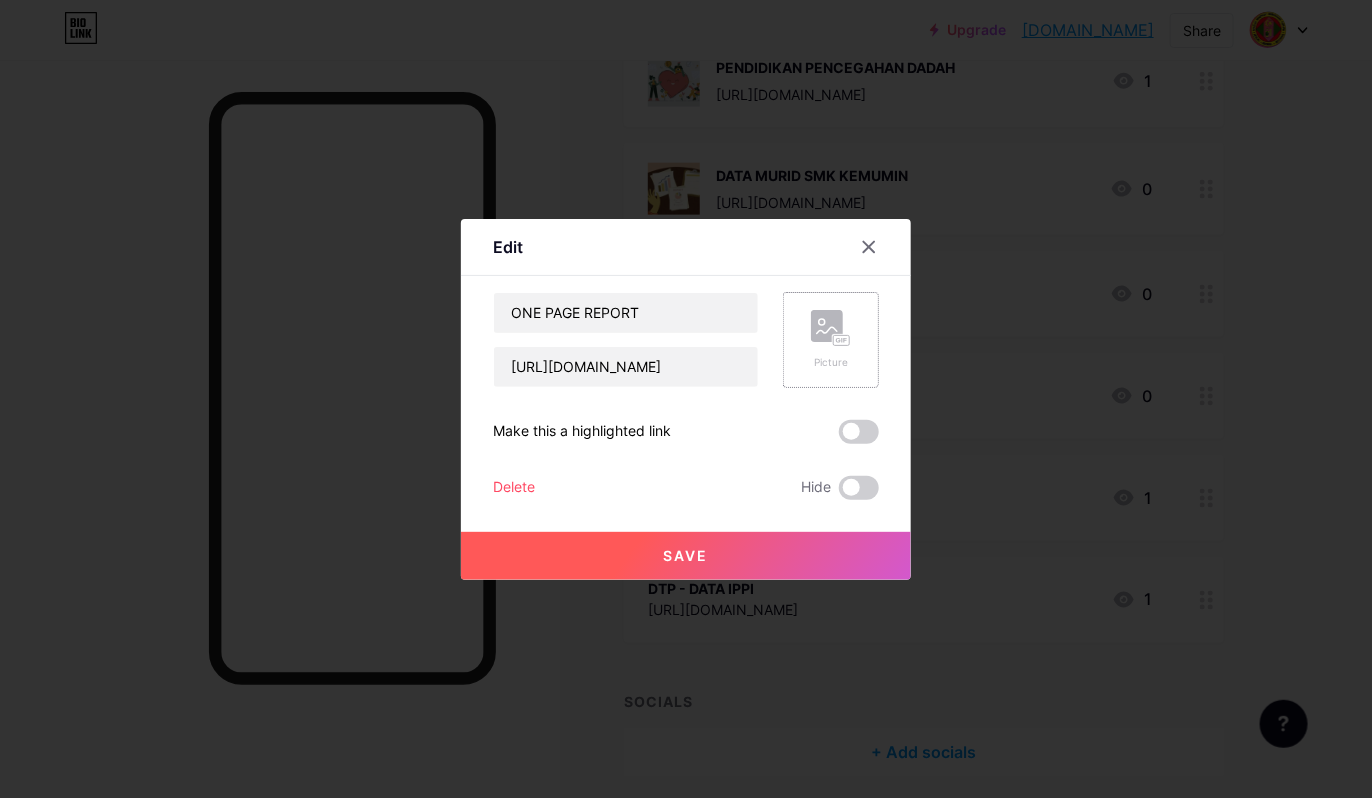 click 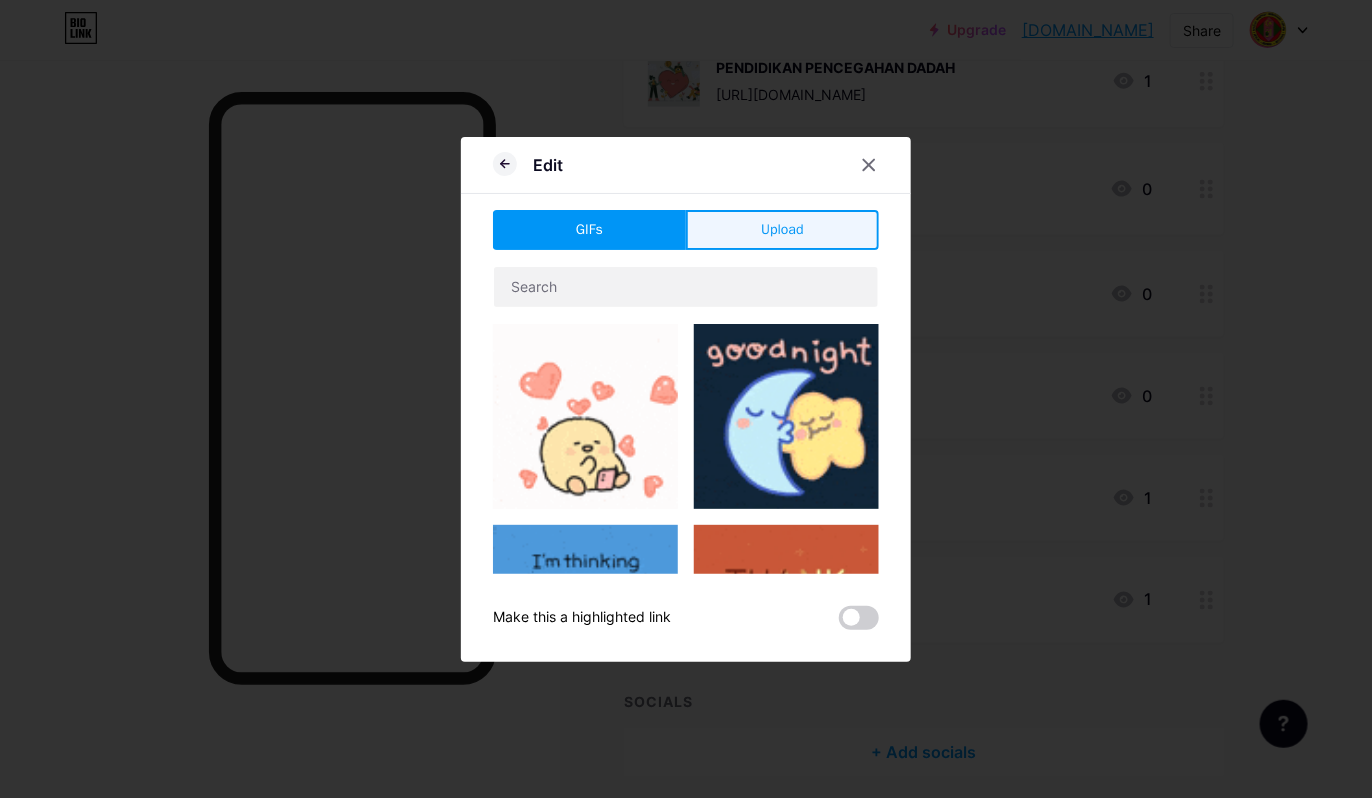 click on "Upload" at bounding box center [782, 229] 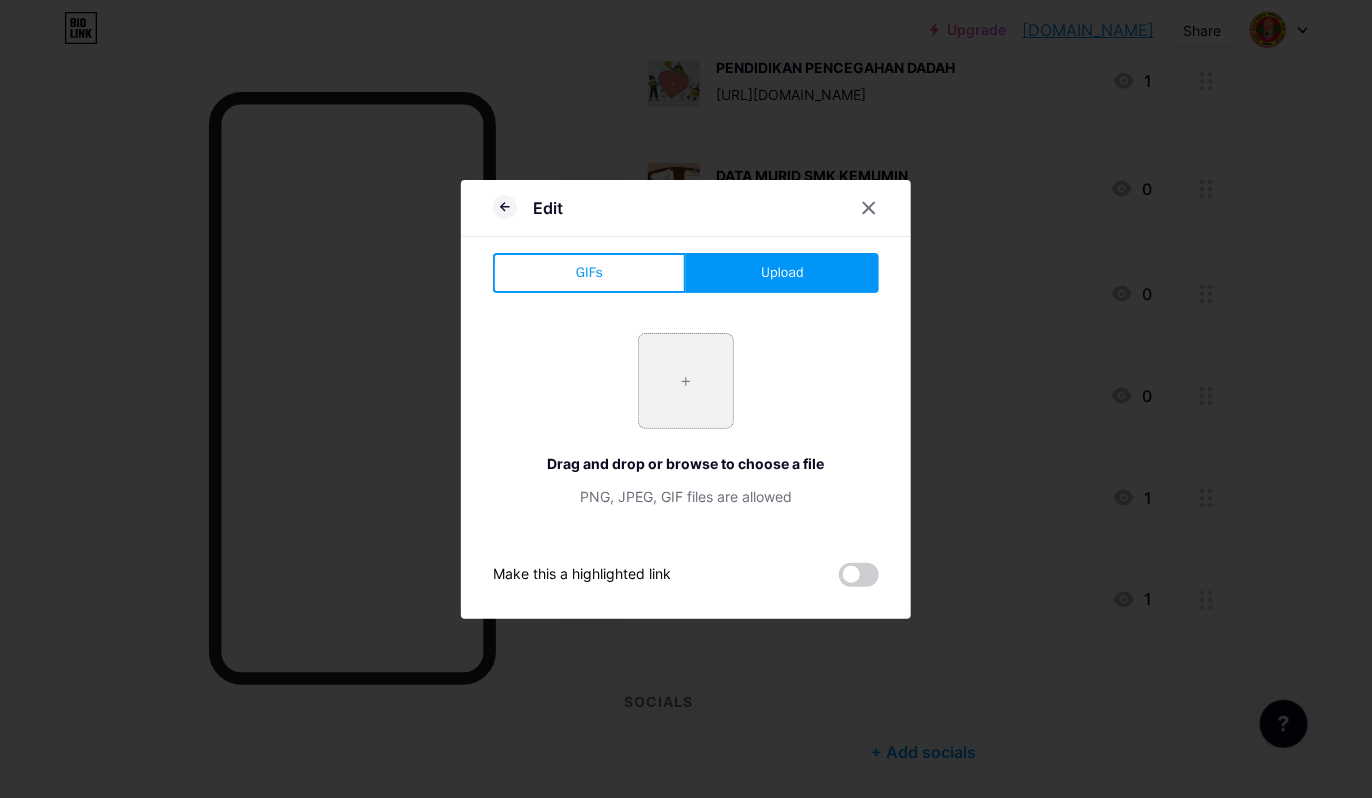 click at bounding box center [686, 381] 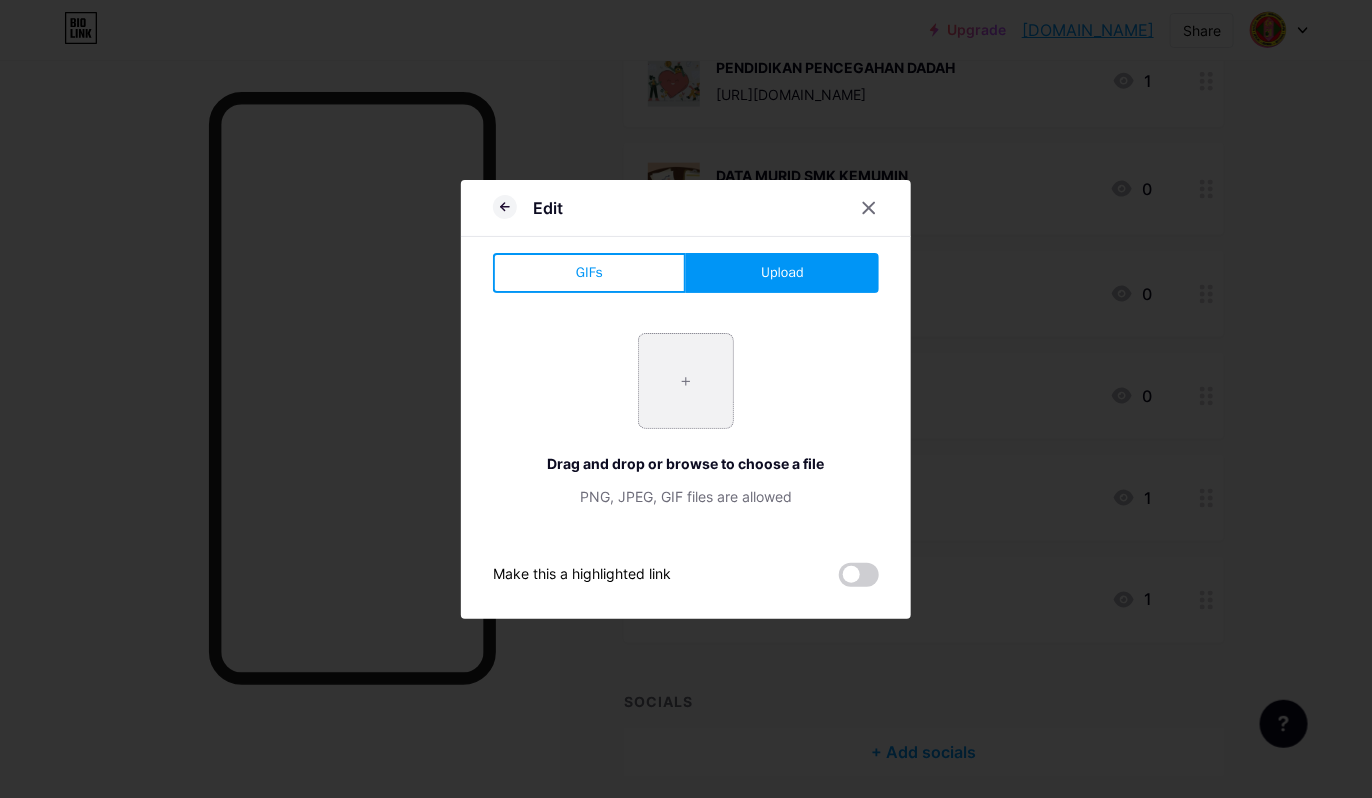 type on "C:\fakepath\photo_2025-07-03_12-54-57.jpg" 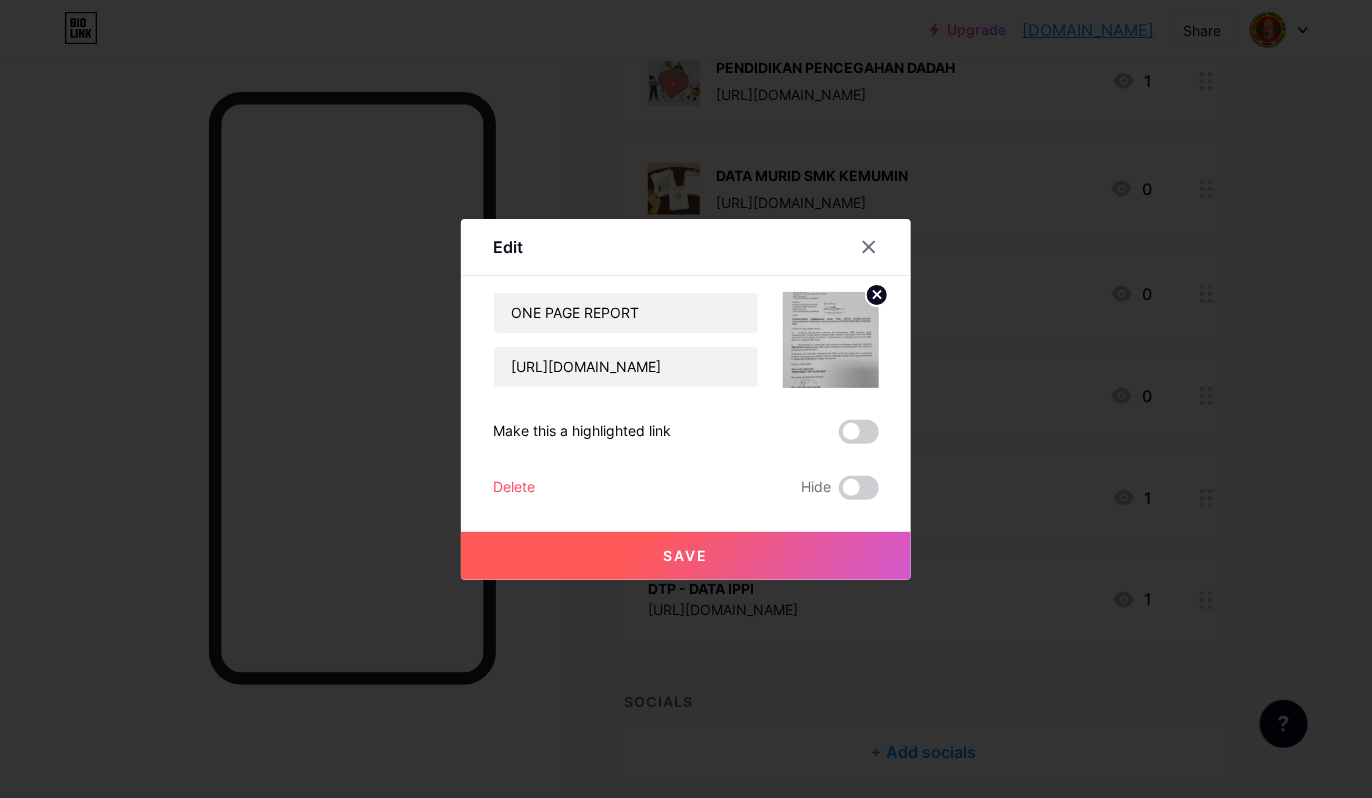 click on "Save" at bounding box center (686, 556) 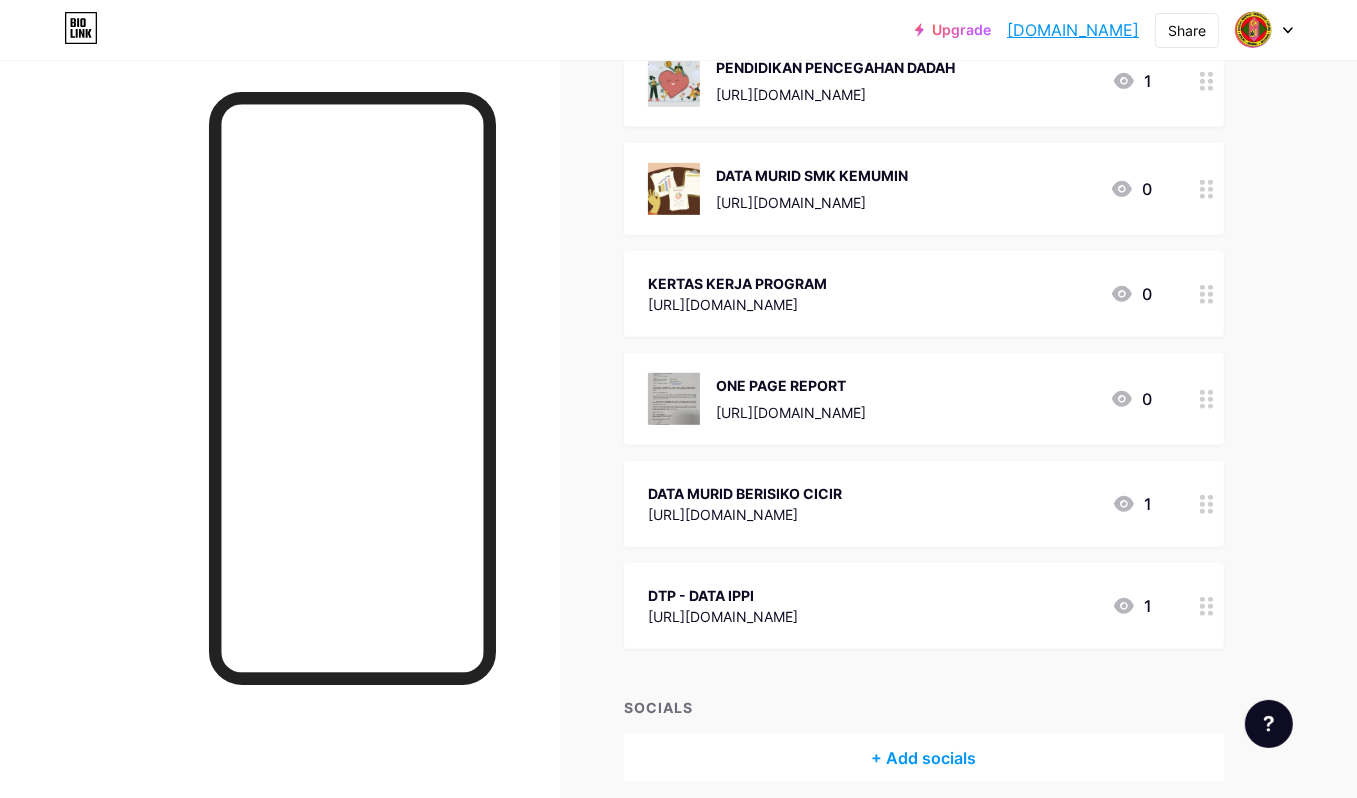 click at bounding box center [674, 399] 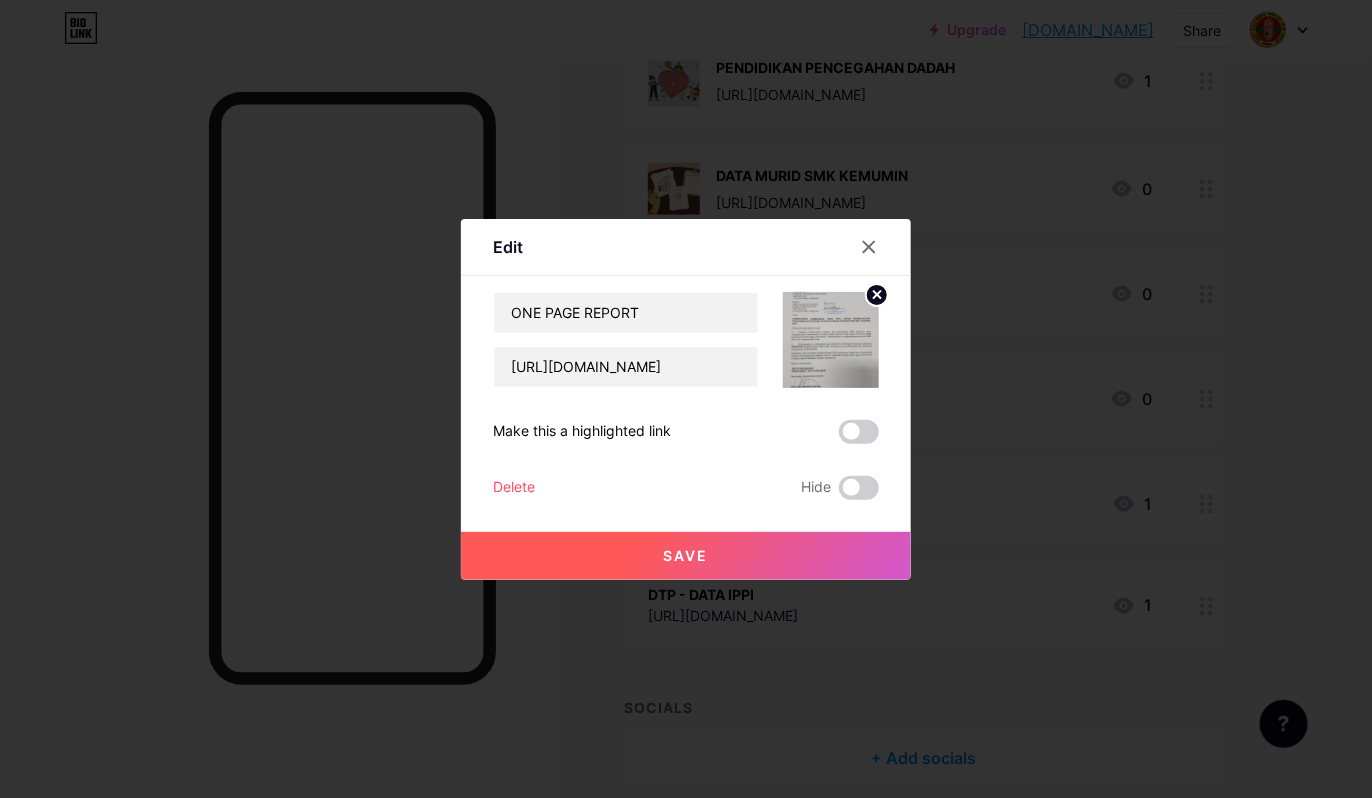 click 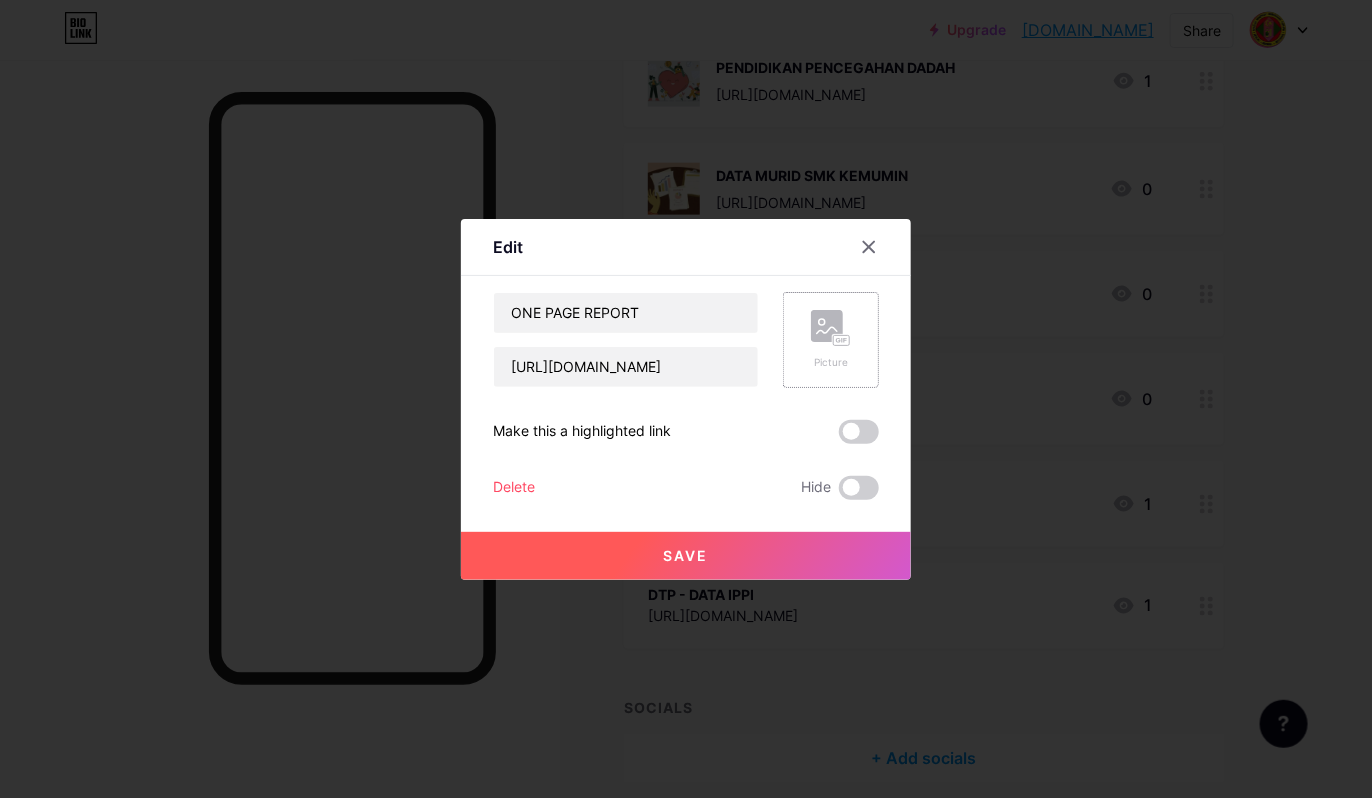 click 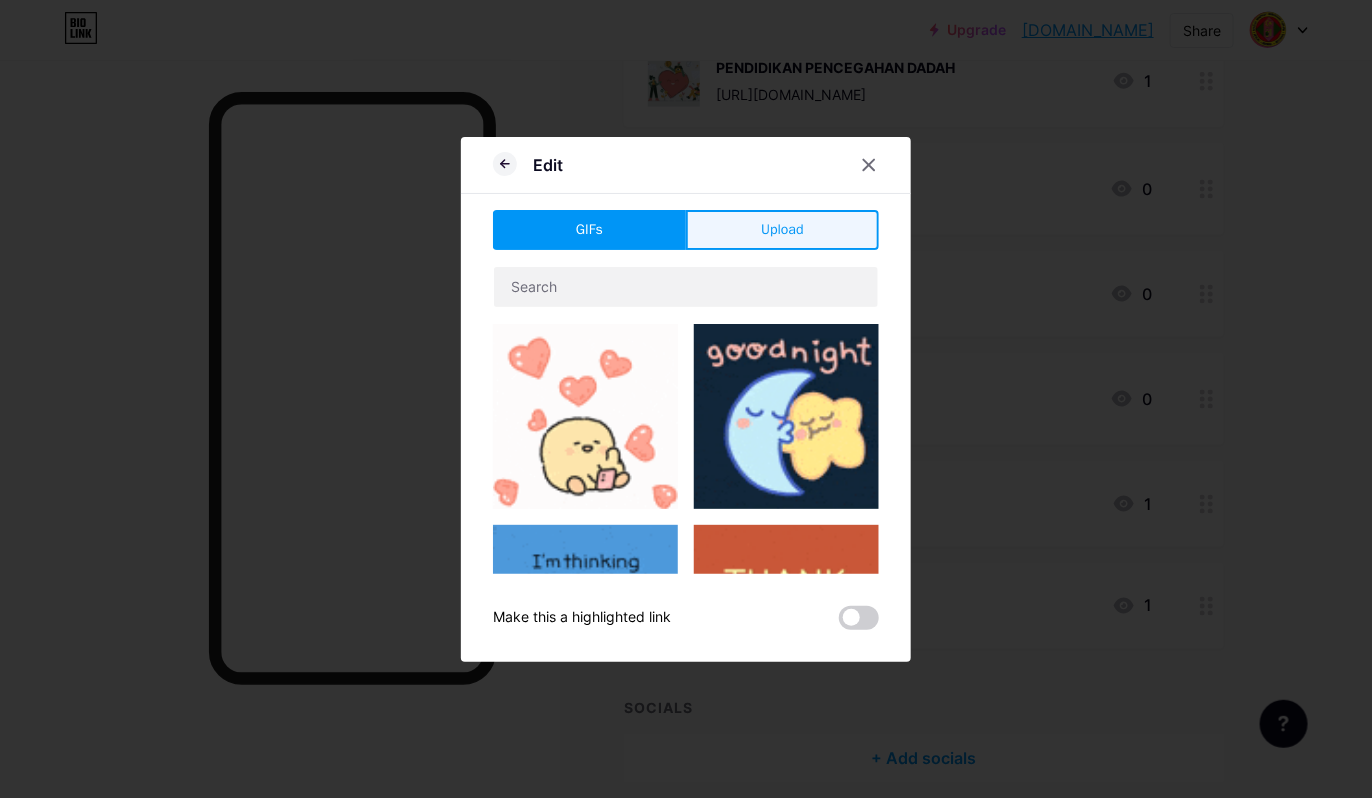 click on "Upload" at bounding box center (782, 229) 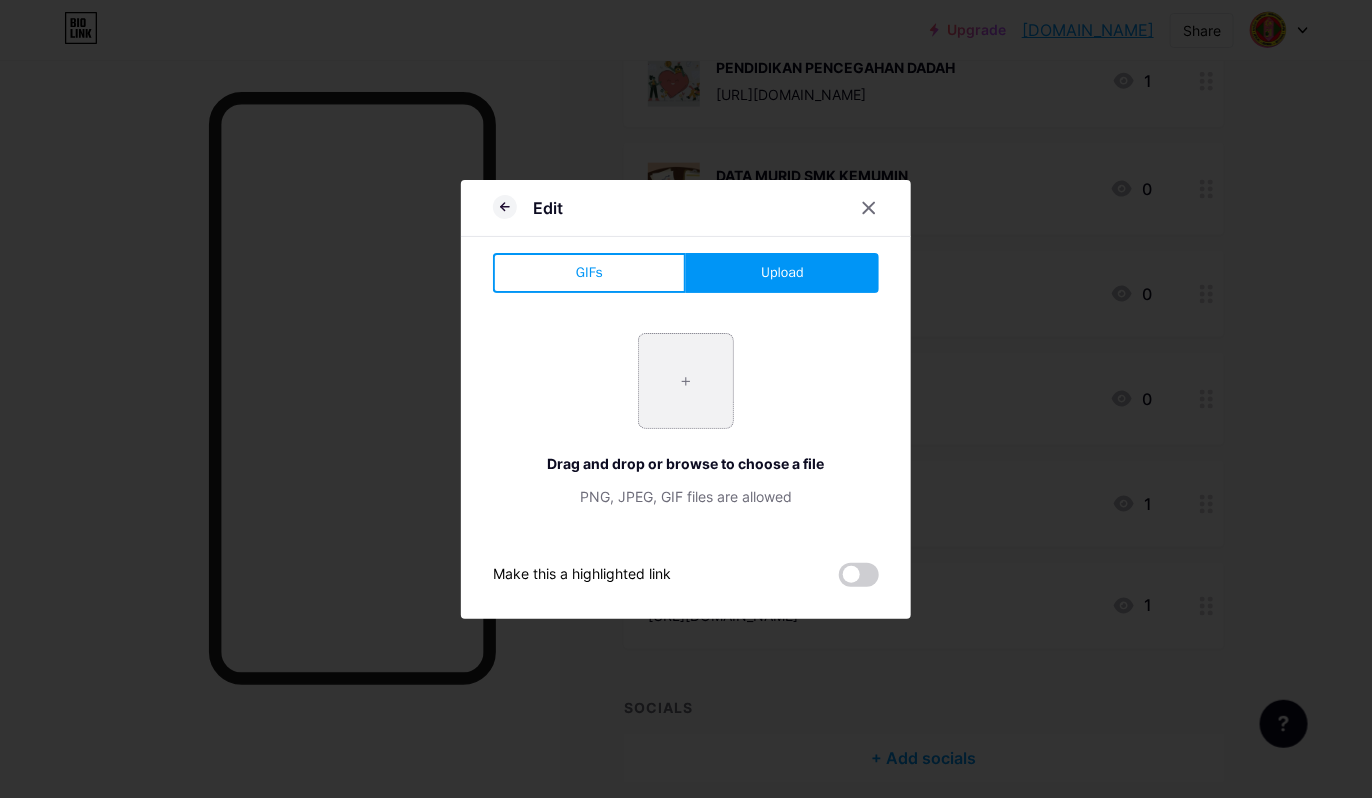 click at bounding box center (686, 381) 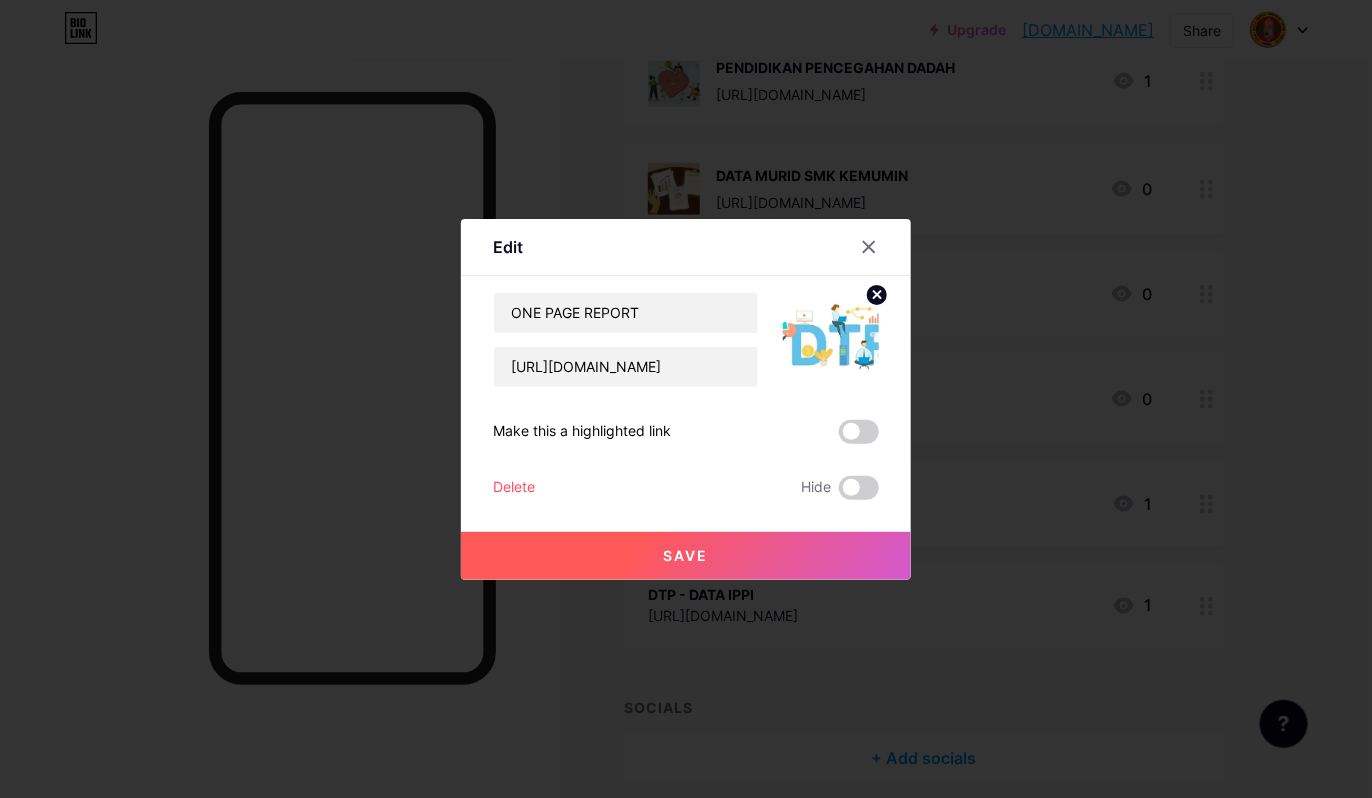 click on "Save" at bounding box center (686, 556) 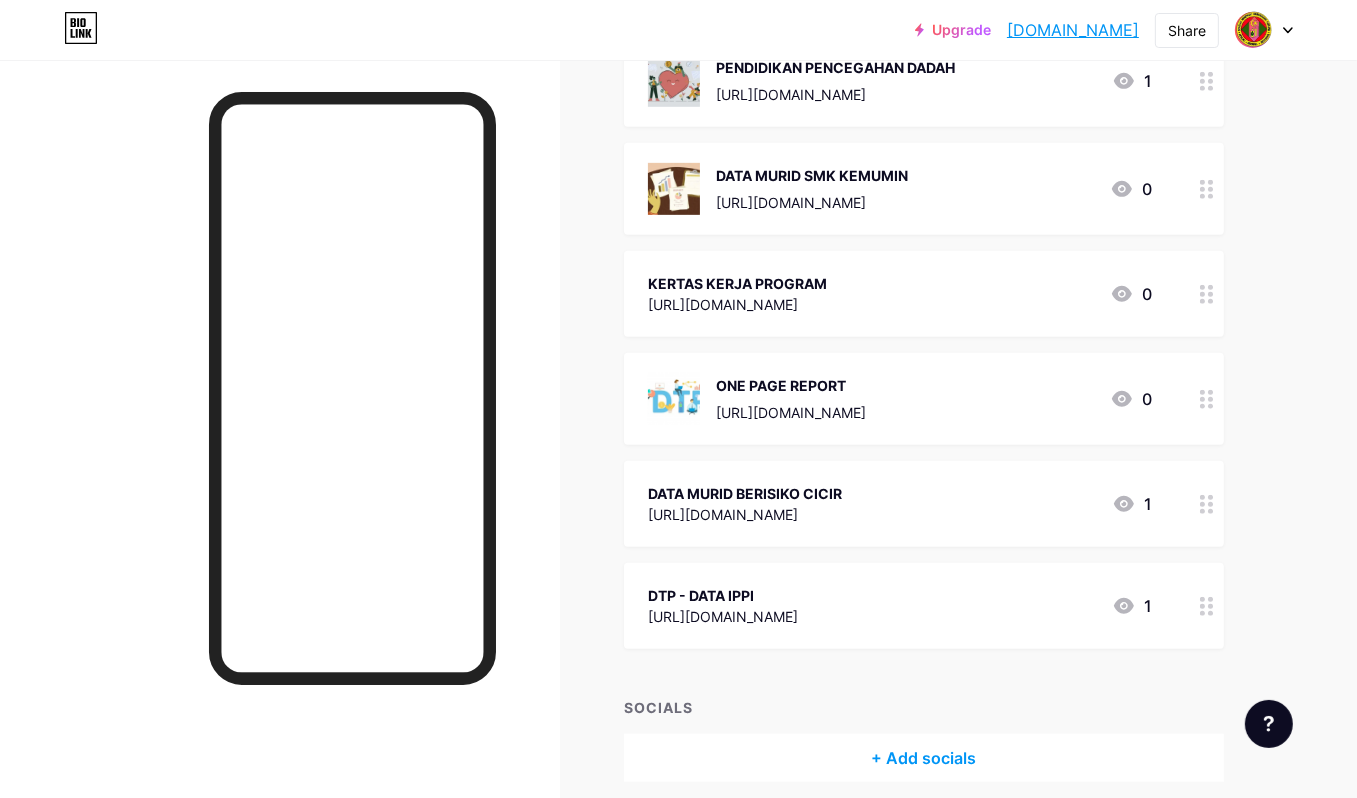 click on "ONE PAGE REPORT
[URL][DOMAIN_NAME]" at bounding box center [757, 399] 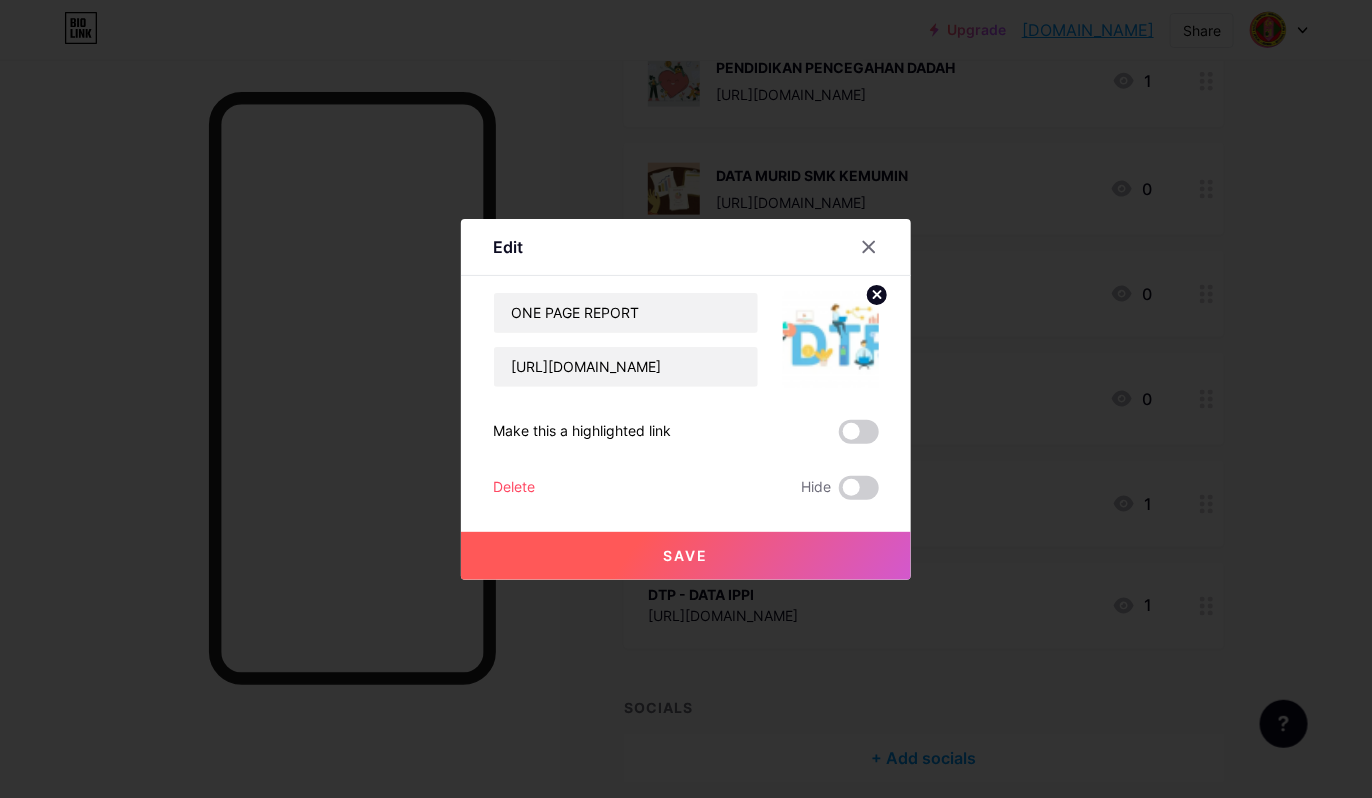 click 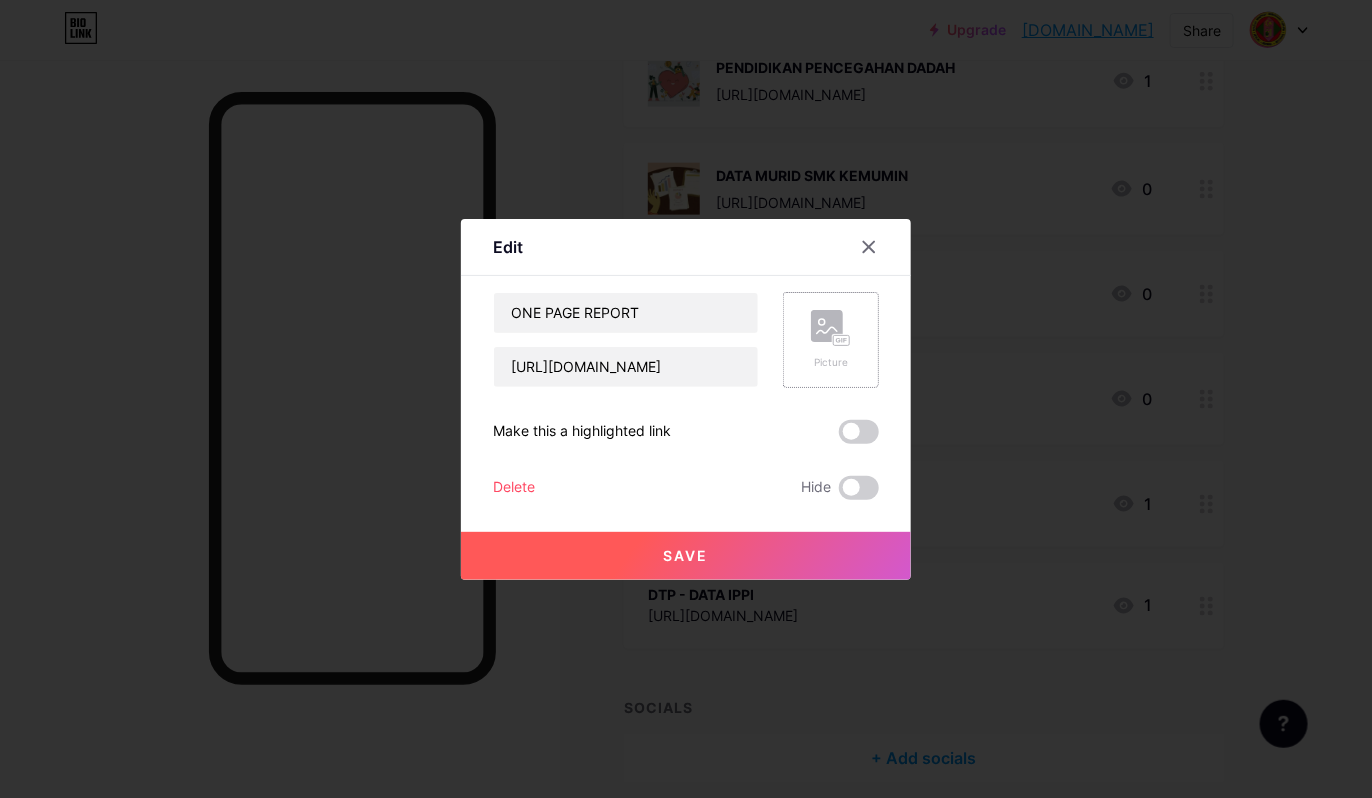click on "Save" at bounding box center [686, 556] 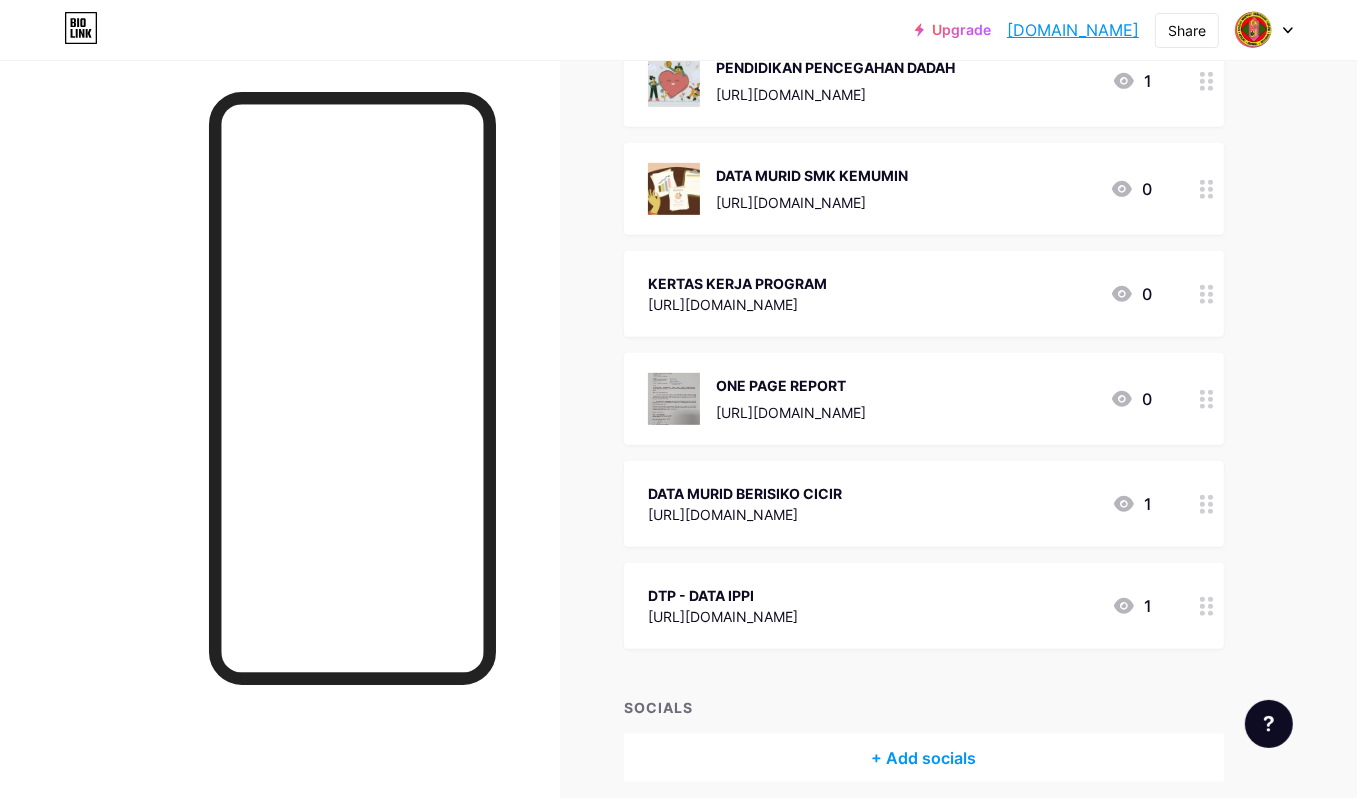 click on "[URL][DOMAIN_NAME]" at bounding box center (723, 616) 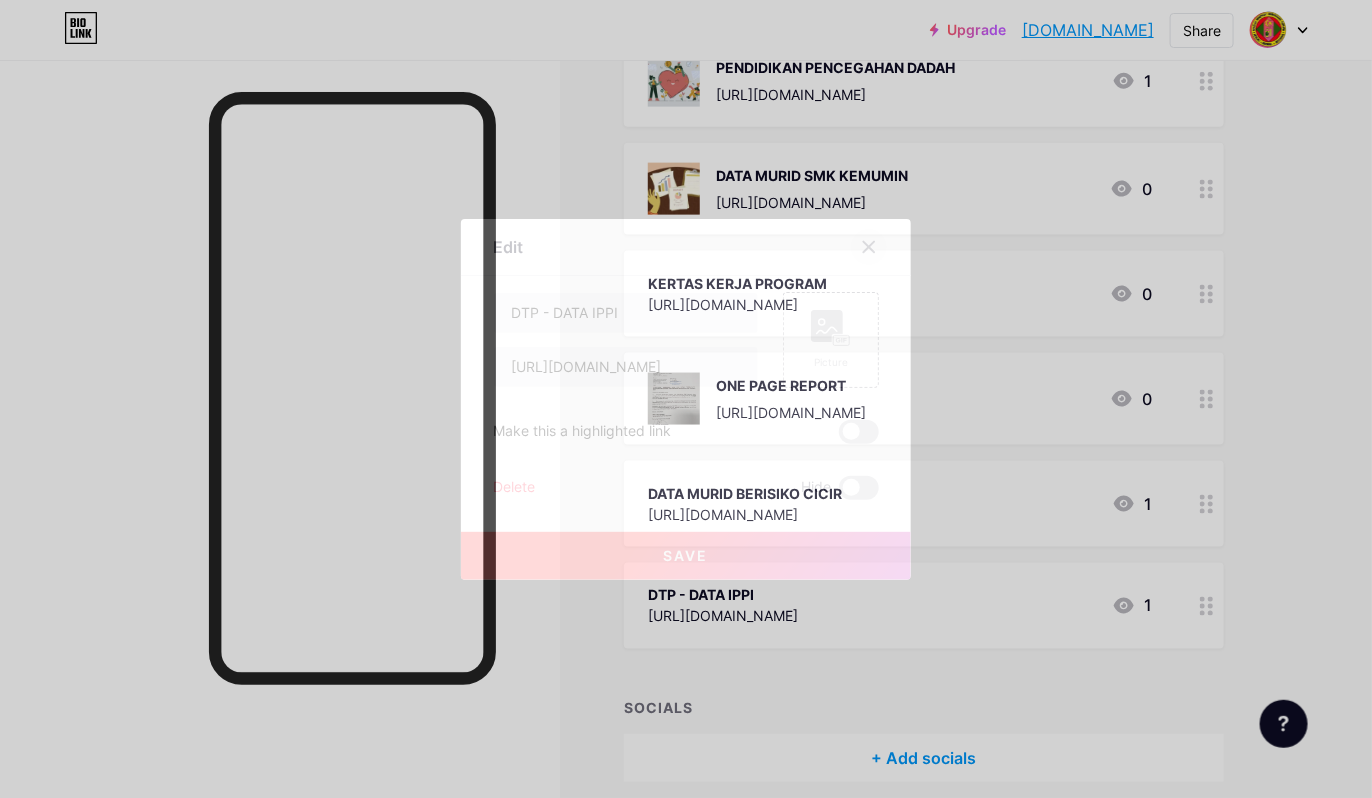 click 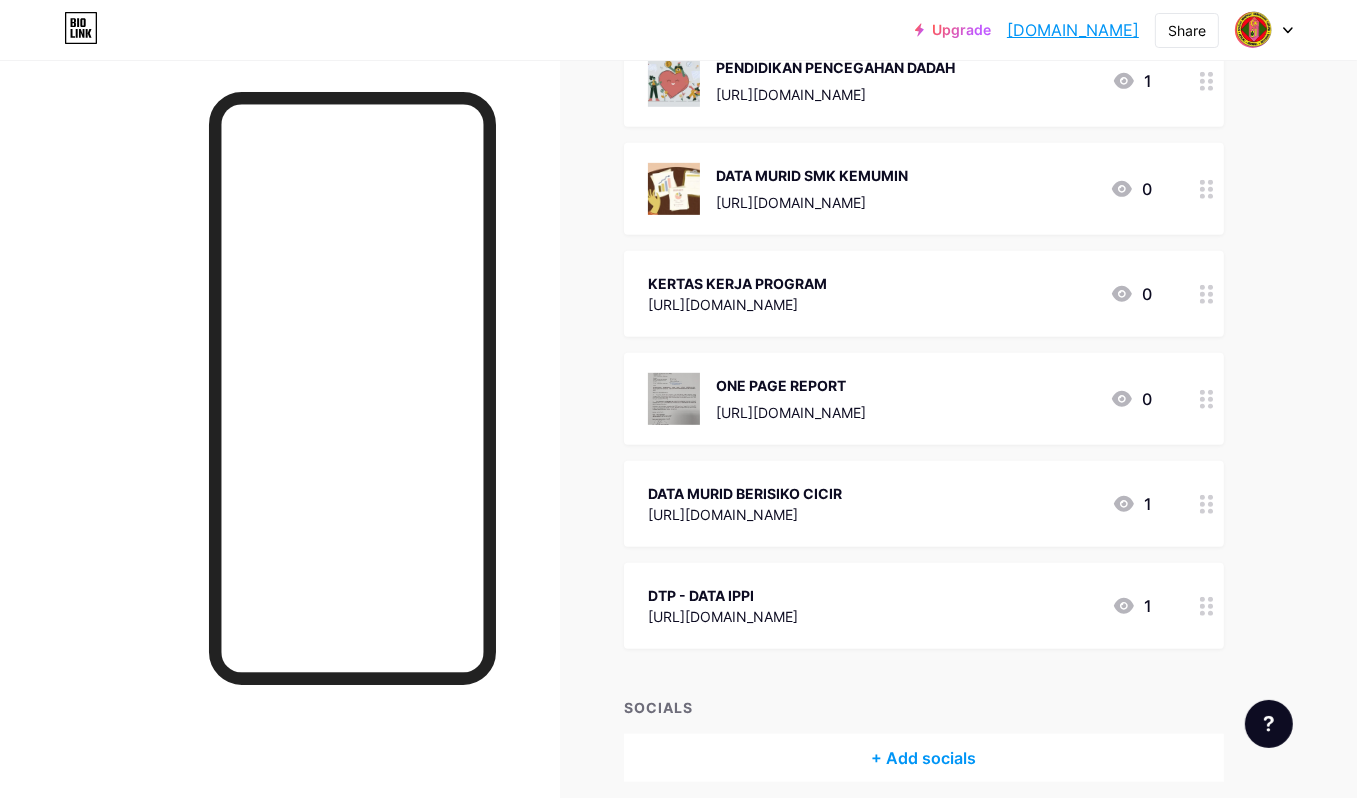 click on "ONE PAGE REPORT
[URL][DOMAIN_NAME]" at bounding box center (791, 399) 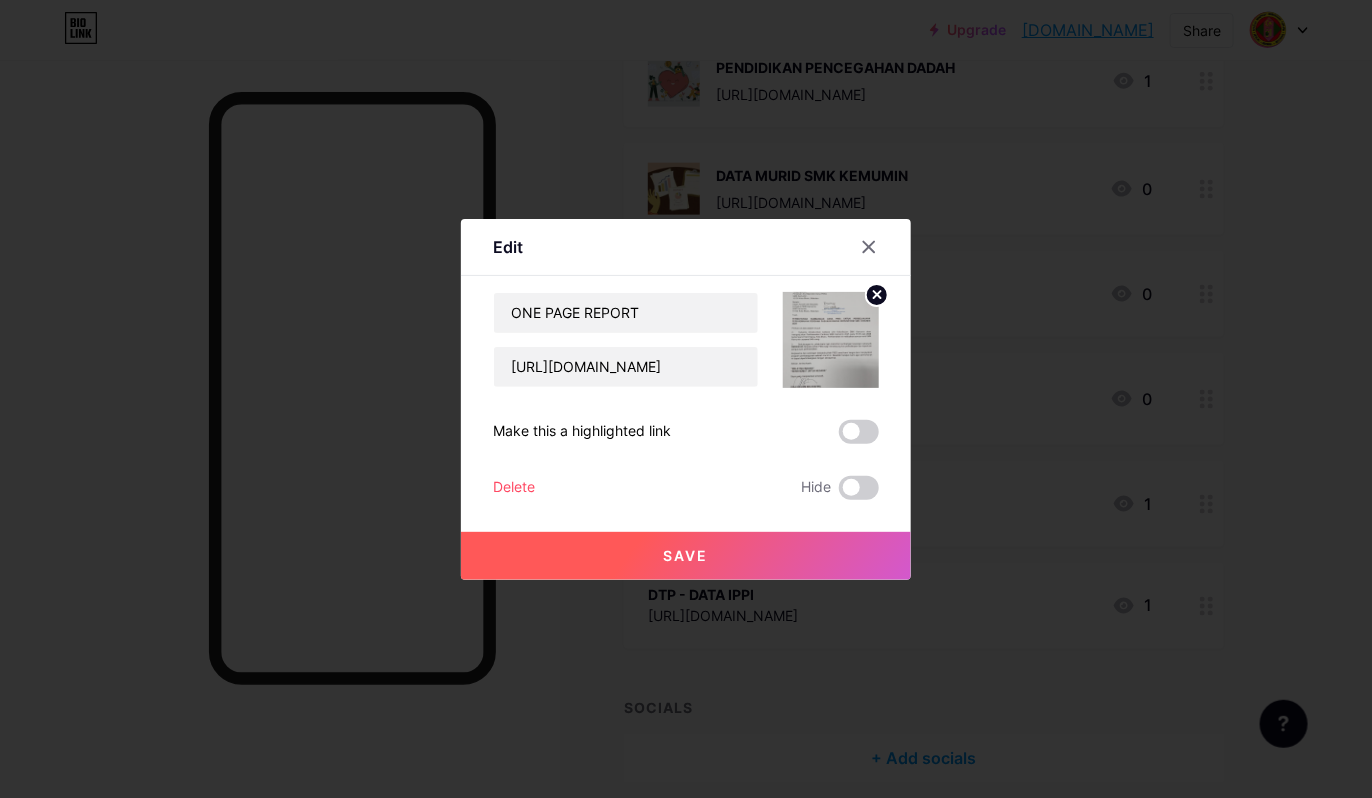 drag, startPoint x: 874, startPoint y: 291, endPoint x: 855, endPoint y: 315, distance: 30.610456 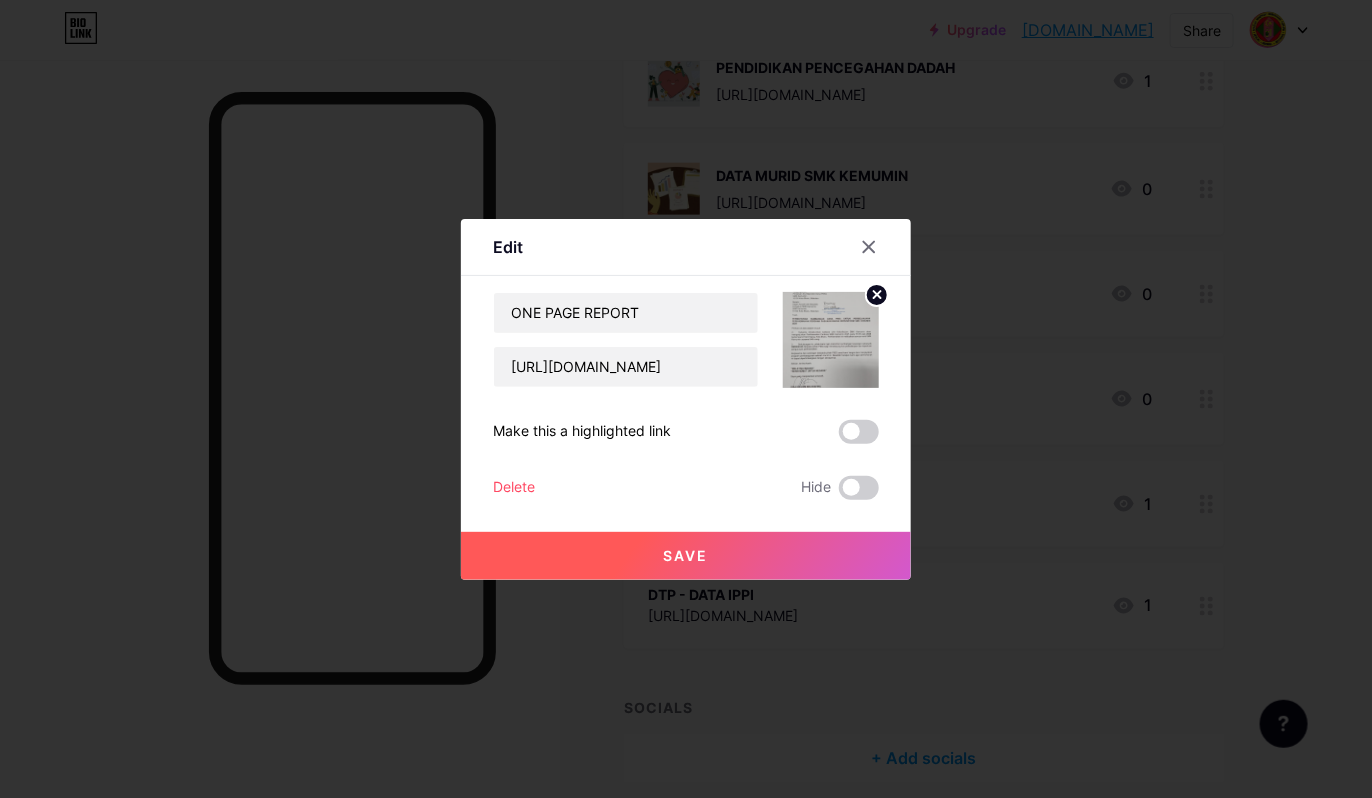 click 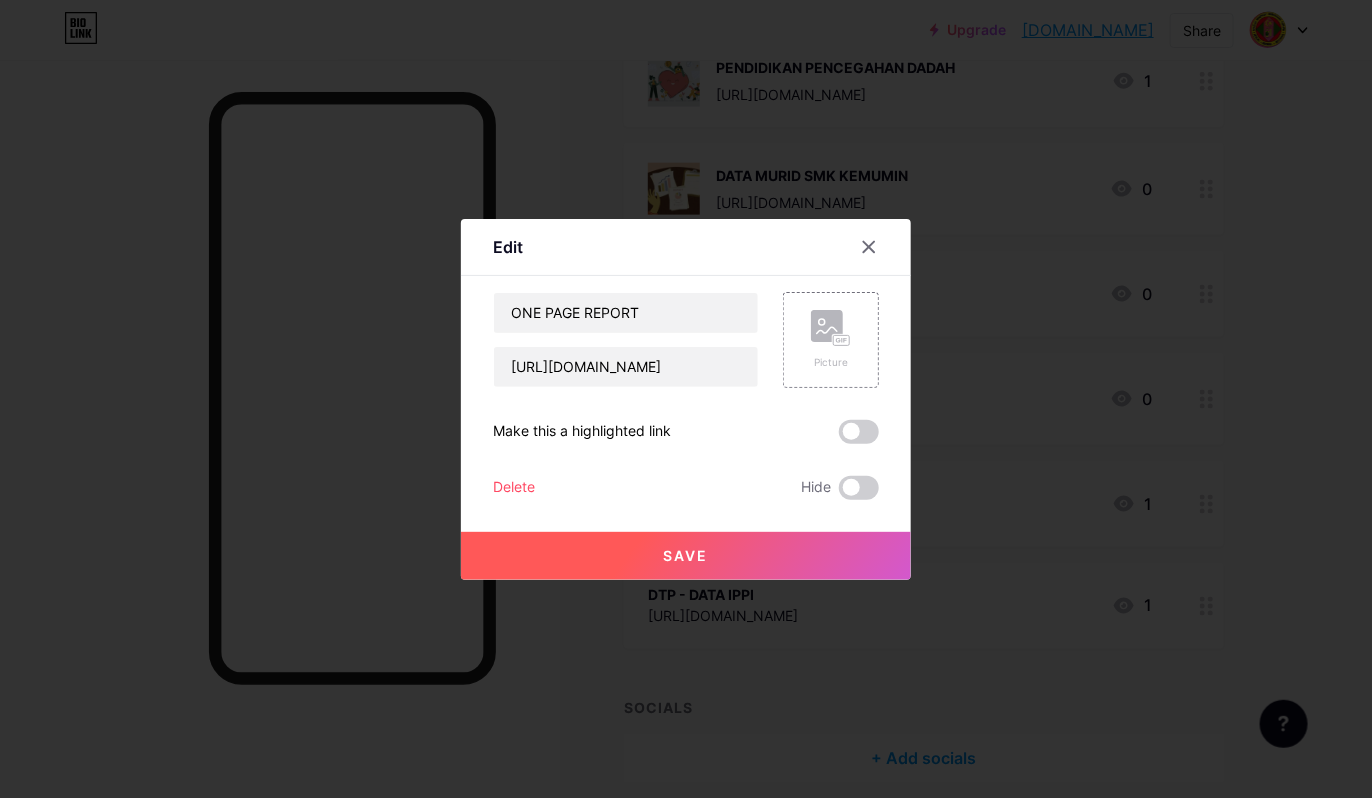 click on "Save" at bounding box center (686, 556) 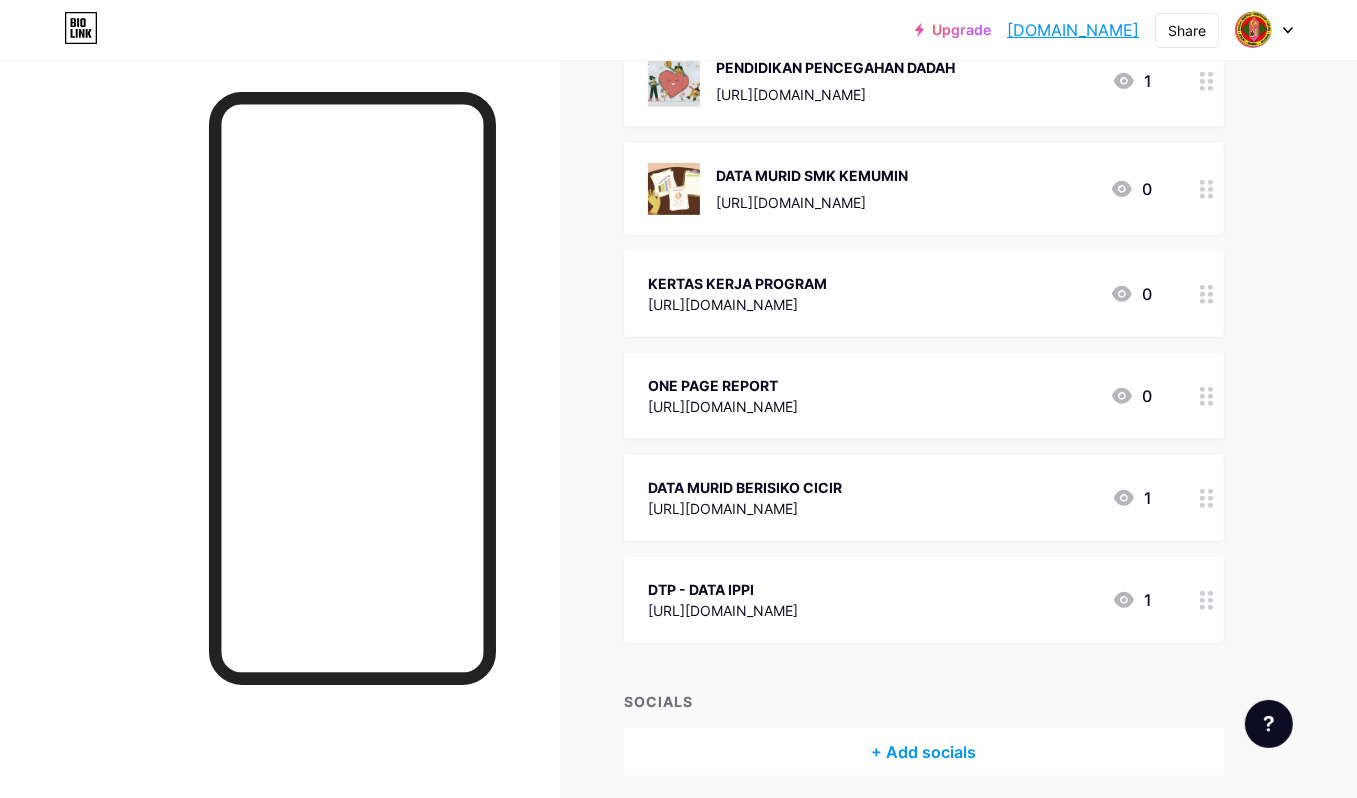 click on "DTP - DATA IPPI" at bounding box center (723, 589) 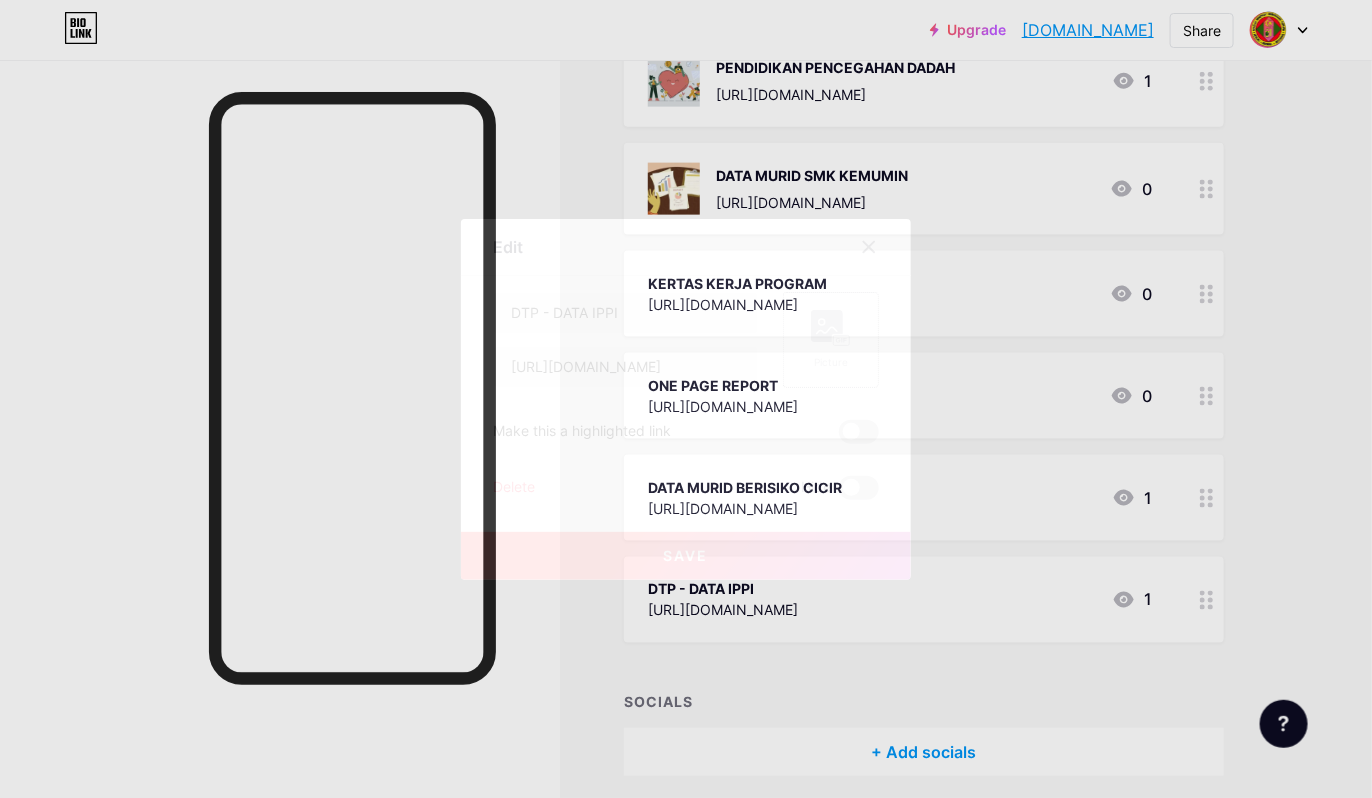click 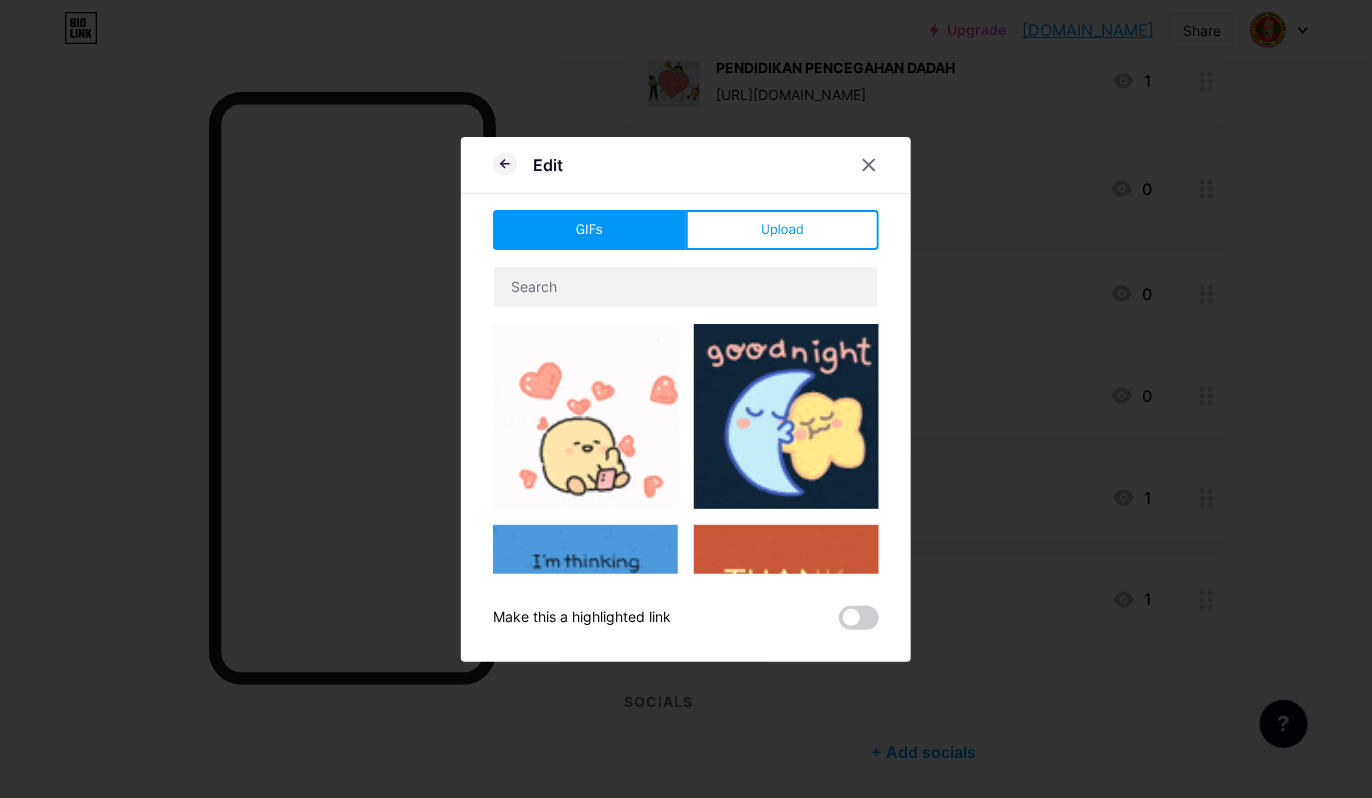 drag, startPoint x: 778, startPoint y: 218, endPoint x: 719, endPoint y: 237, distance: 61.983868 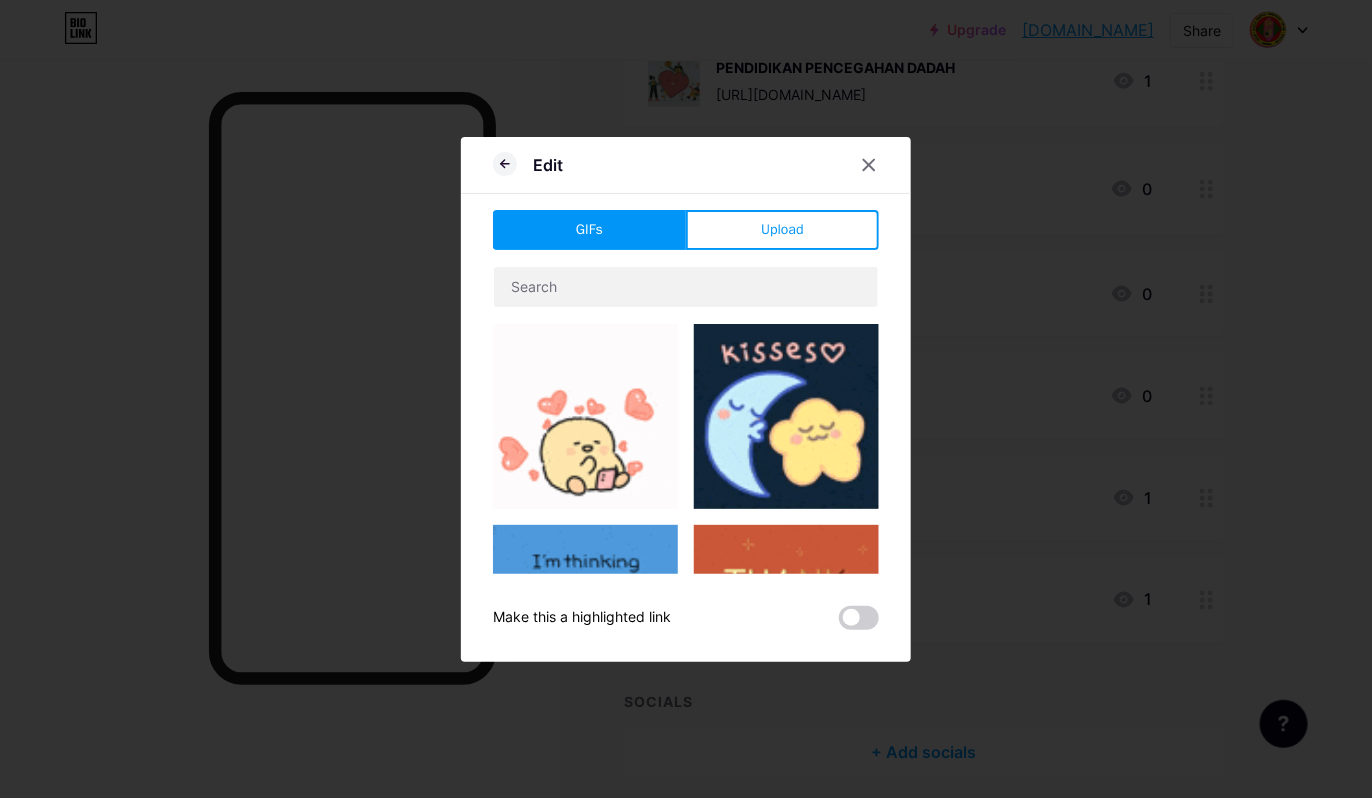 click on "Upload" at bounding box center (782, 230) 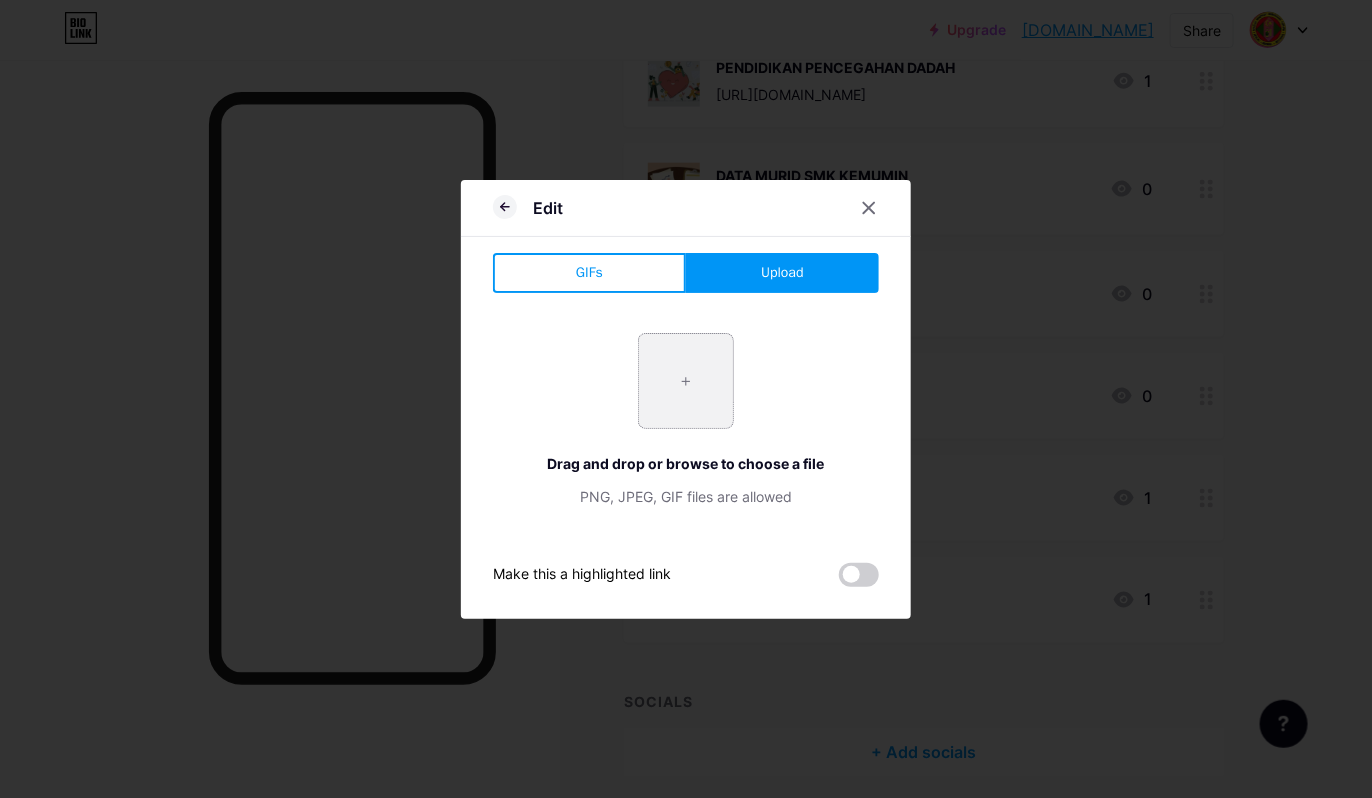 click at bounding box center (686, 381) 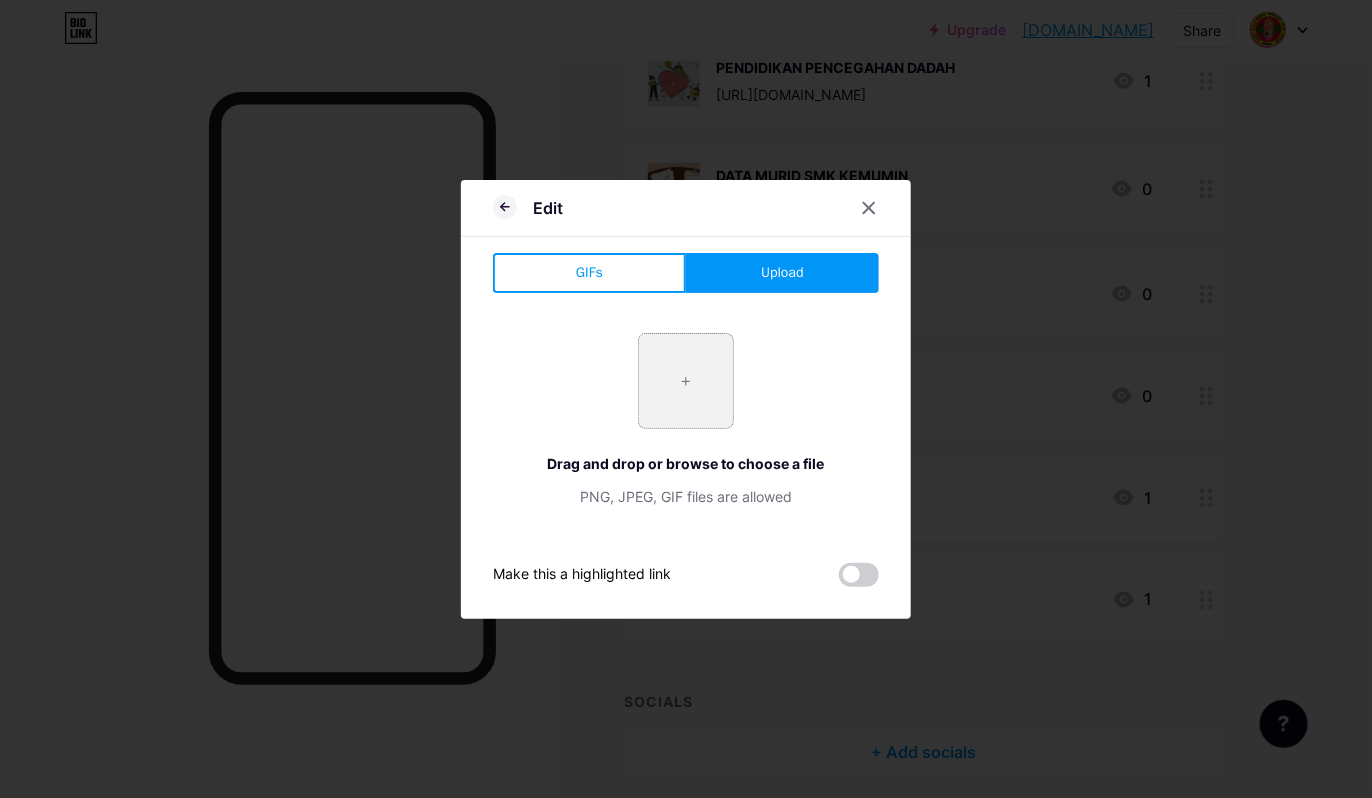 type on "C:\fakepath\DTP.webp" 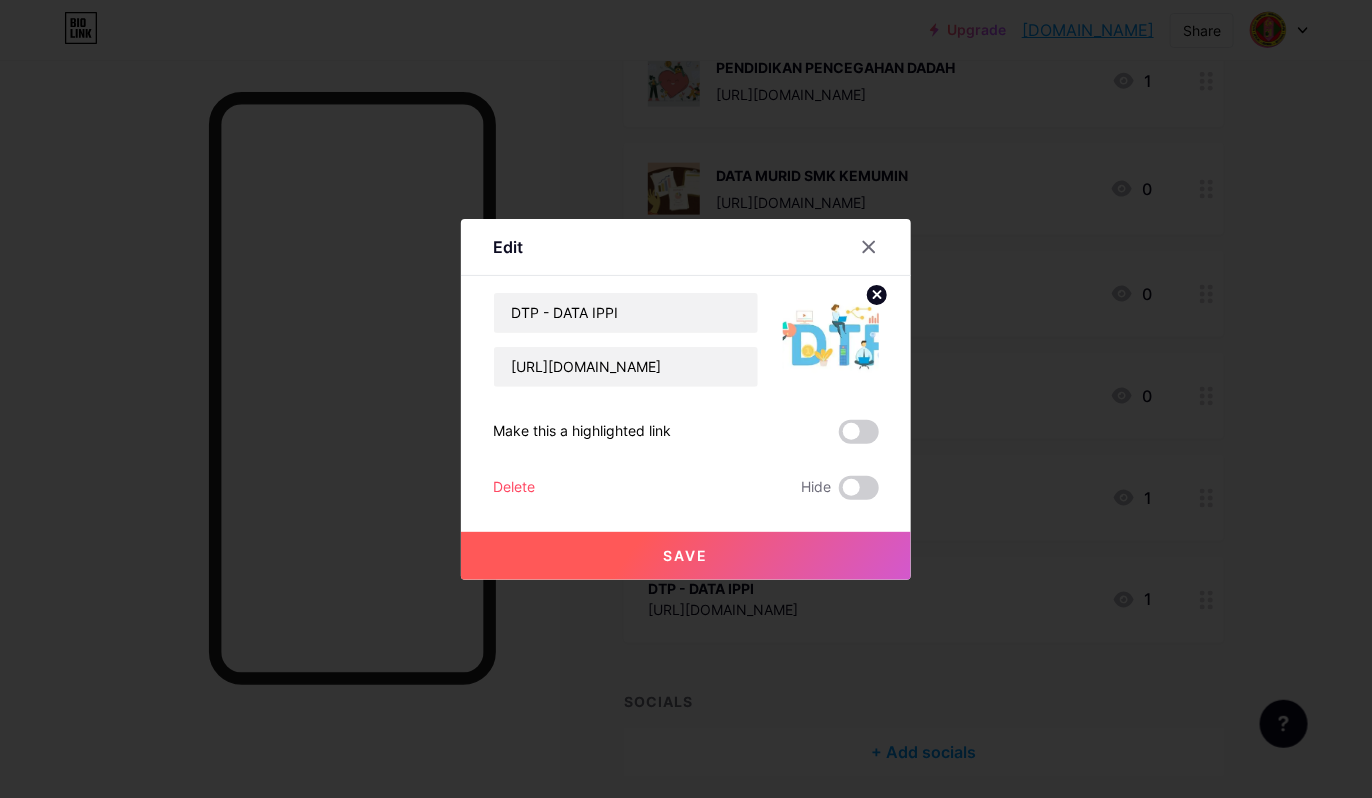 click on "Save" at bounding box center [686, 556] 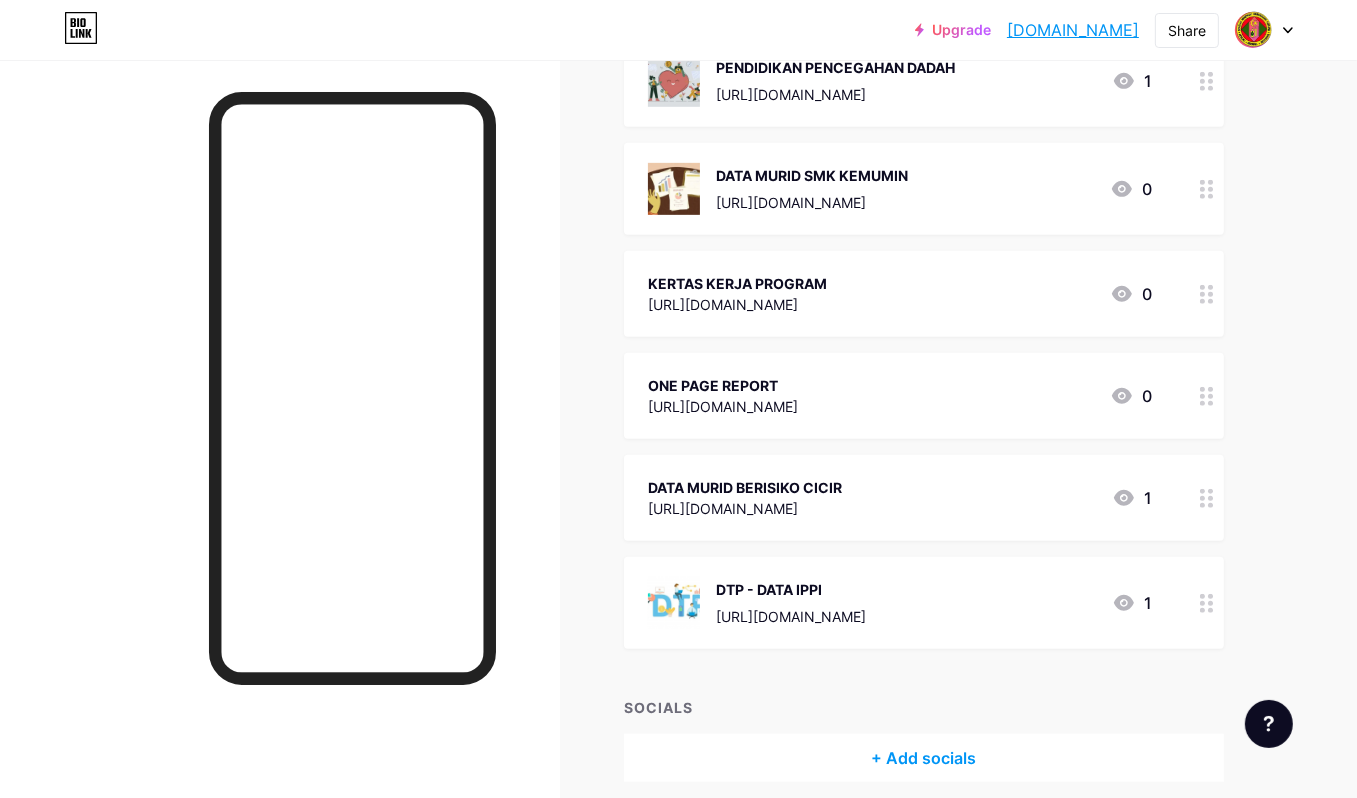 click on "ONE PAGE REPORT" at bounding box center (723, 385) 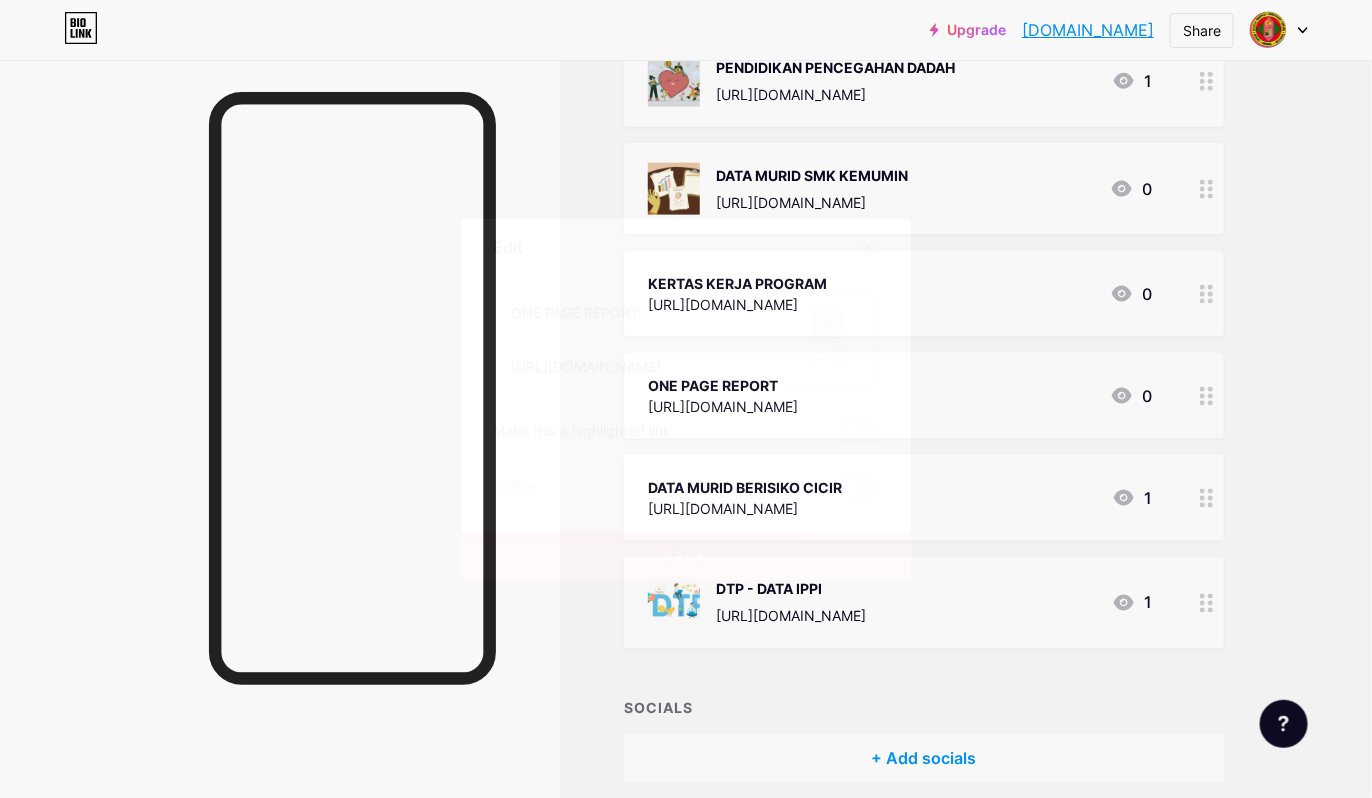 click 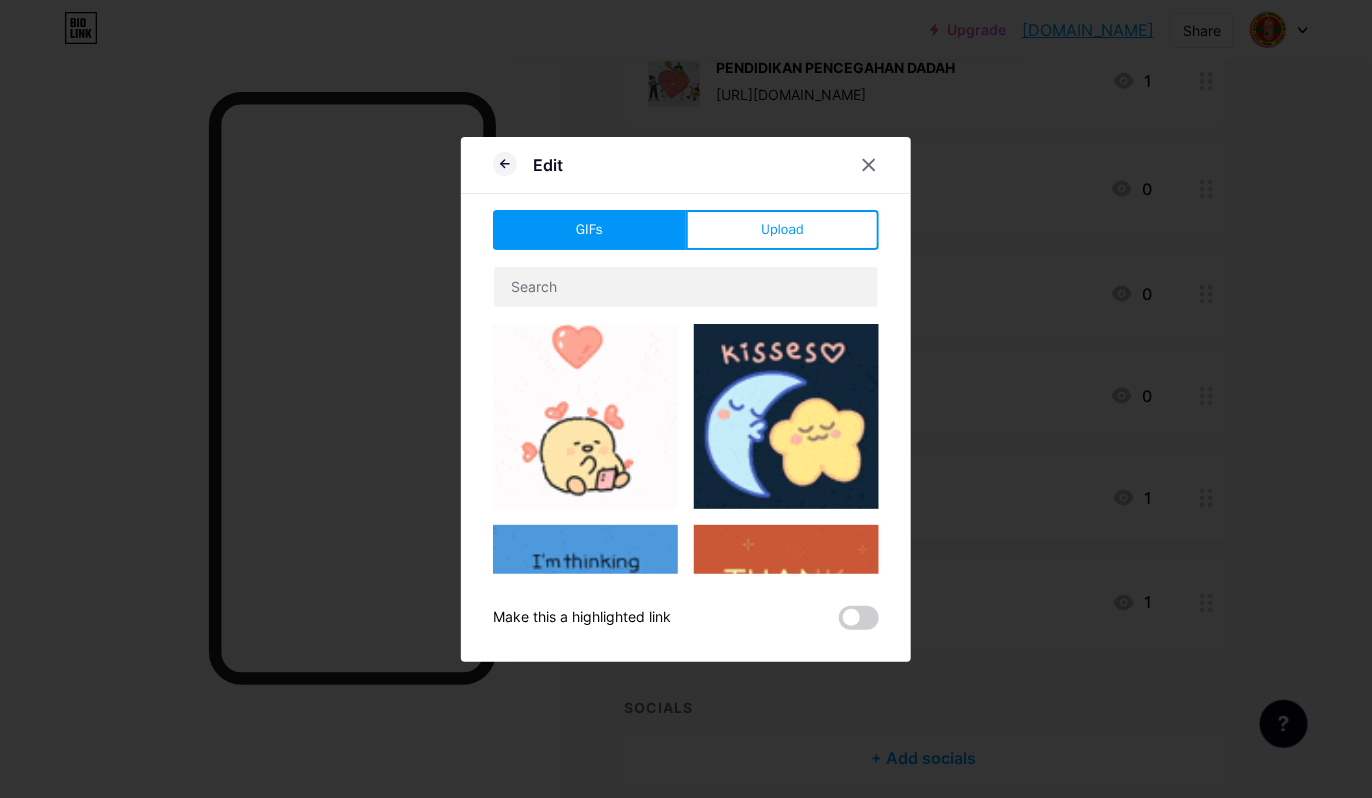 click on "Upload" at bounding box center [782, 230] 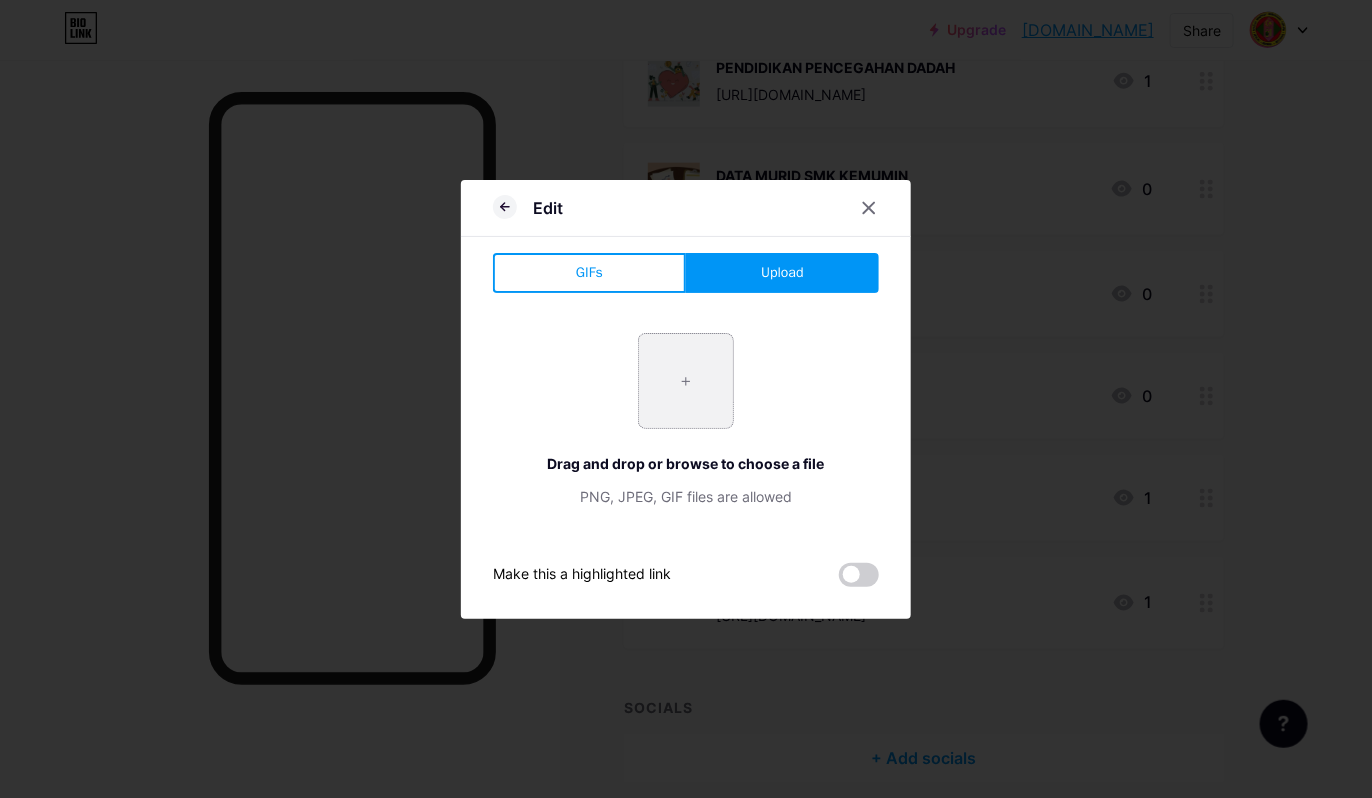 click at bounding box center [686, 381] 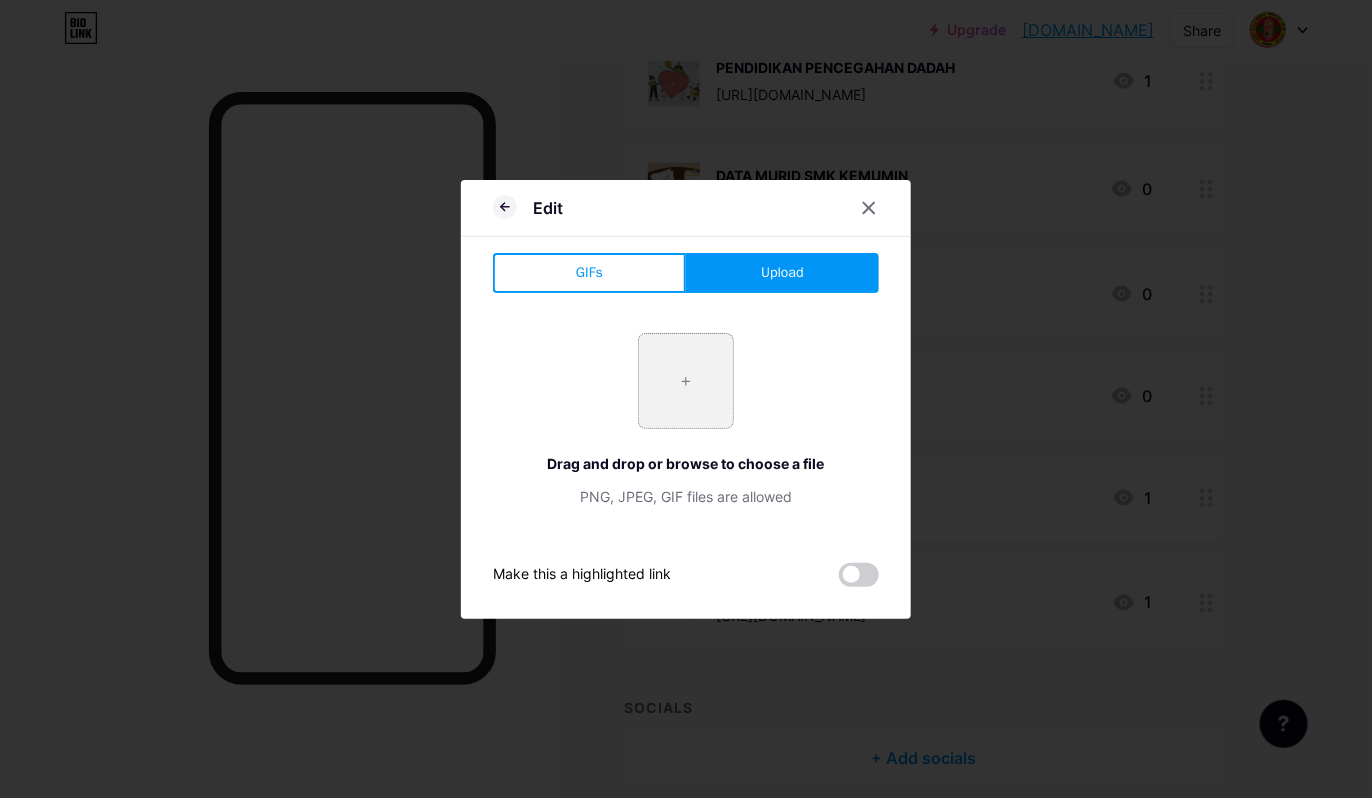 click at bounding box center [686, 381] 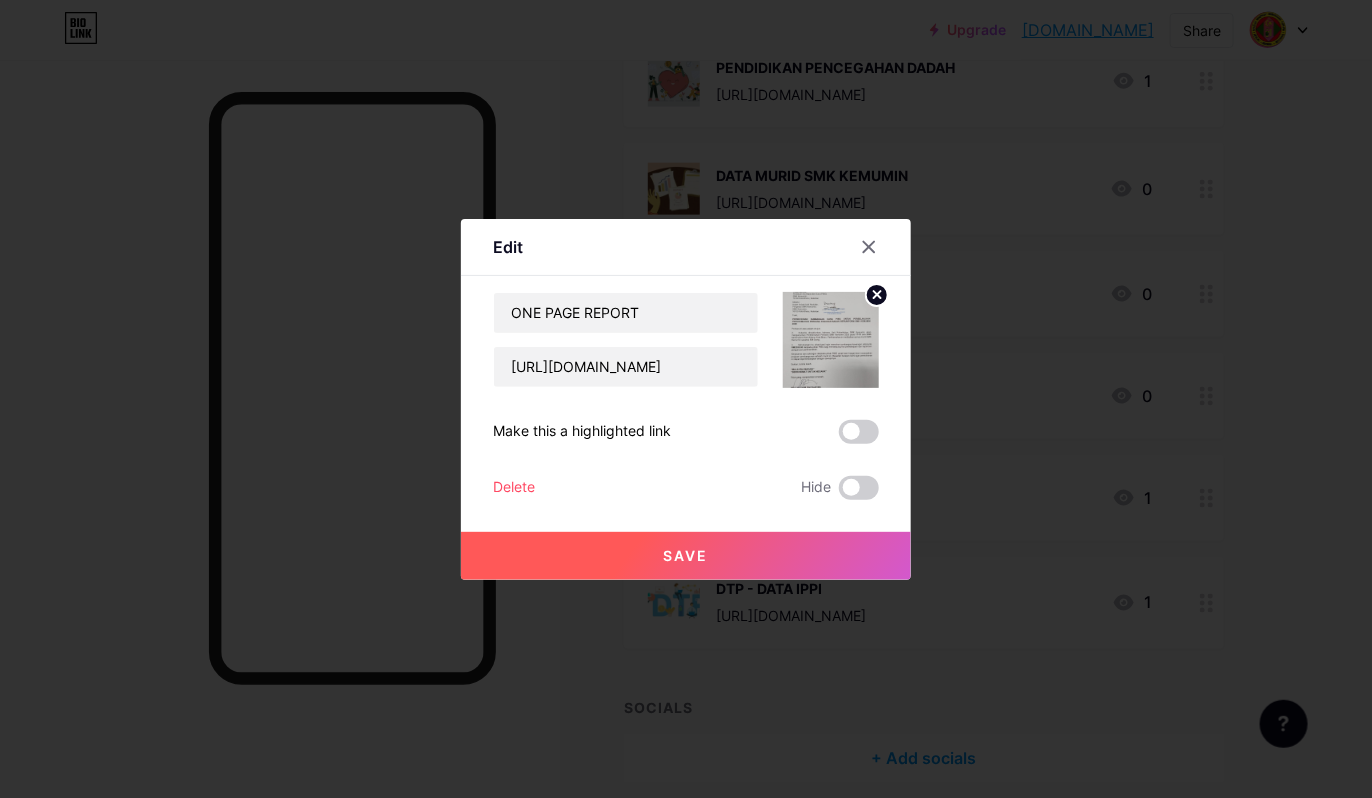click 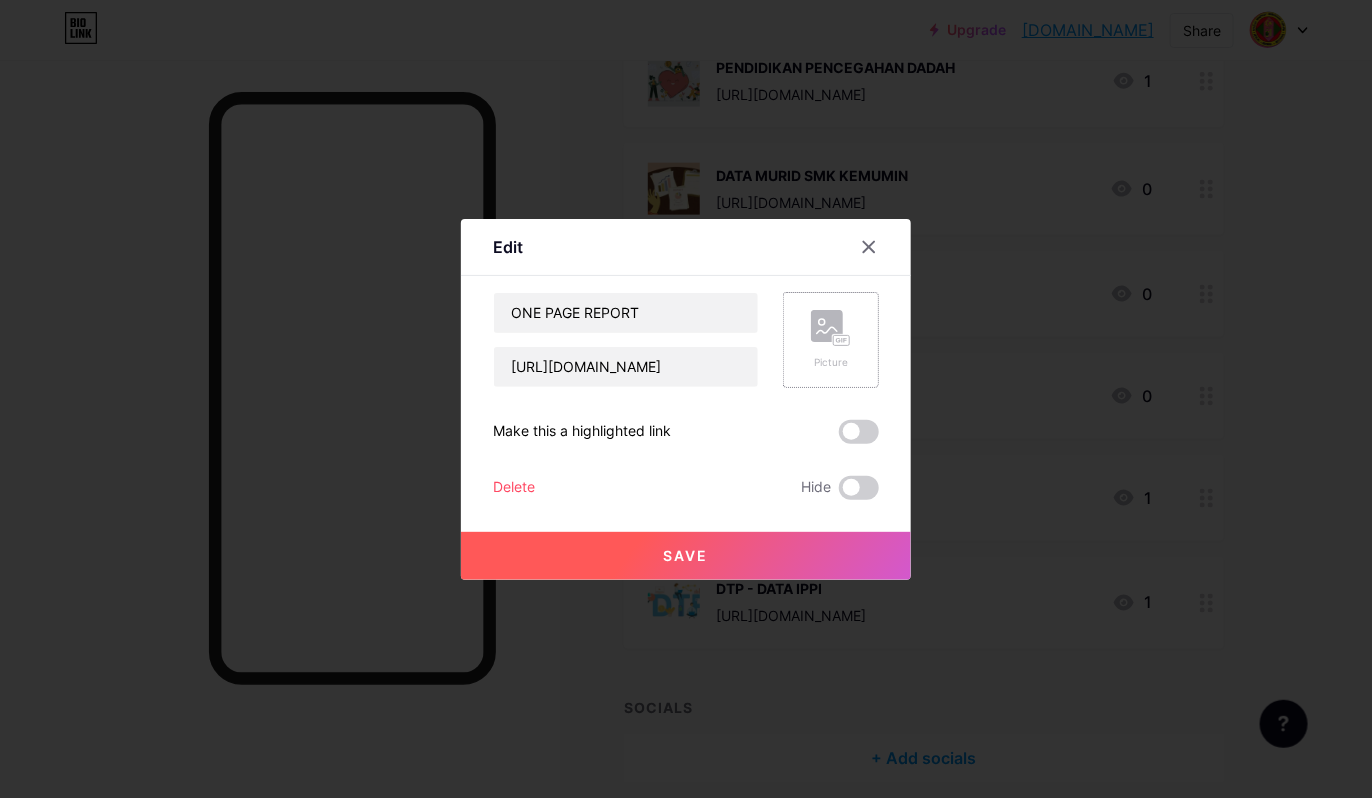 click 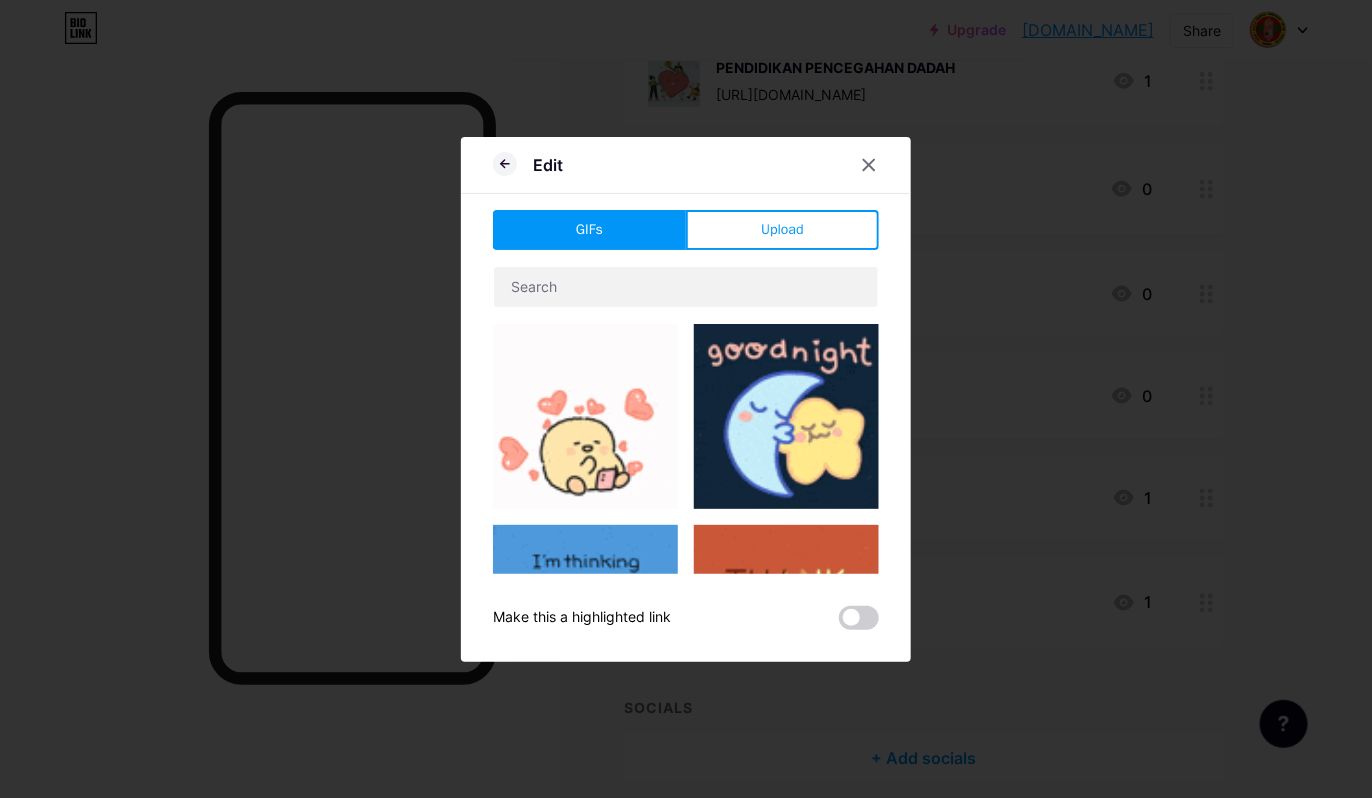 drag, startPoint x: 754, startPoint y: 214, endPoint x: 722, endPoint y: 223, distance: 33.24154 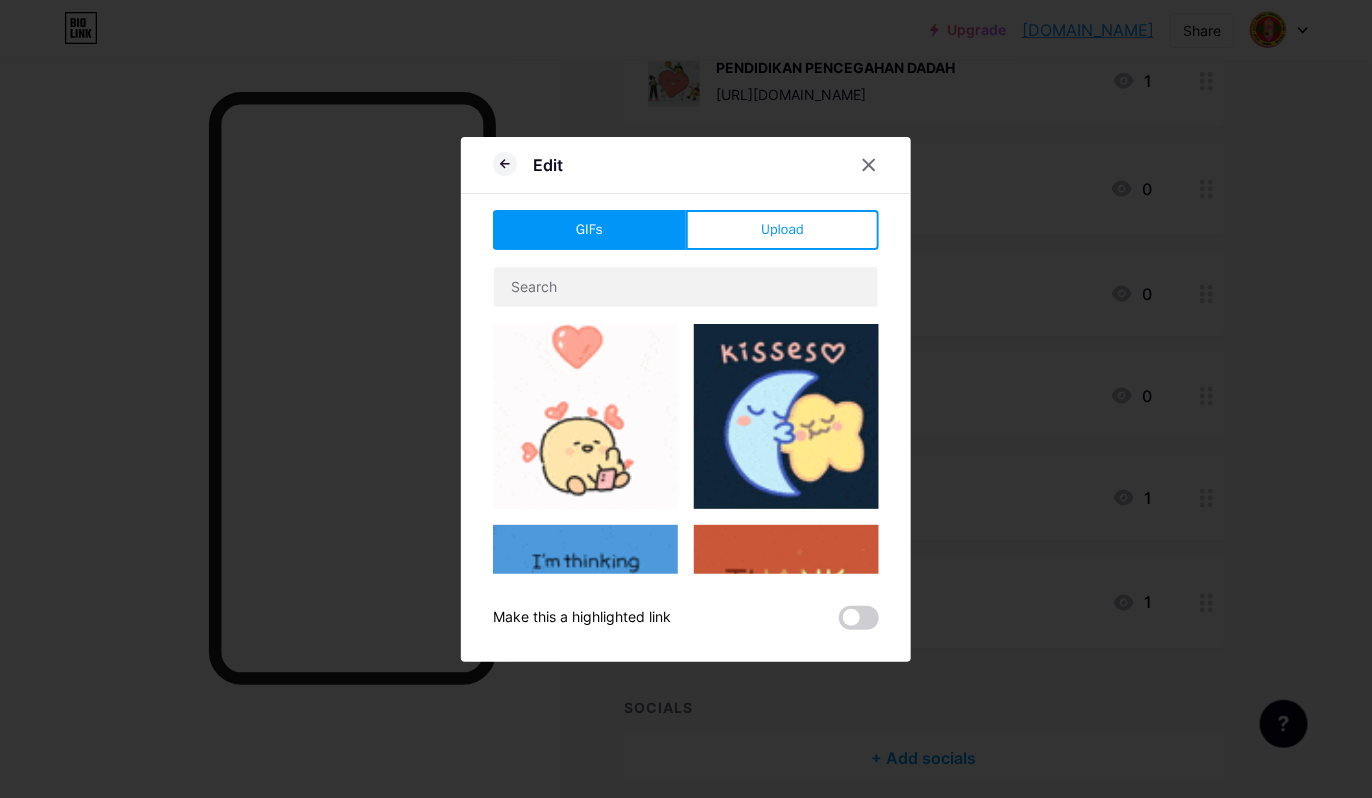 click on "Upload" at bounding box center (782, 230) 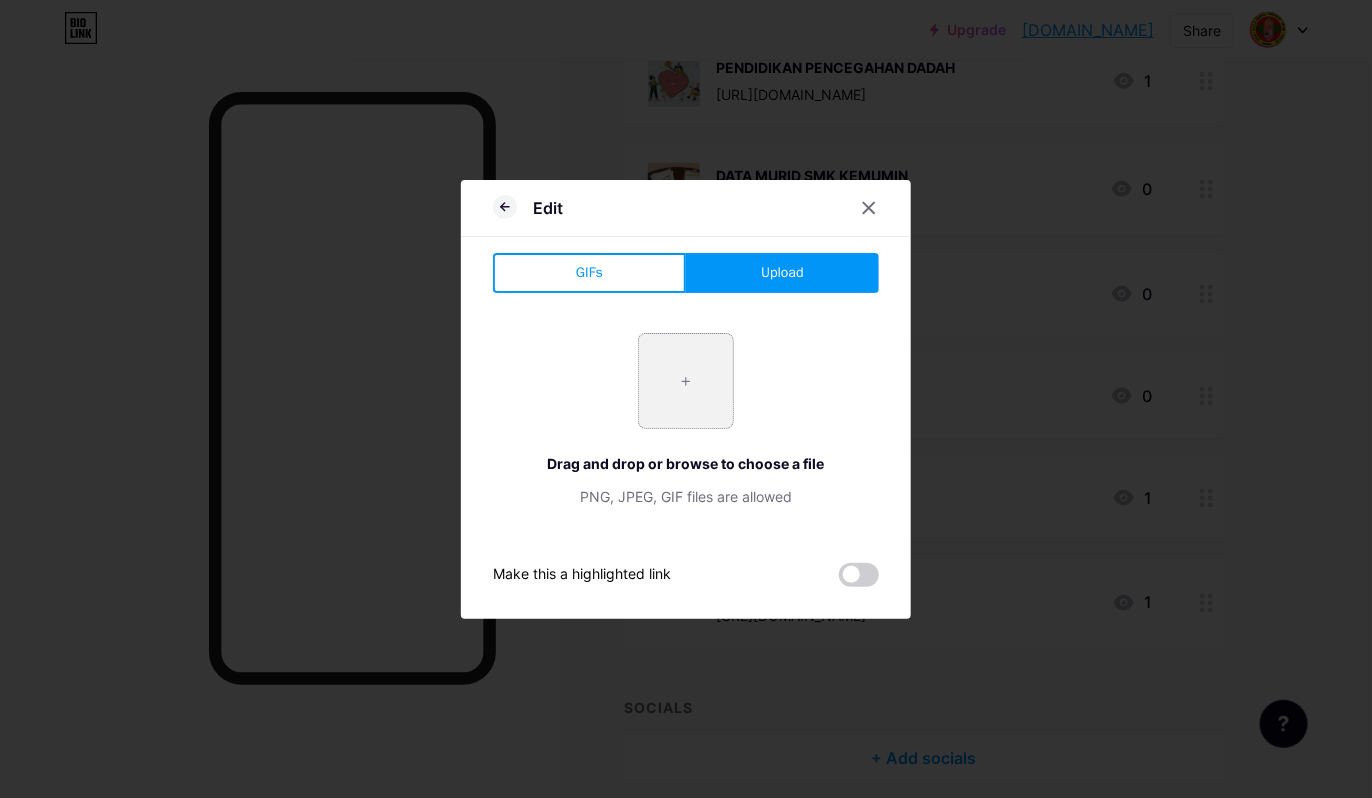 click at bounding box center [686, 381] 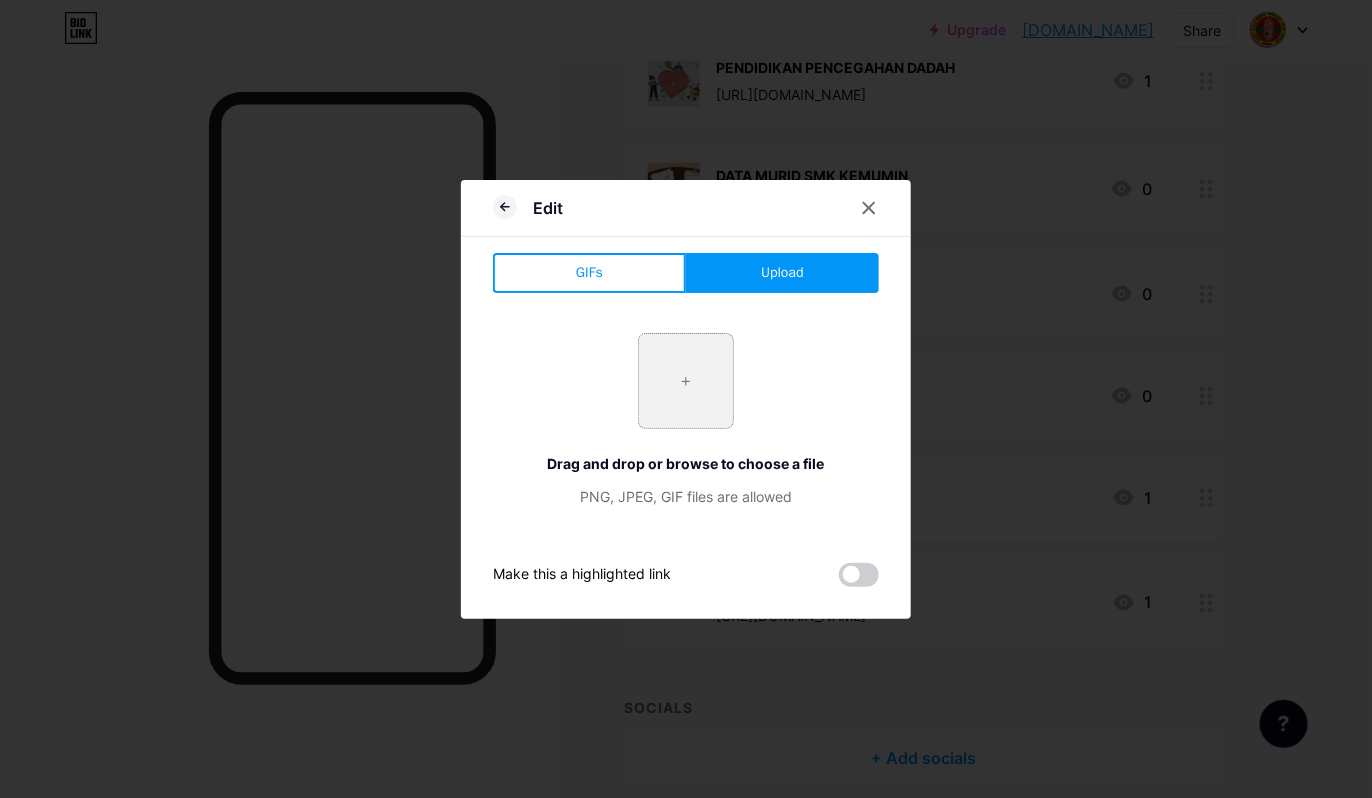 type on "C:\fakepath\image__1_-removebg-preview.png" 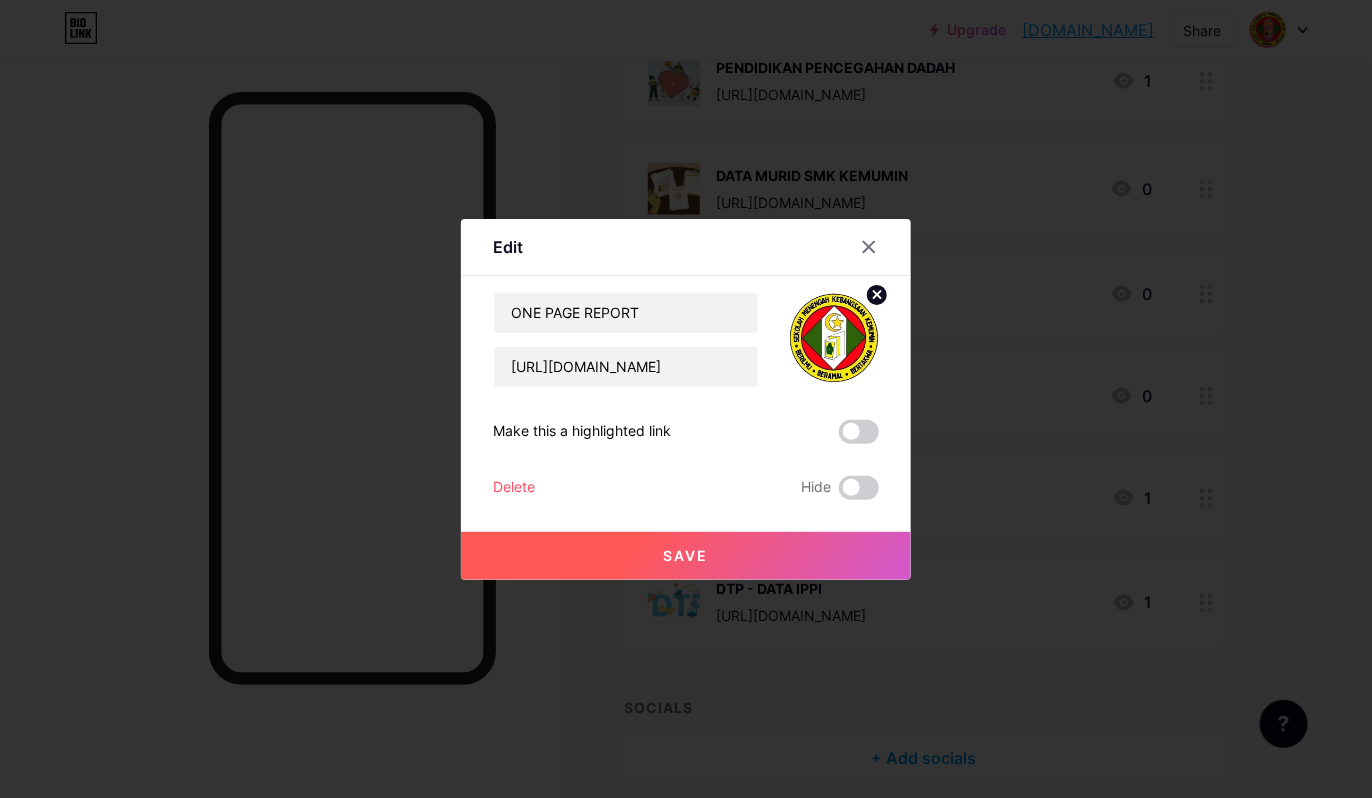 click 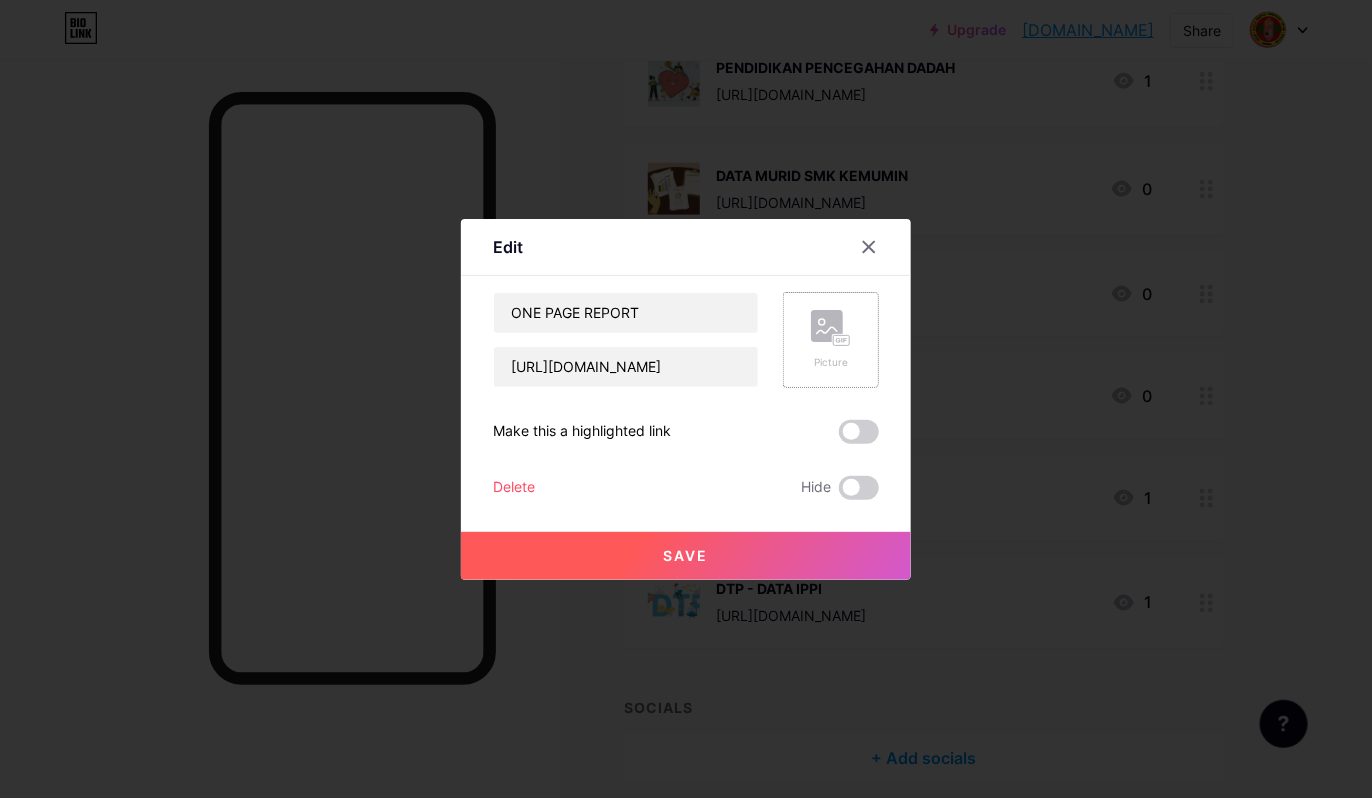 click on "Picture" at bounding box center (831, 340) 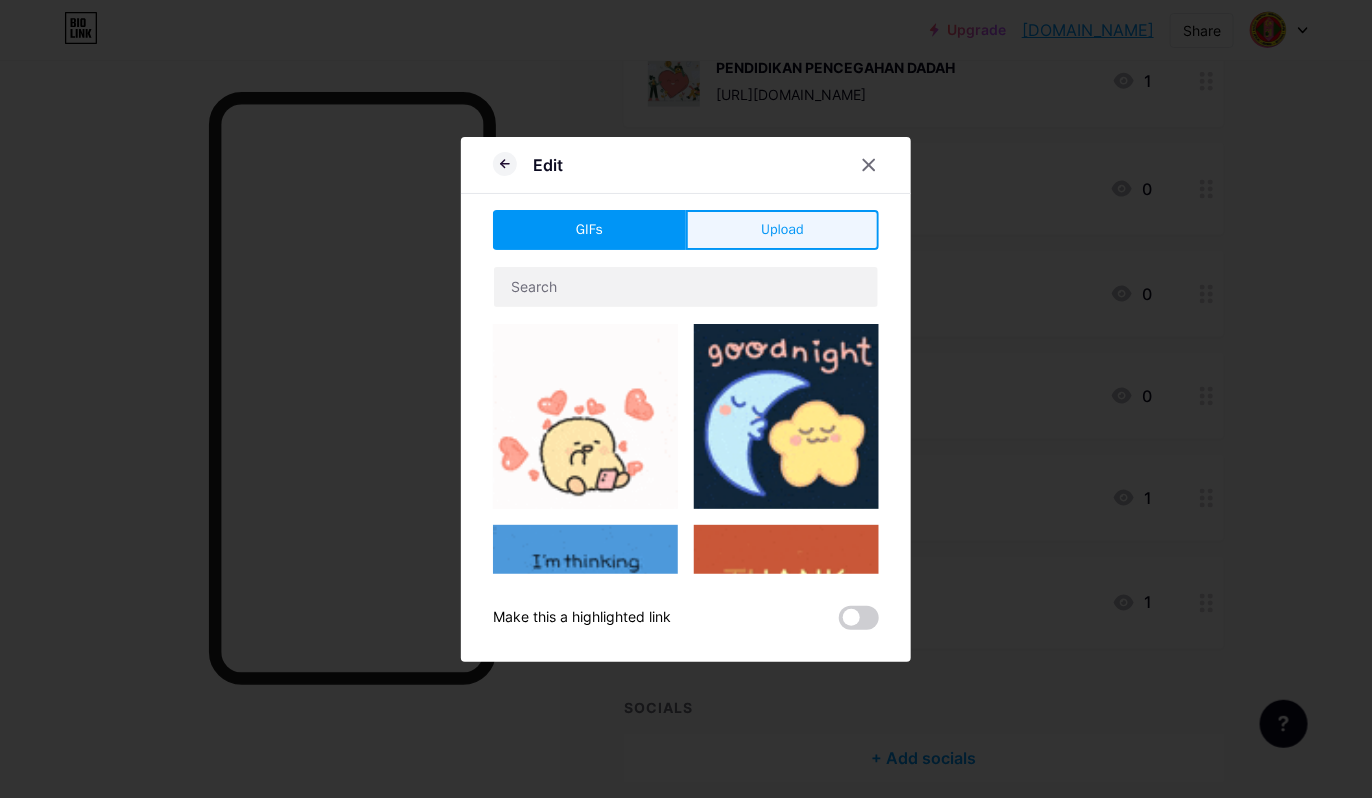 click on "Upload" at bounding box center [782, 230] 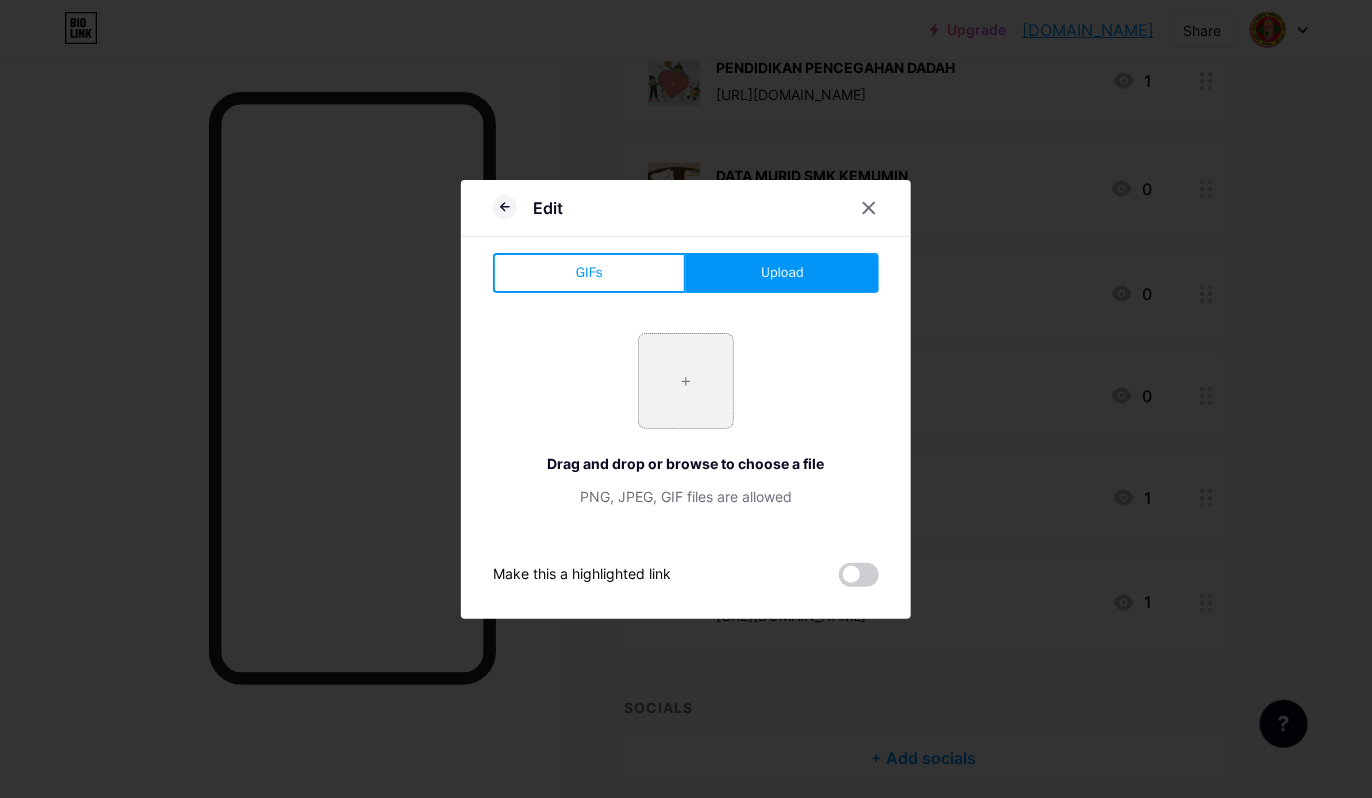 click at bounding box center (686, 381) 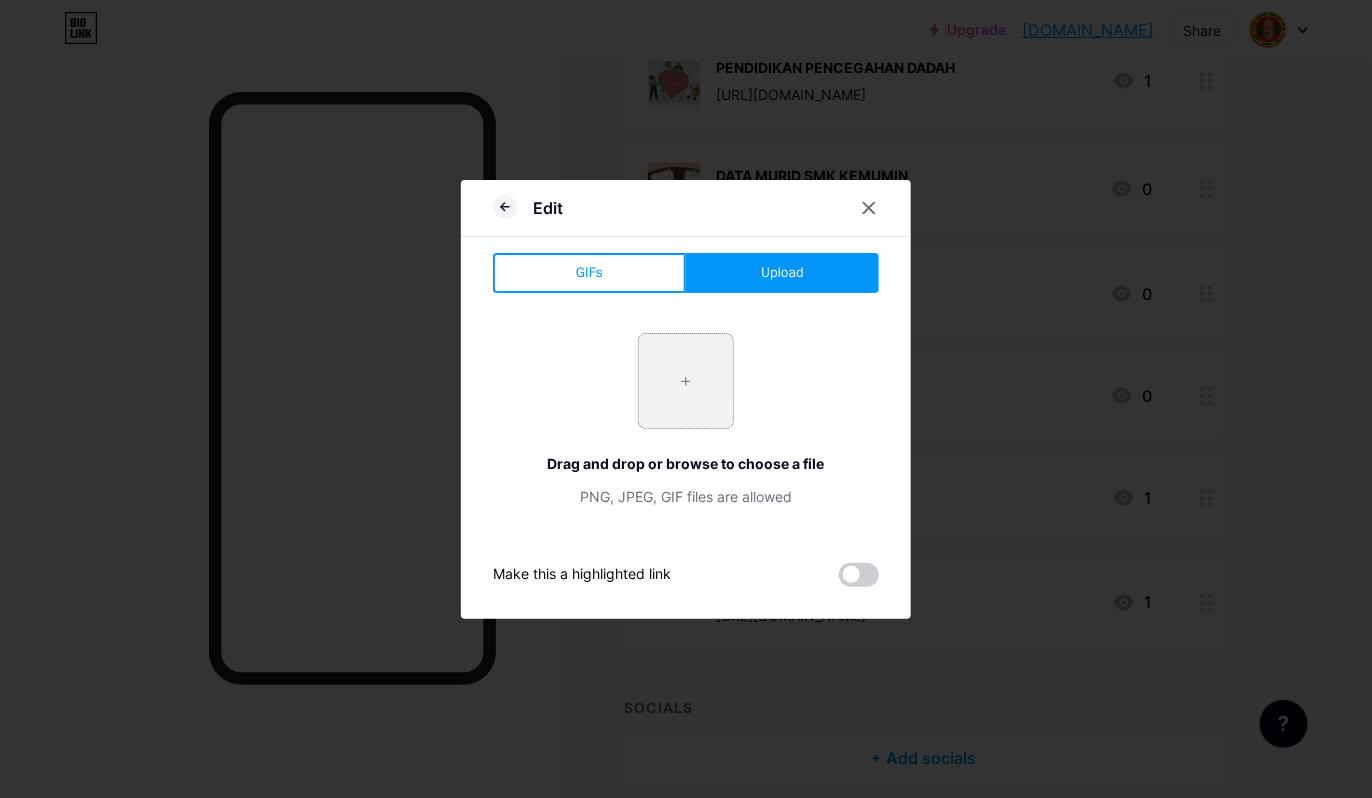type on "C:\fakepath\Copy of OPR UBK  (2).png" 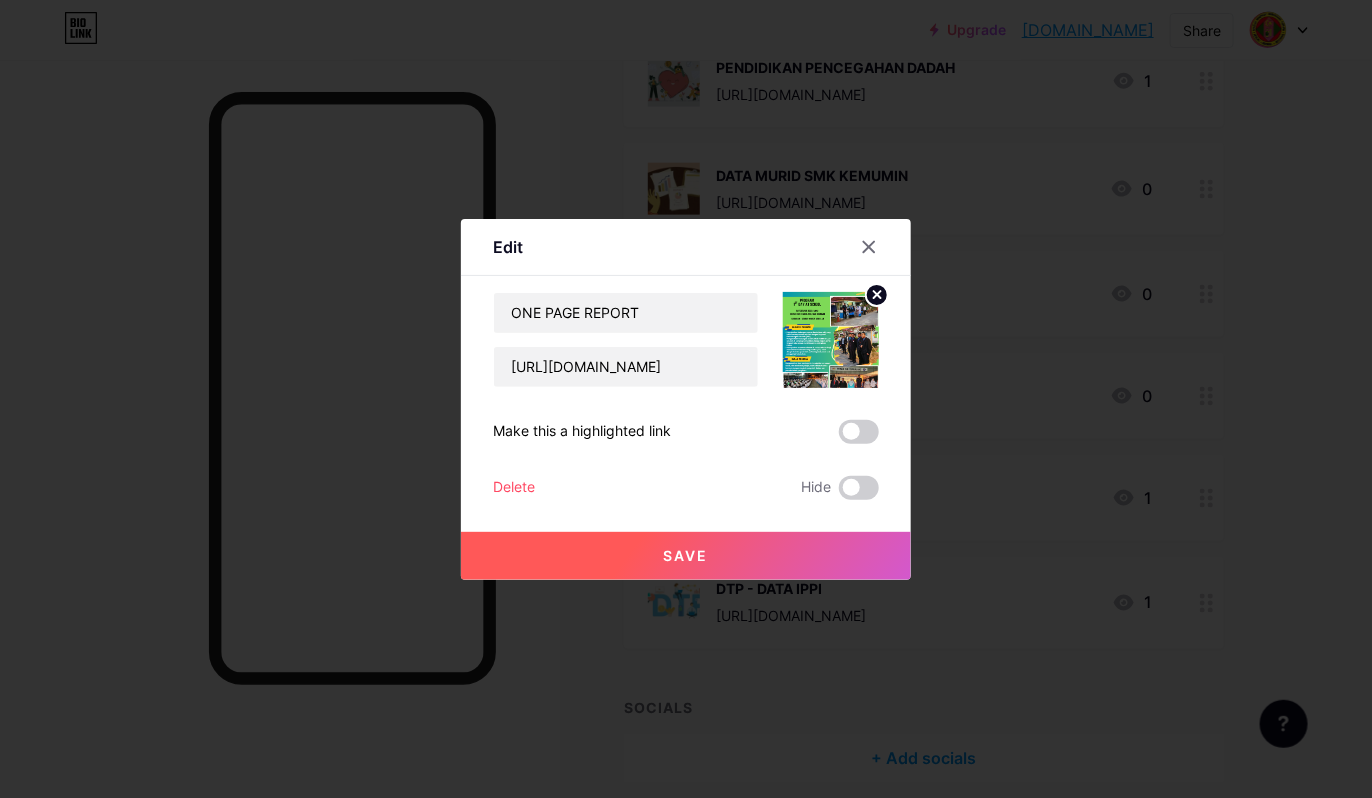 click on "Save" at bounding box center [686, 556] 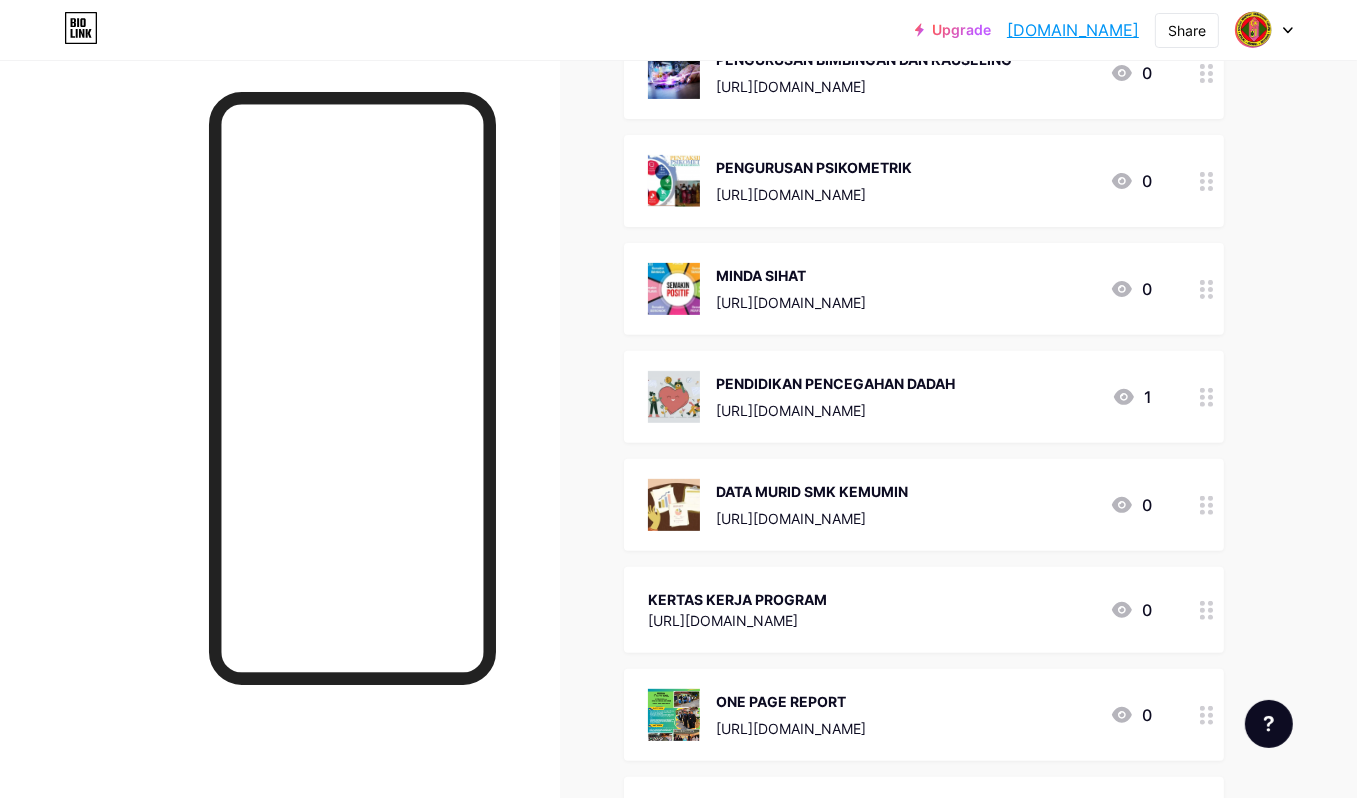 scroll, scrollTop: 800, scrollLeft: 0, axis: vertical 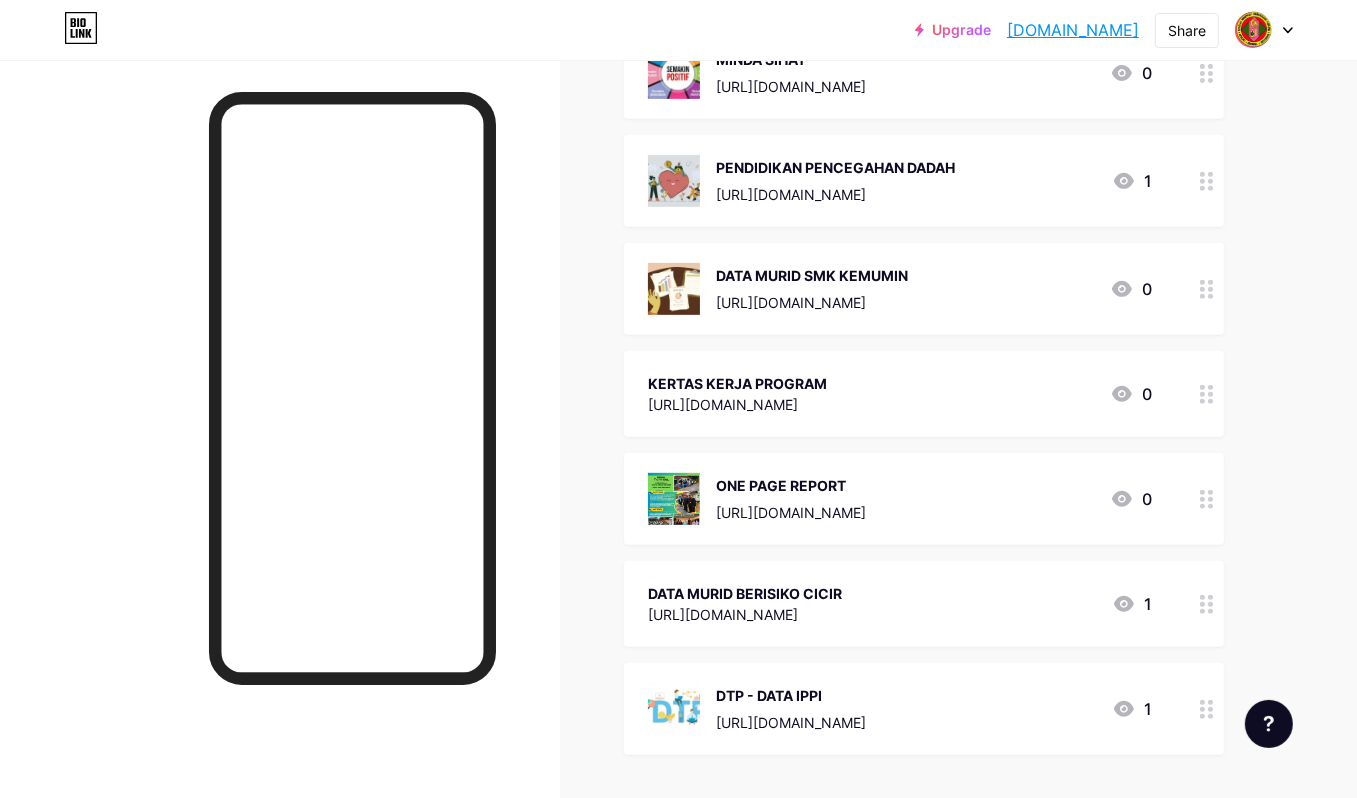click on "[URL][DOMAIN_NAME]" at bounding box center [737, 404] 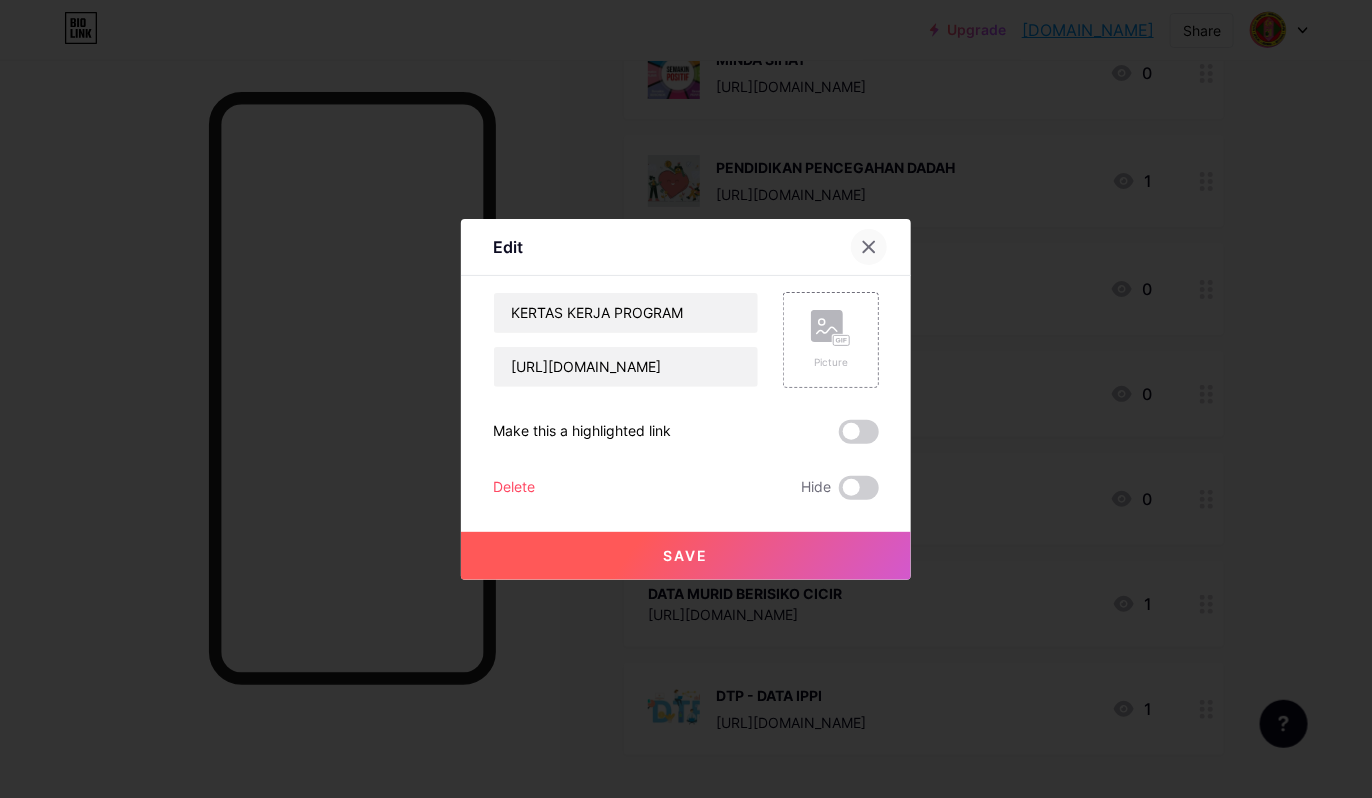 click 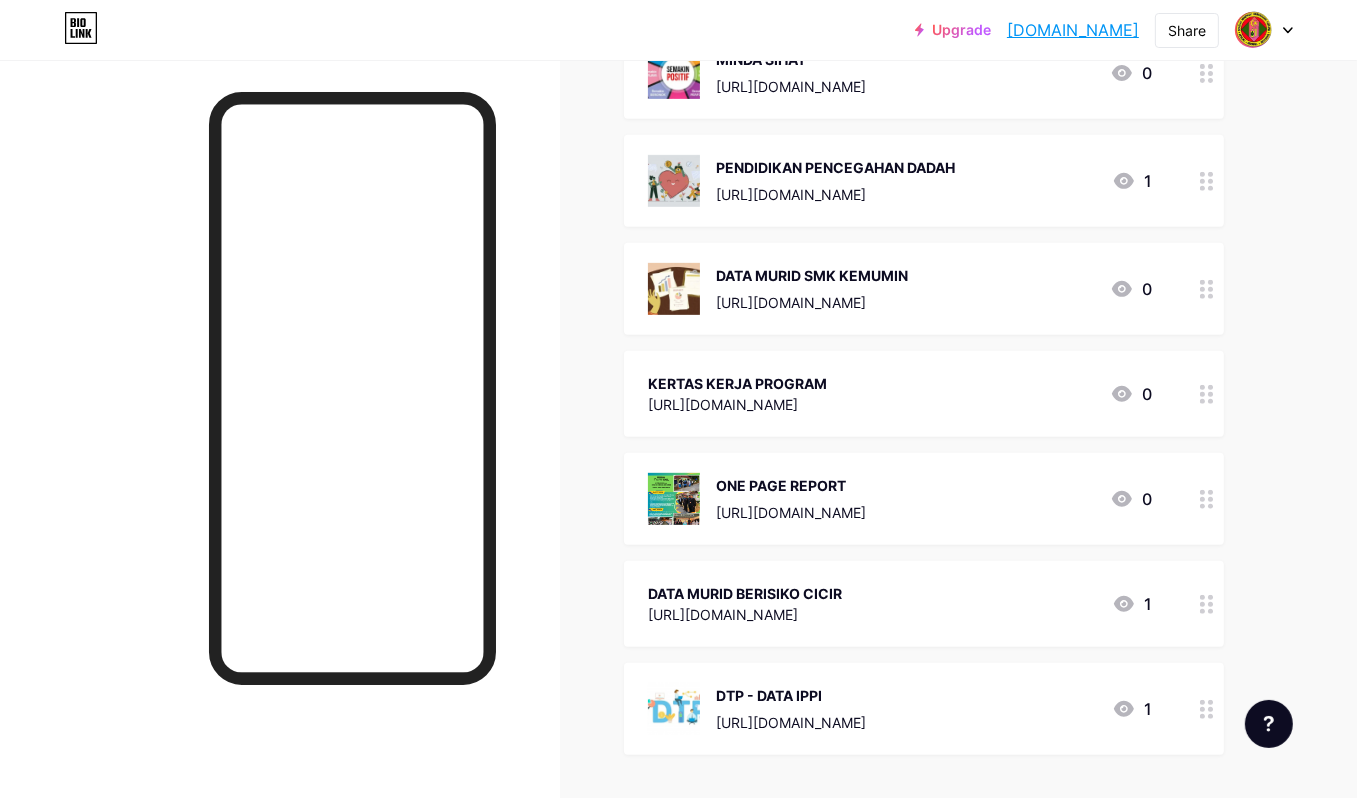 click on "[URL][DOMAIN_NAME]" at bounding box center [737, 404] 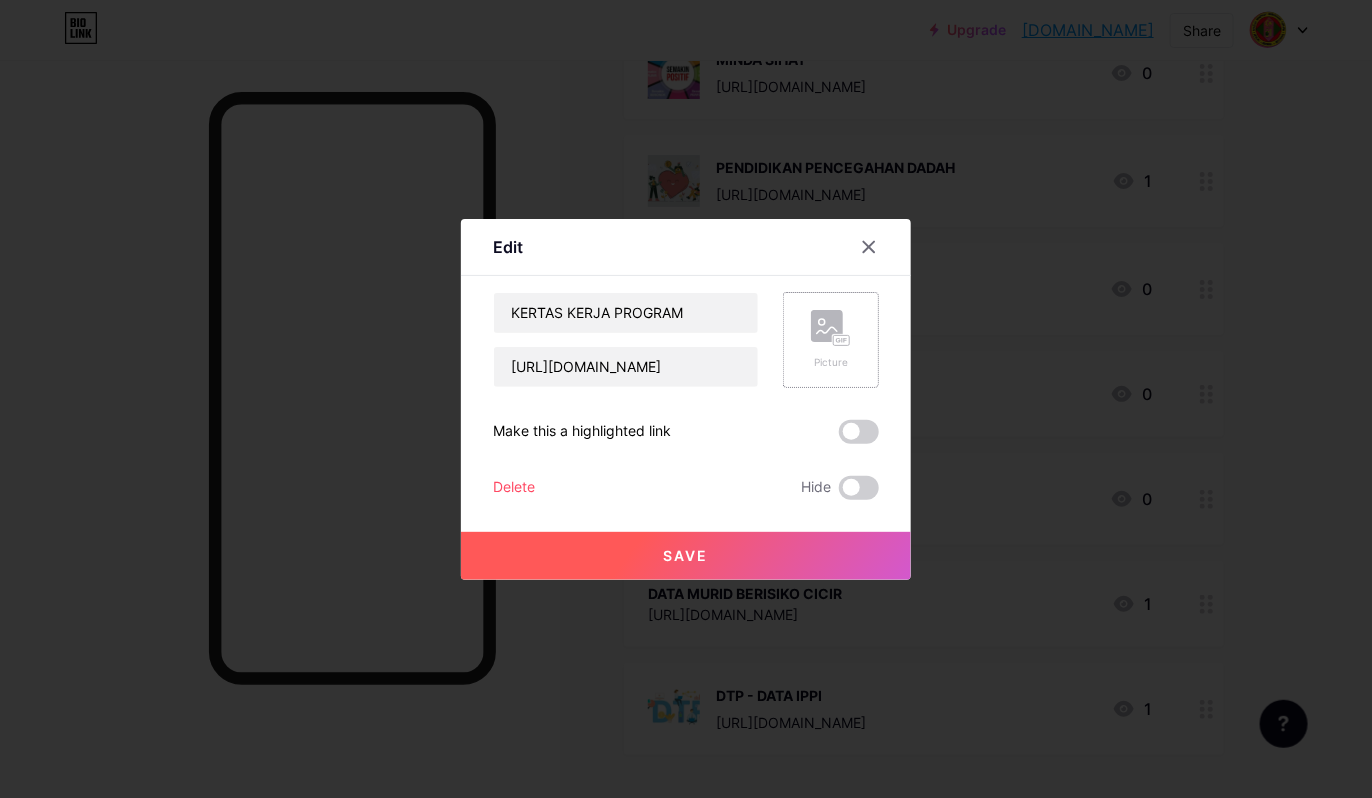 click 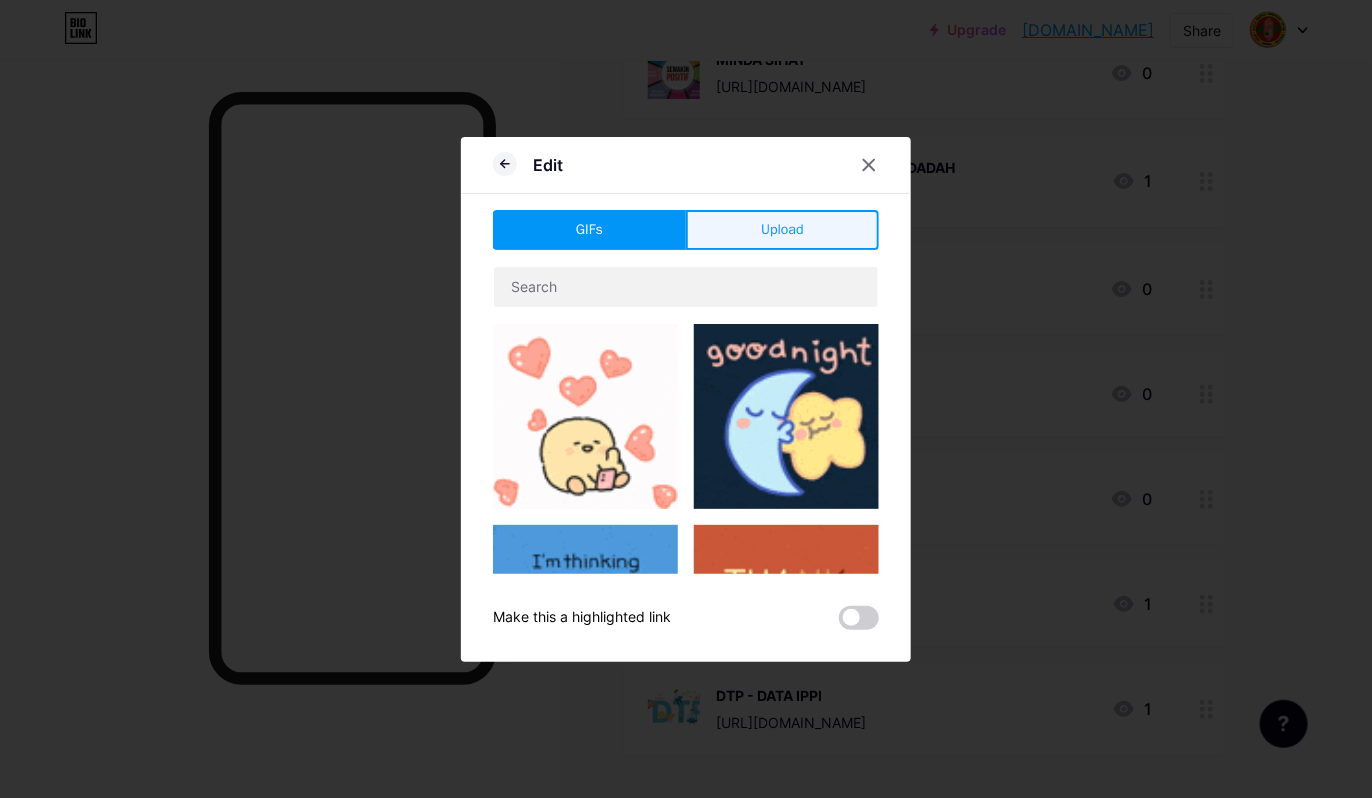 click on "Upload" at bounding box center [782, 229] 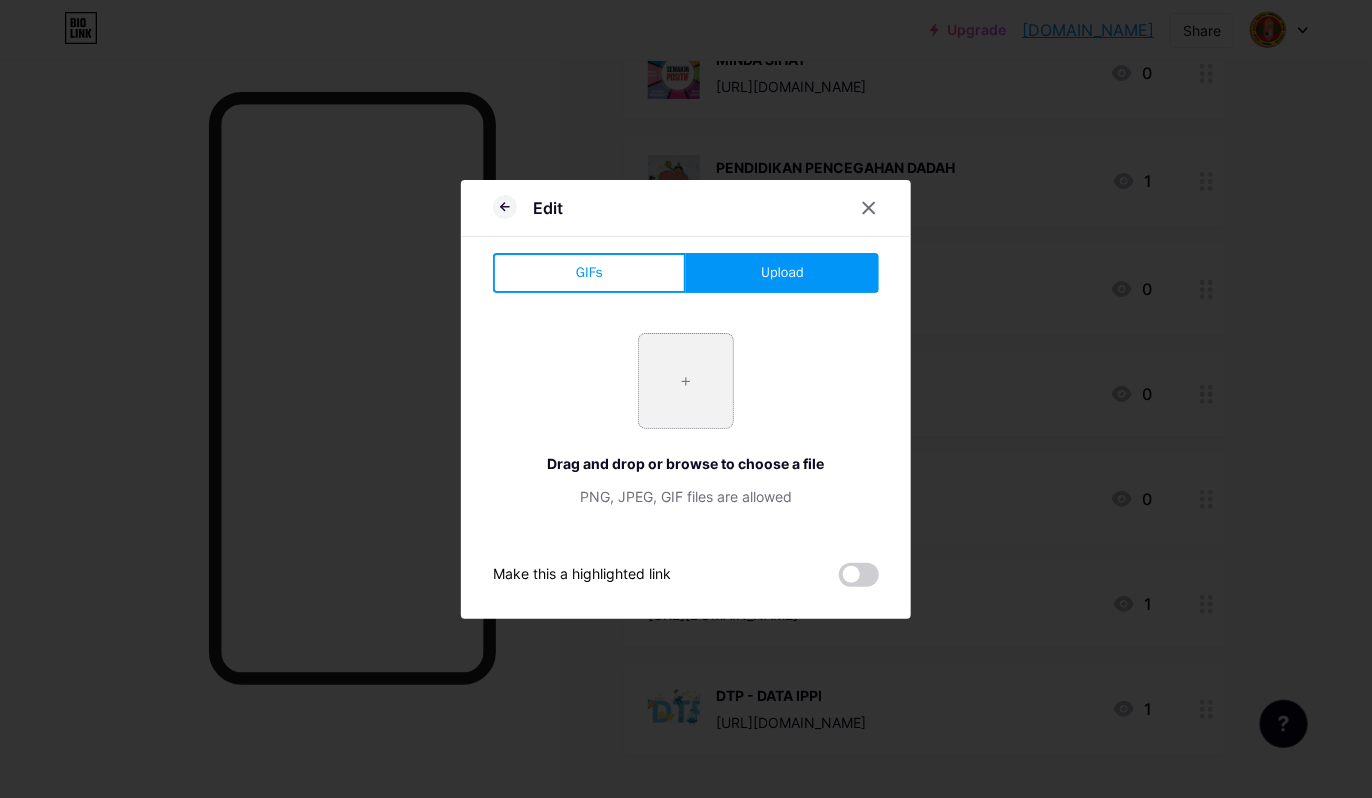 click at bounding box center [686, 381] 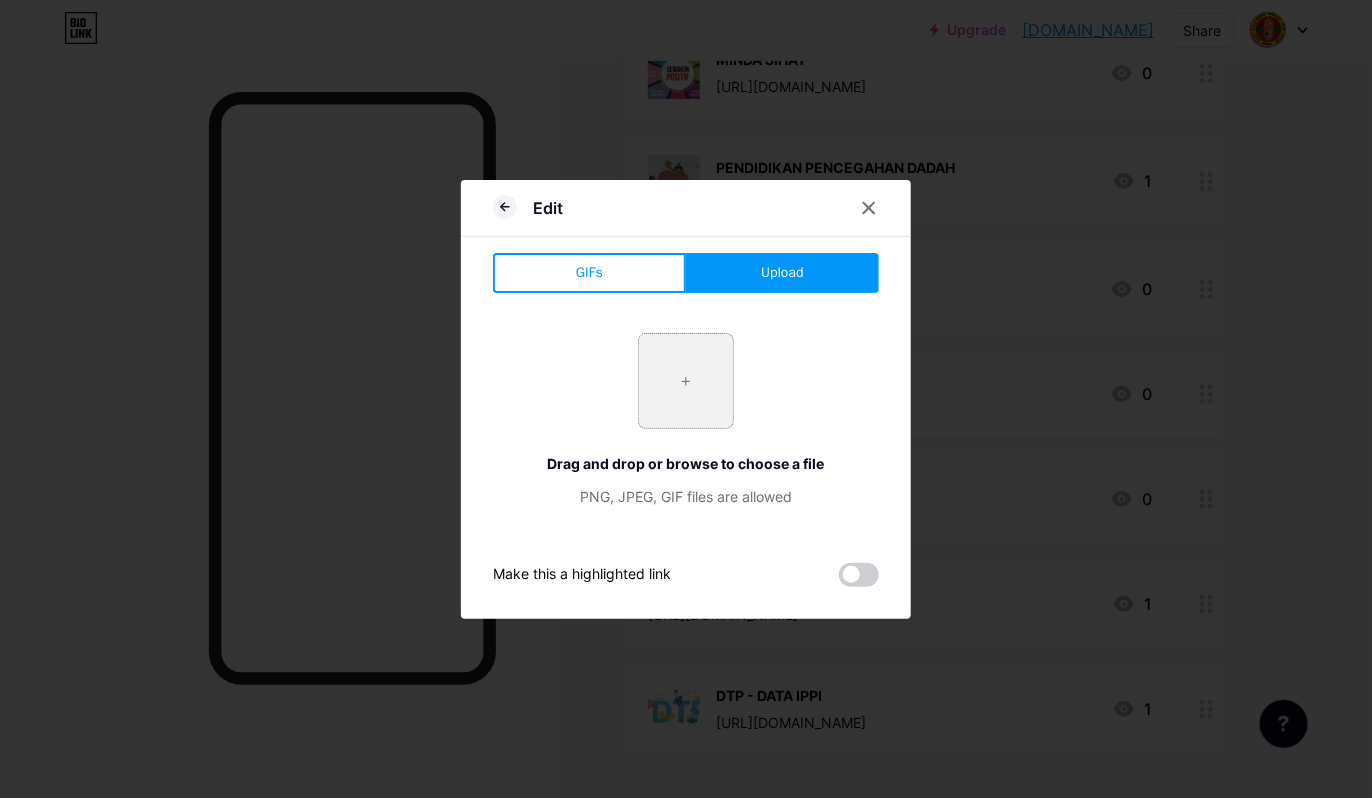 type on "C:\fakepath\OIP.webp" 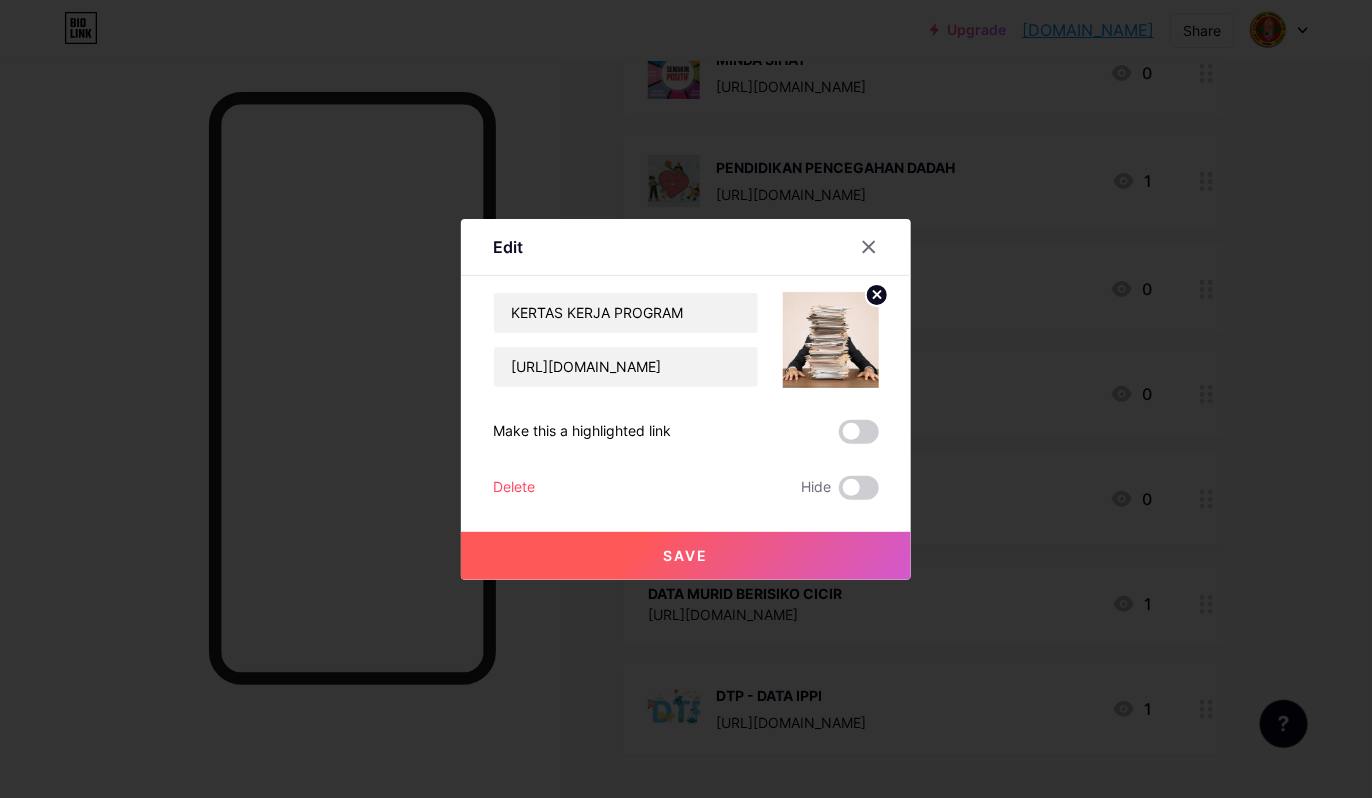 click on "Save" at bounding box center (686, 556) 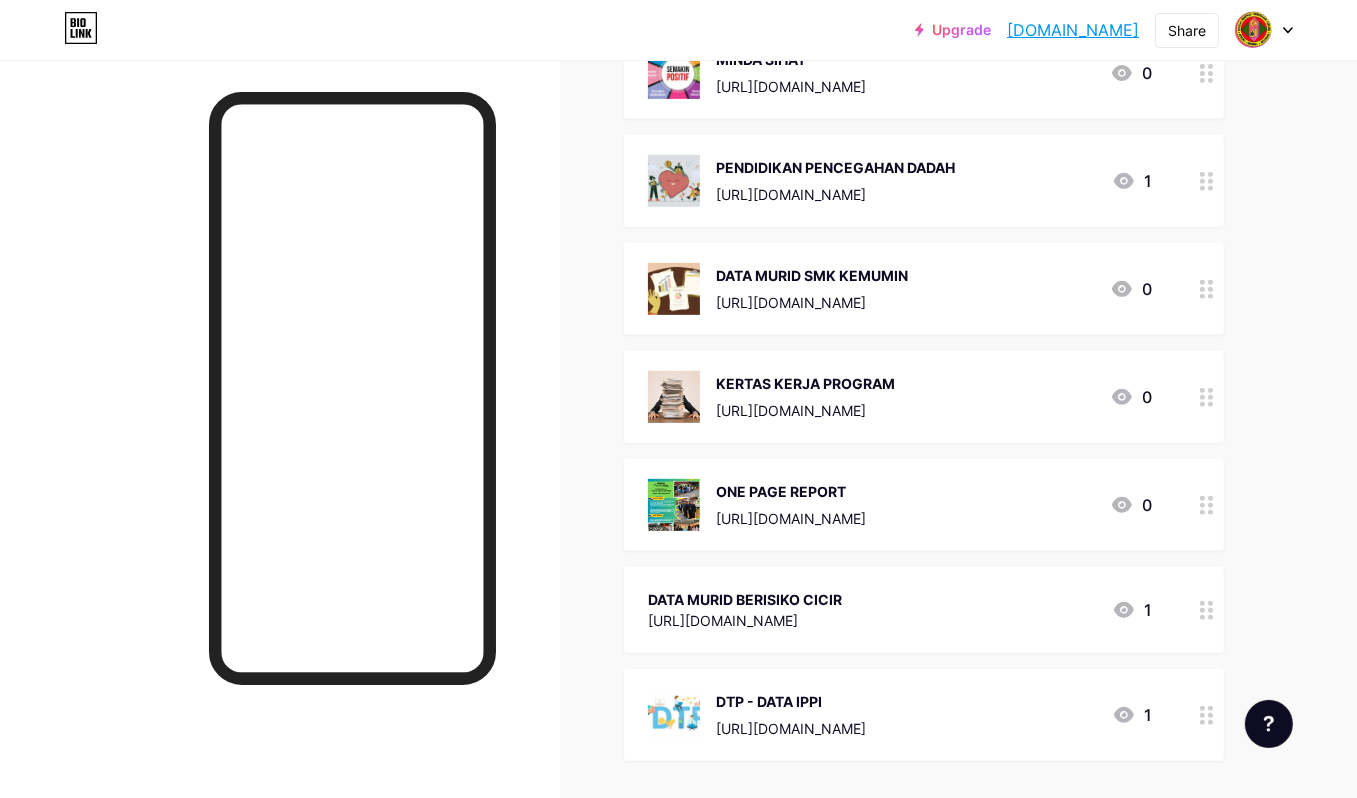 click on "DATA MURID BERISIKO CICIR" at bounding box center [745, 599] 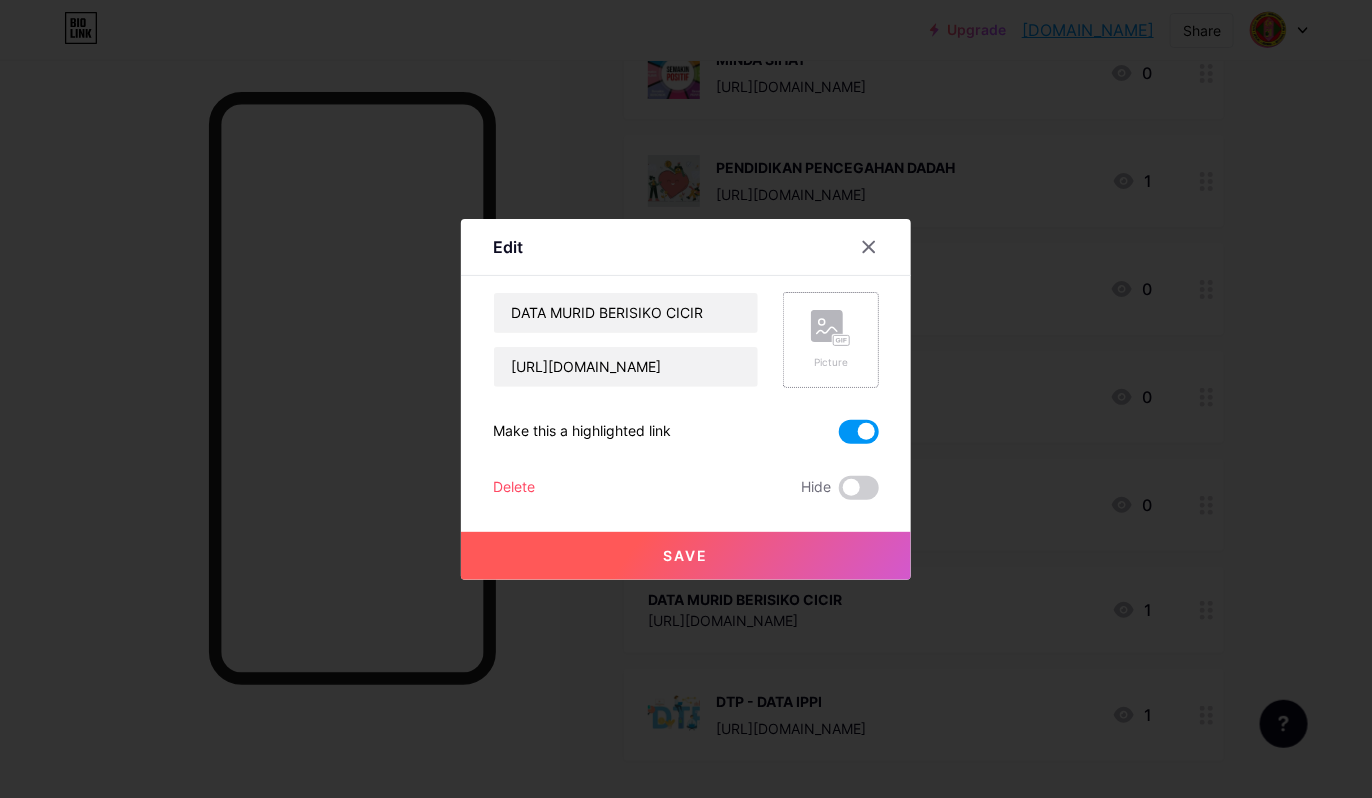 click 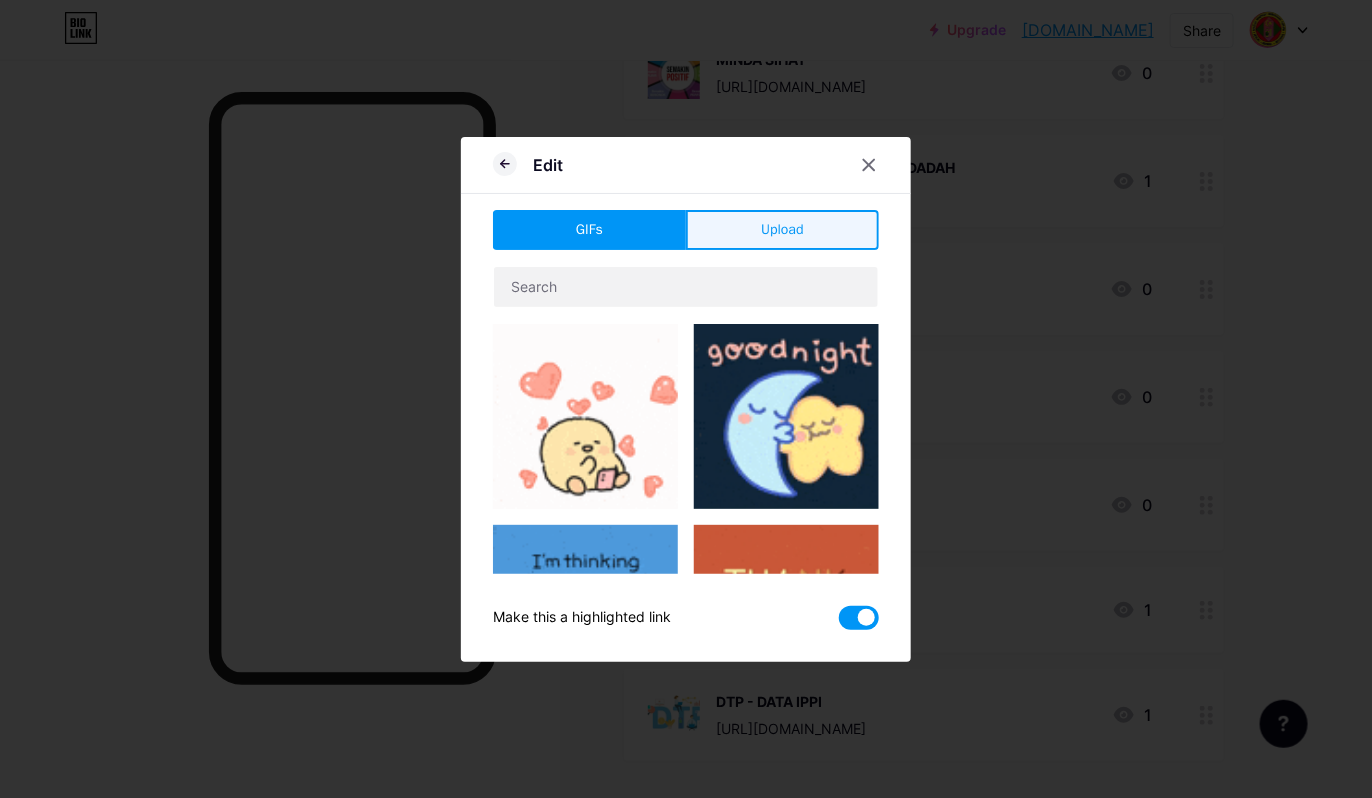 click on "Upload" at bounding box center (782, 230) 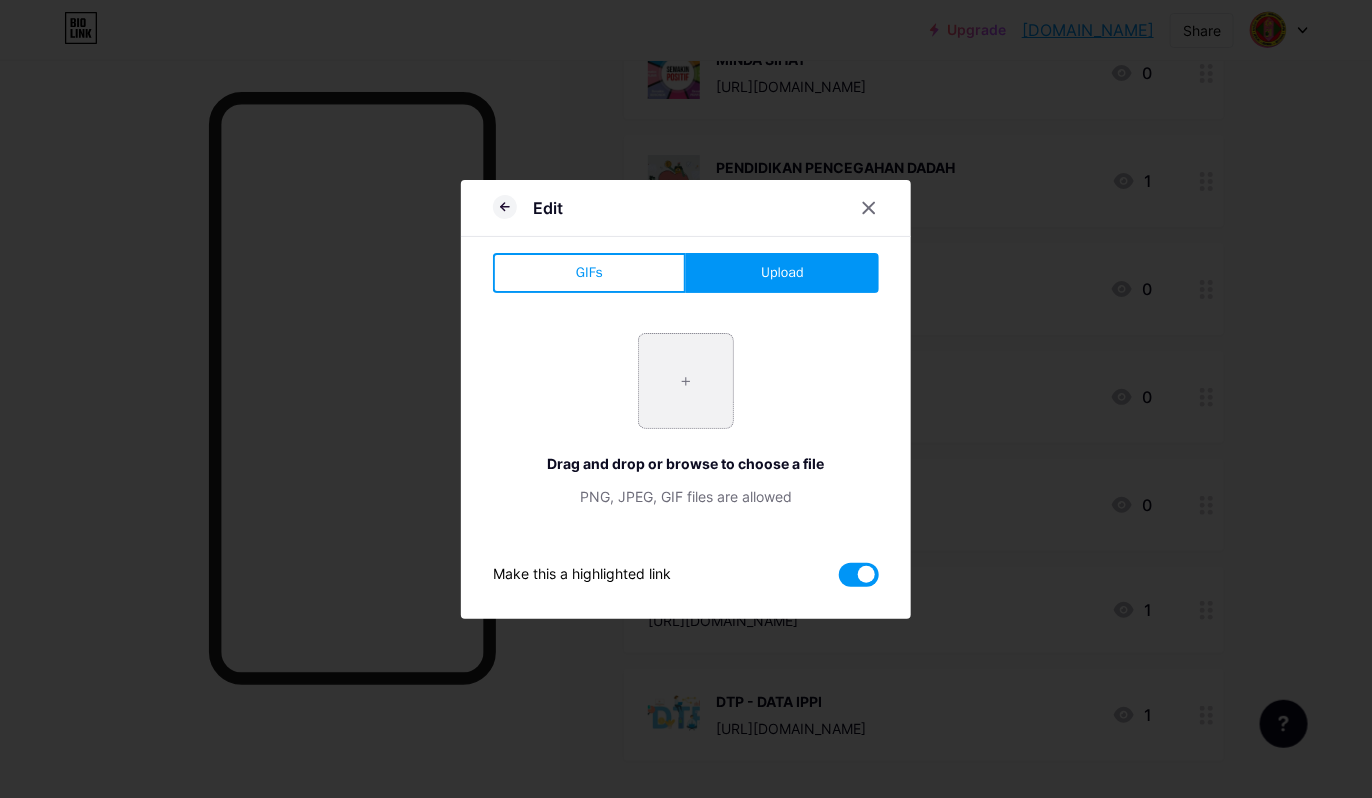 click at bounding box center [686, 381] 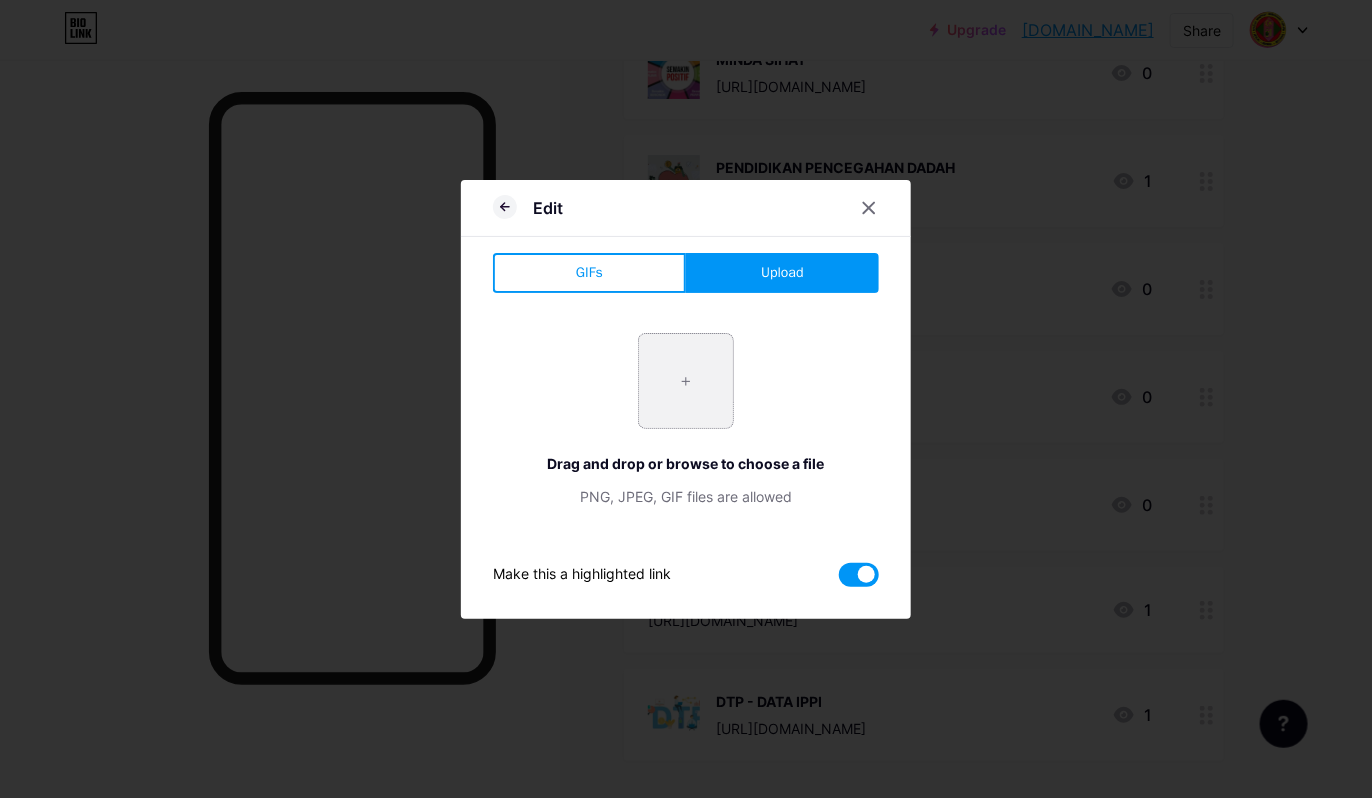type on "C:\fakepath\OIP (1).webp" 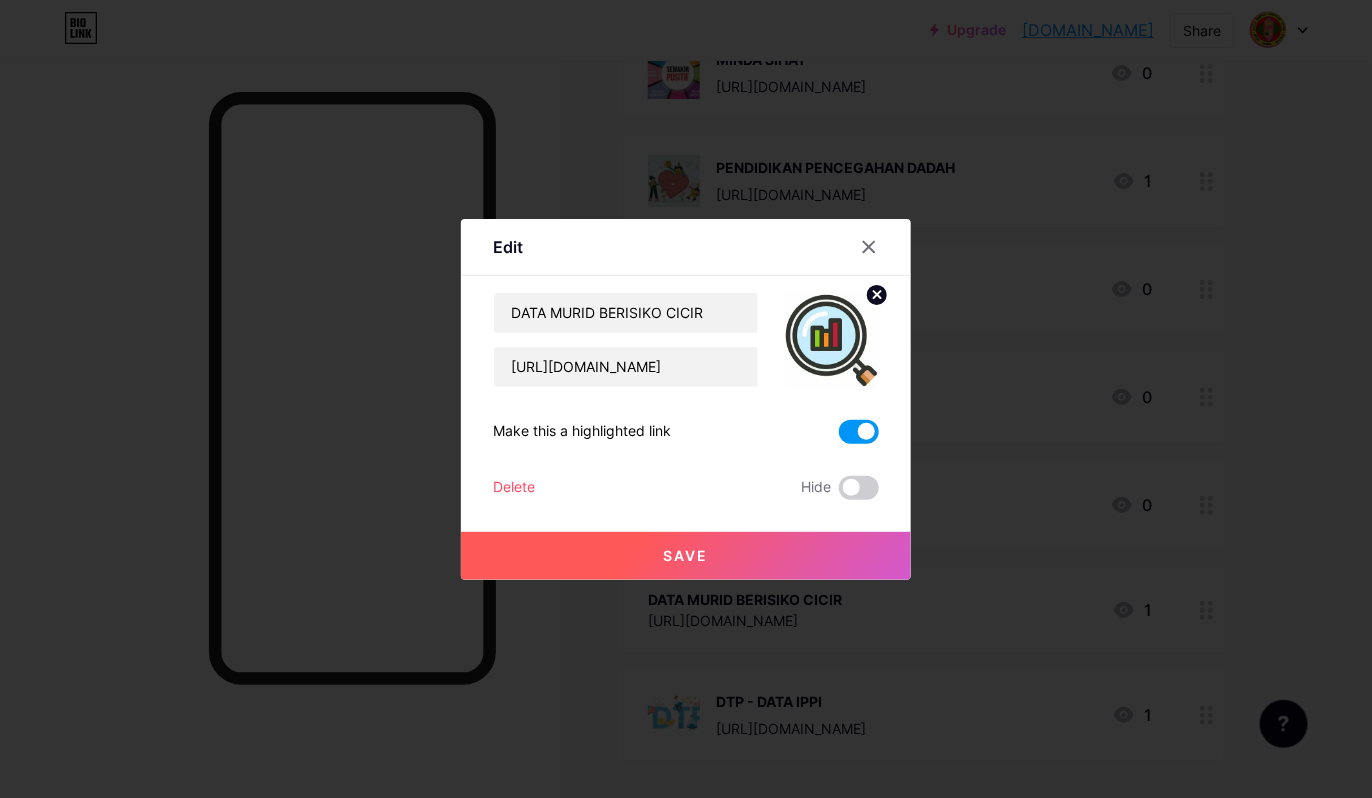 click on "Save" at bounding box center [686, 556] 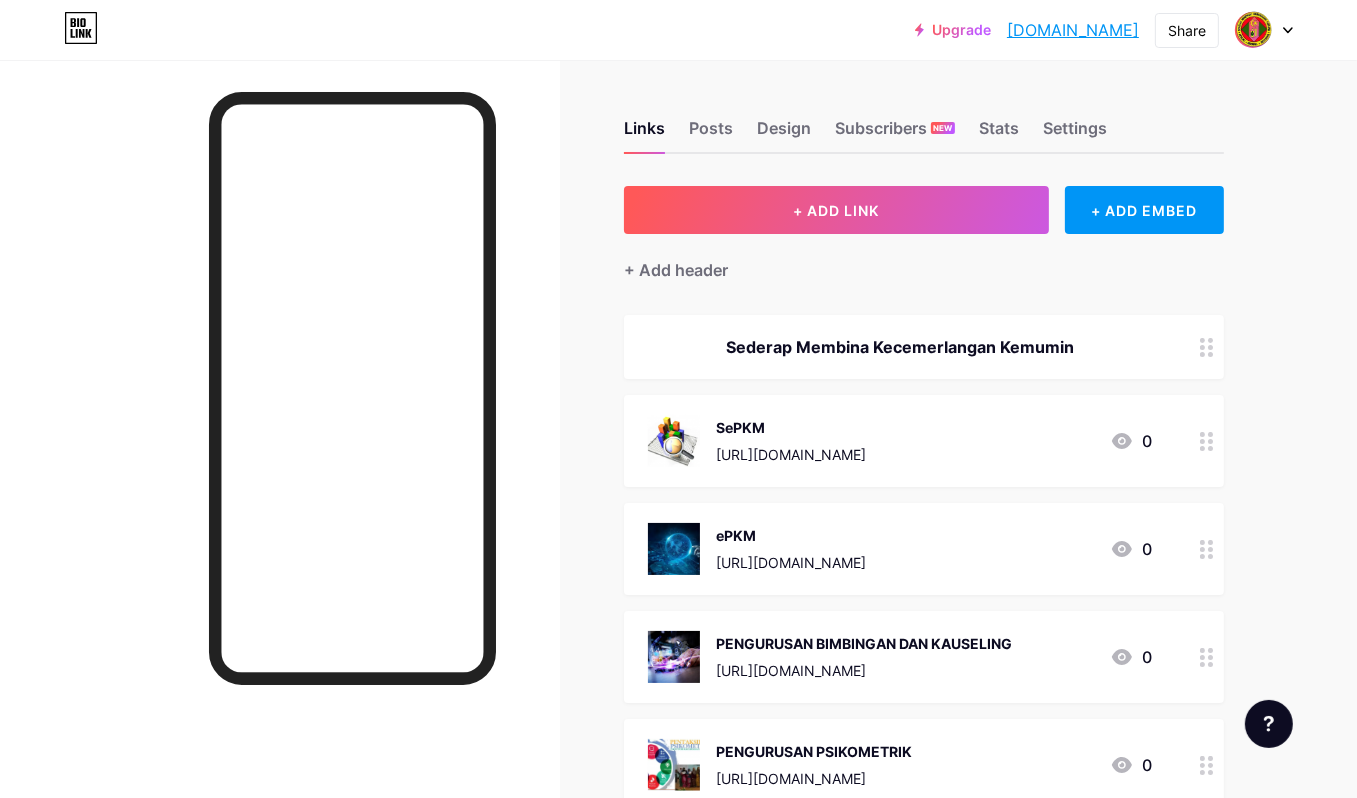 scroll, scrollTop: 0, scrollLeft: 0, axis: both 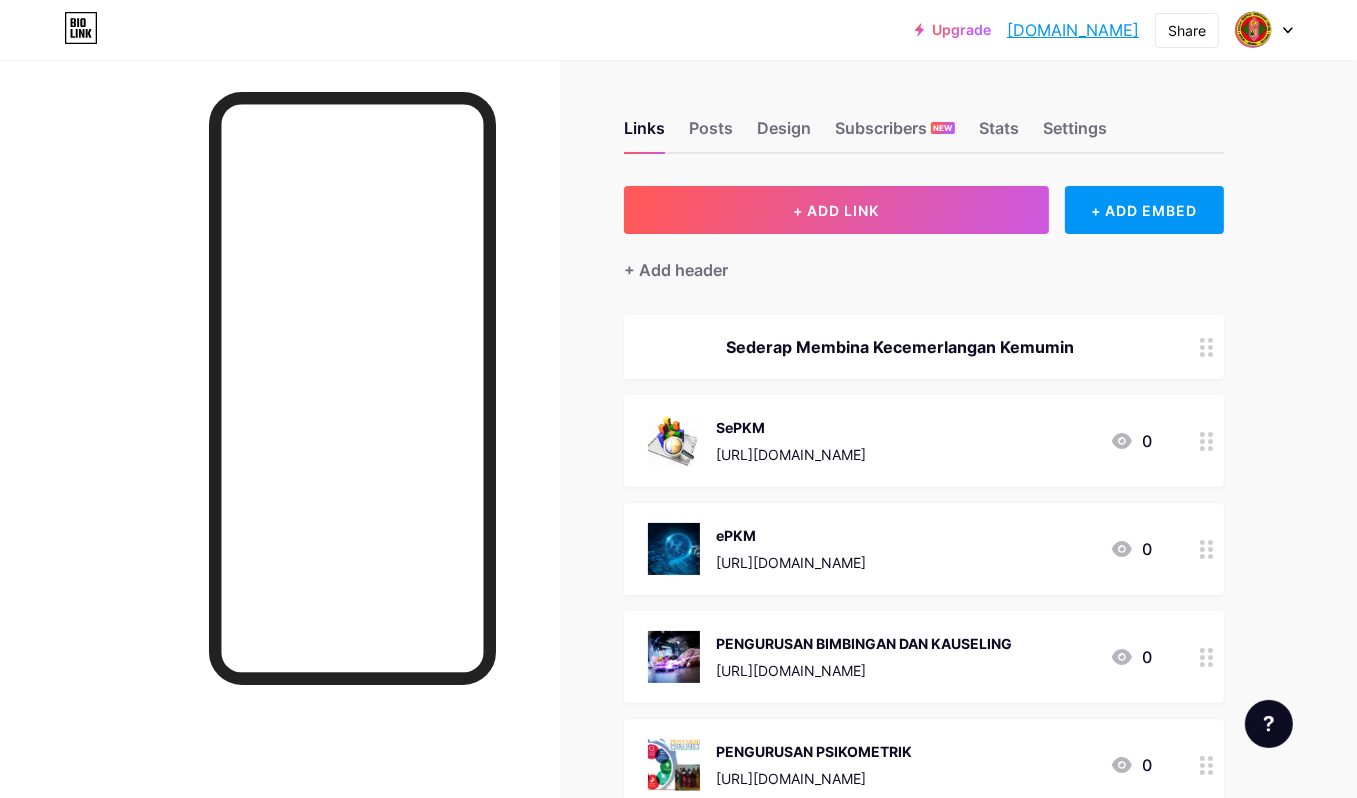 click 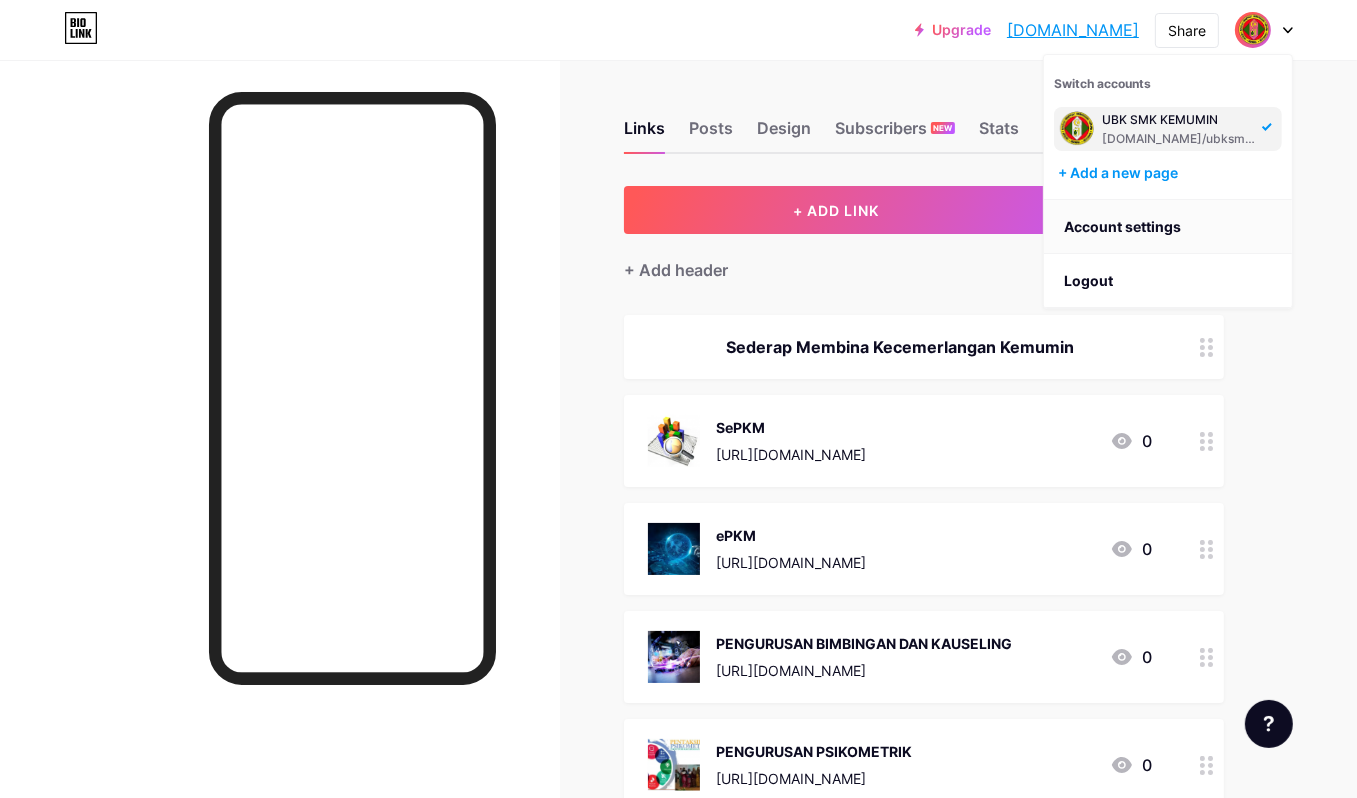 click on "Account settings" at bounding box center (1168, 227) 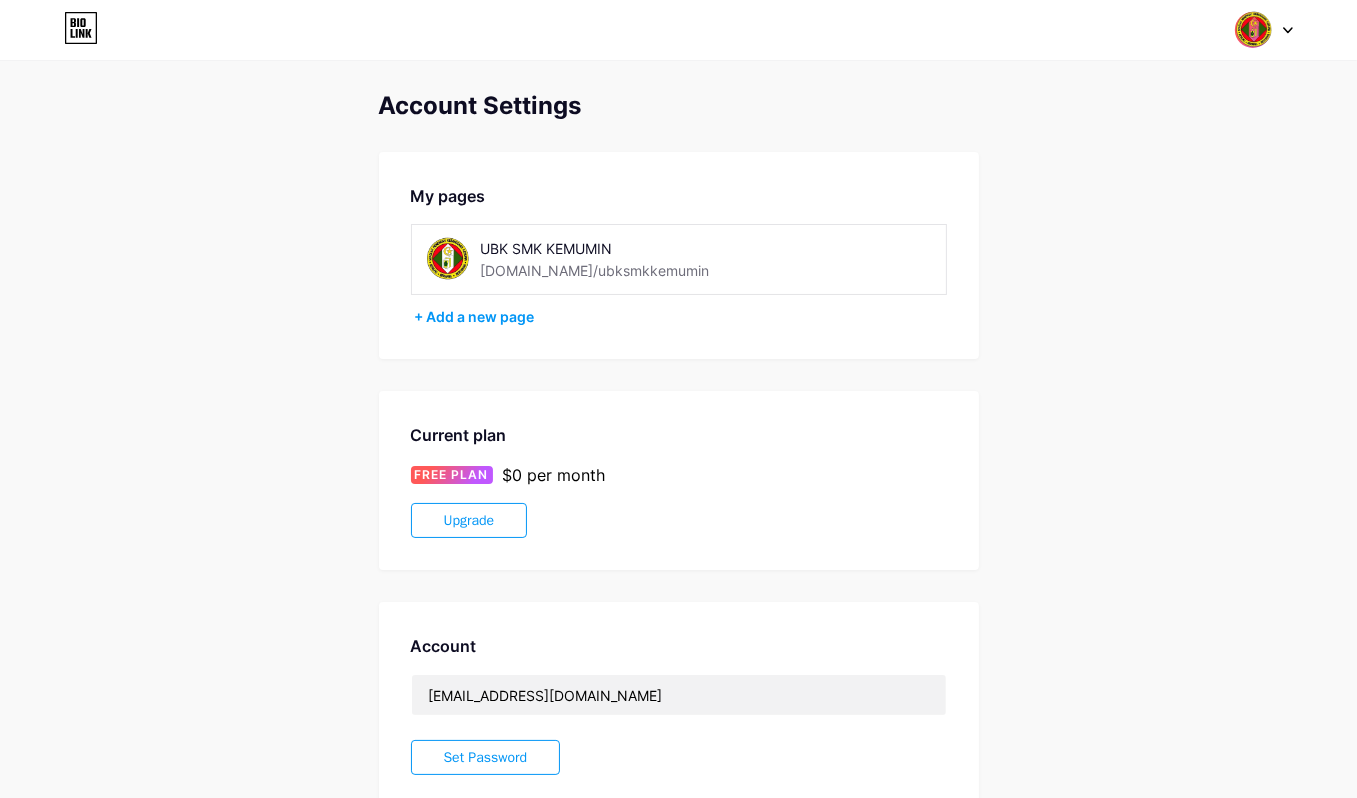 click on "[DOMAIN_NAME]/ubksmkkemumin" at bounding box center [595, 270] 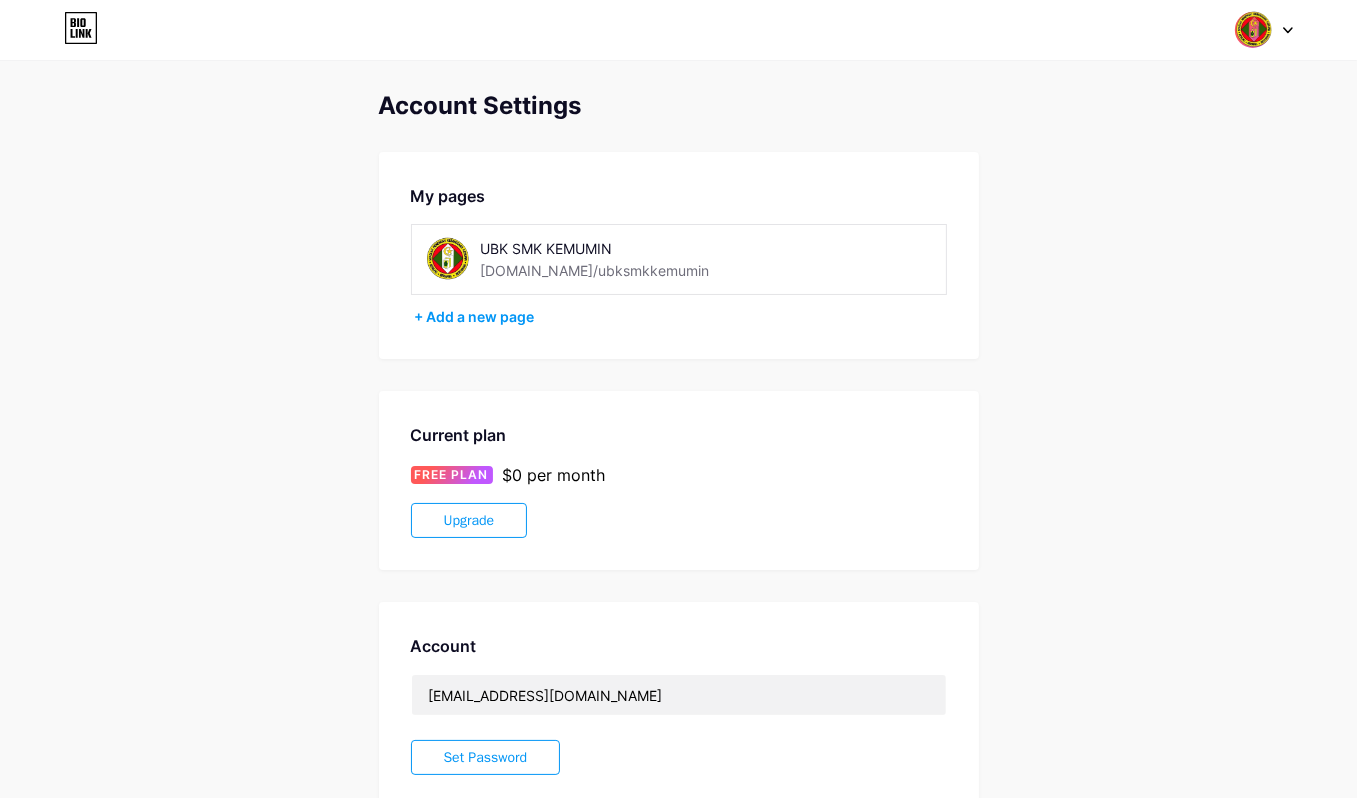 click on "UBK SMK KEMUMIN   [DOMAIN_NAME]/ubksmkkemumin" at bounding box center (622, 259) 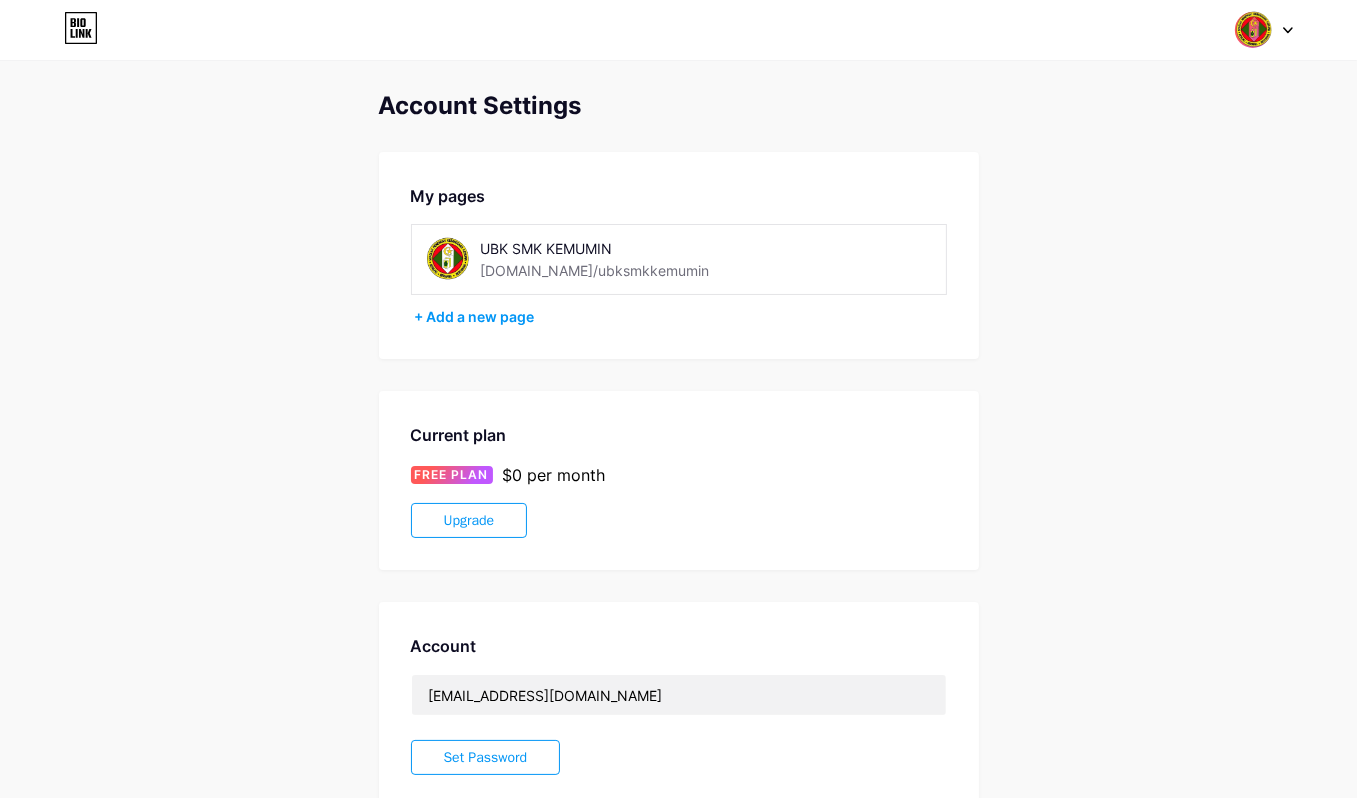 click 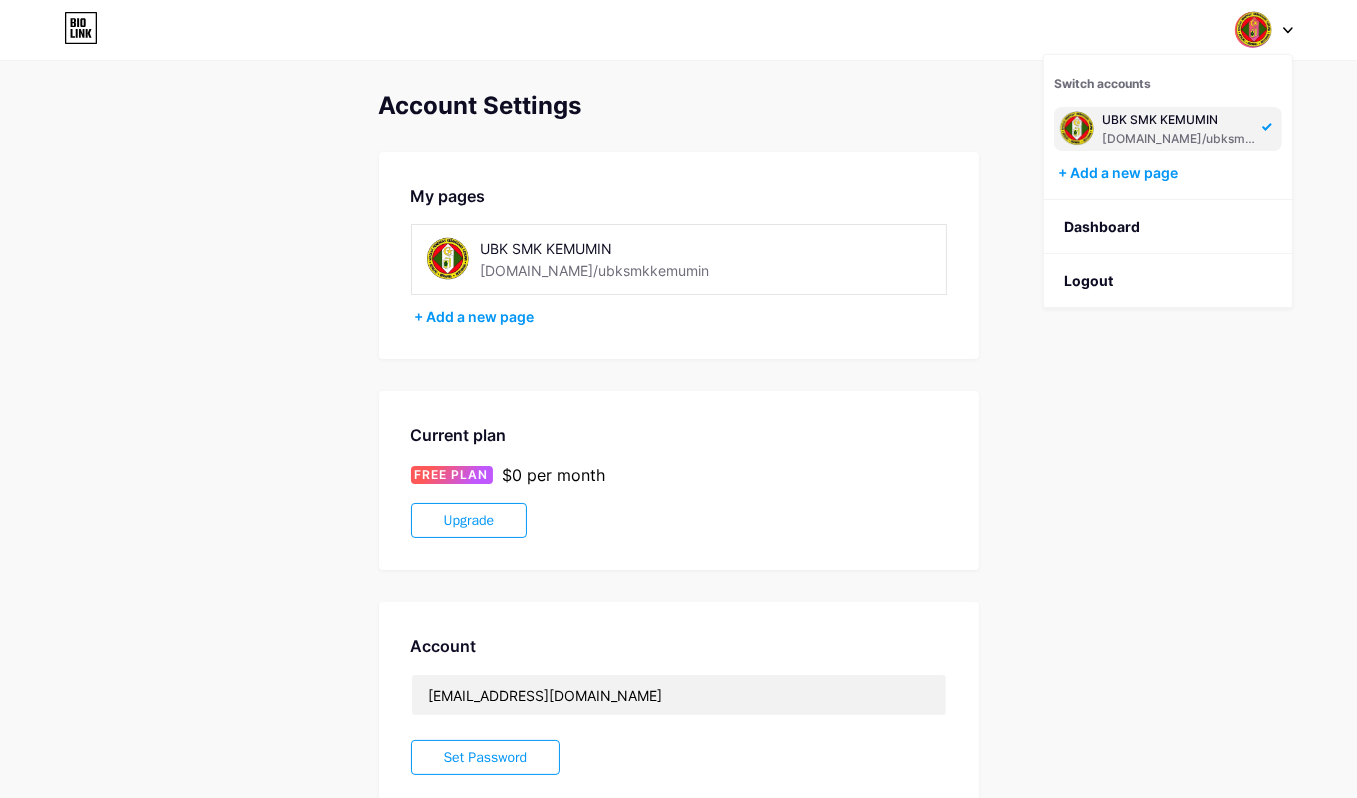 click on "[DOMAIN_NAME]/ubksmkkemumin" at bounding box center (1179, 139) 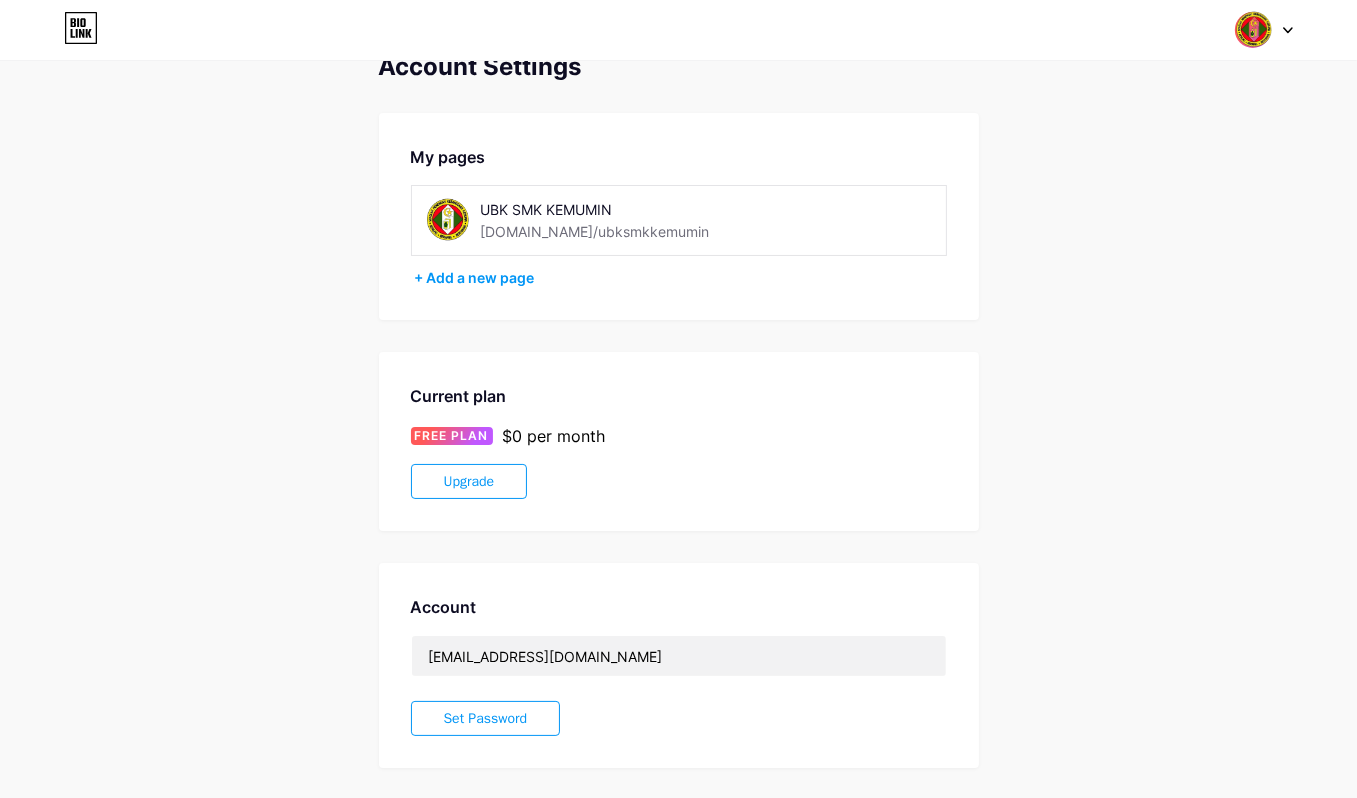 scroll, scrollTop: 0, scrollLeft: 0, axis: both 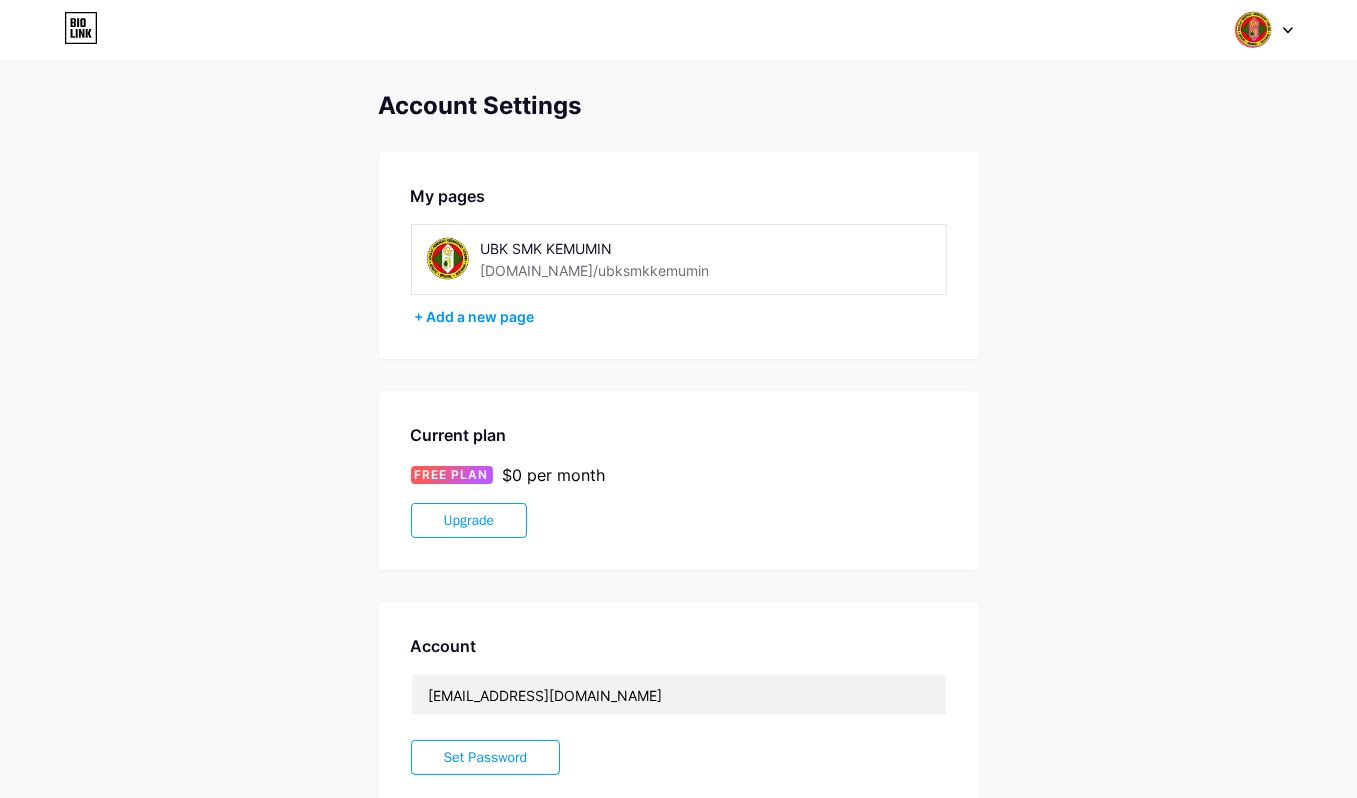 click on "[DOMAIN_NAME]/ubksmkkemumin" at bounding box center [595, 270] 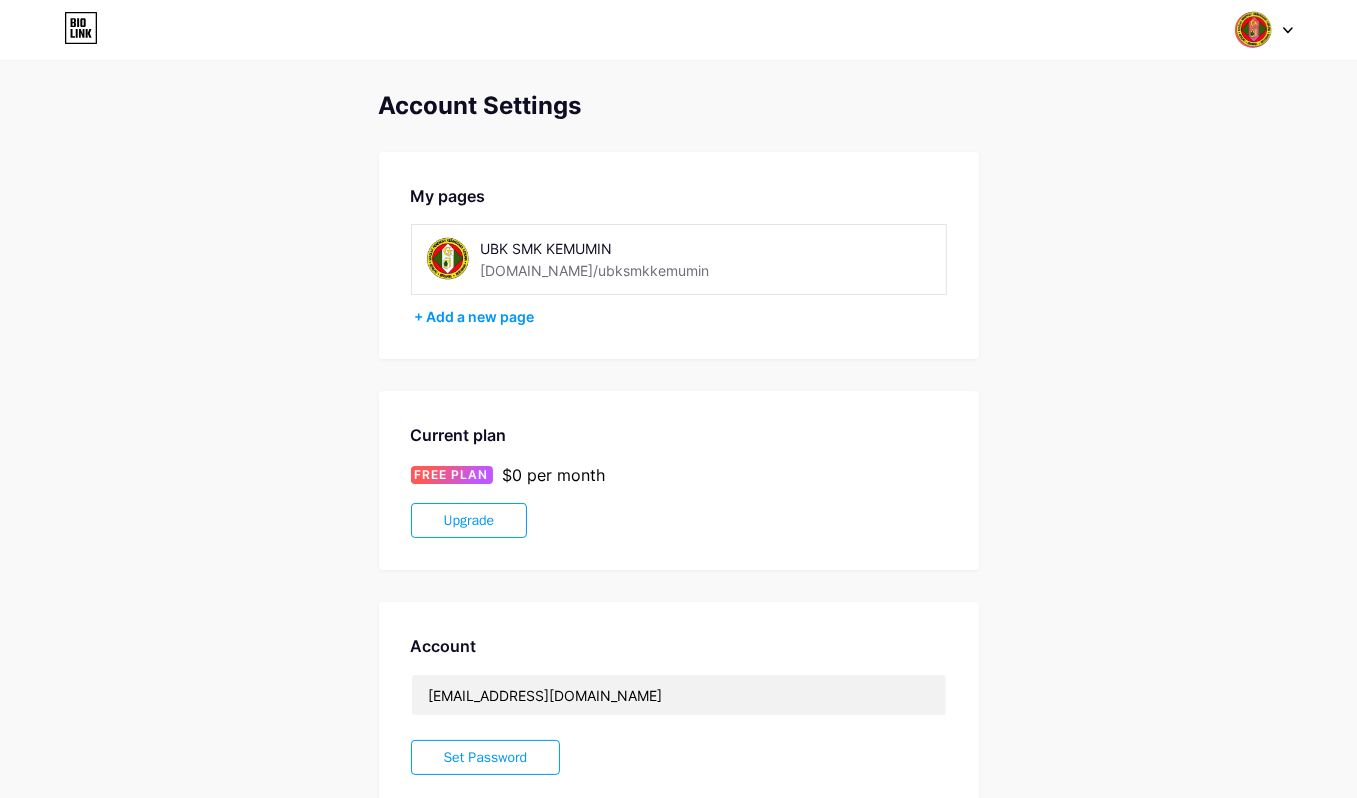 click at bounding box center [1253, 30] 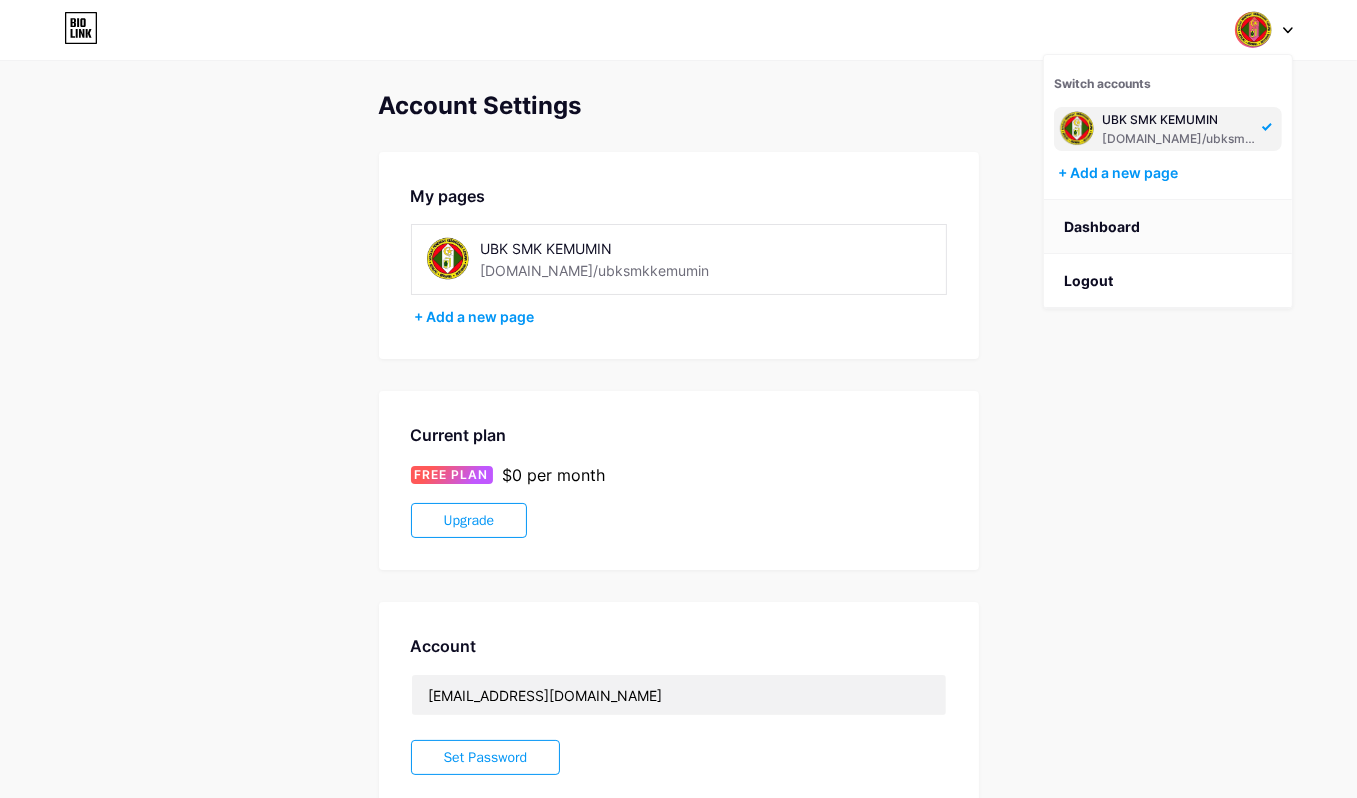 click on "Dashboard" at bounding box center (1168, 227) 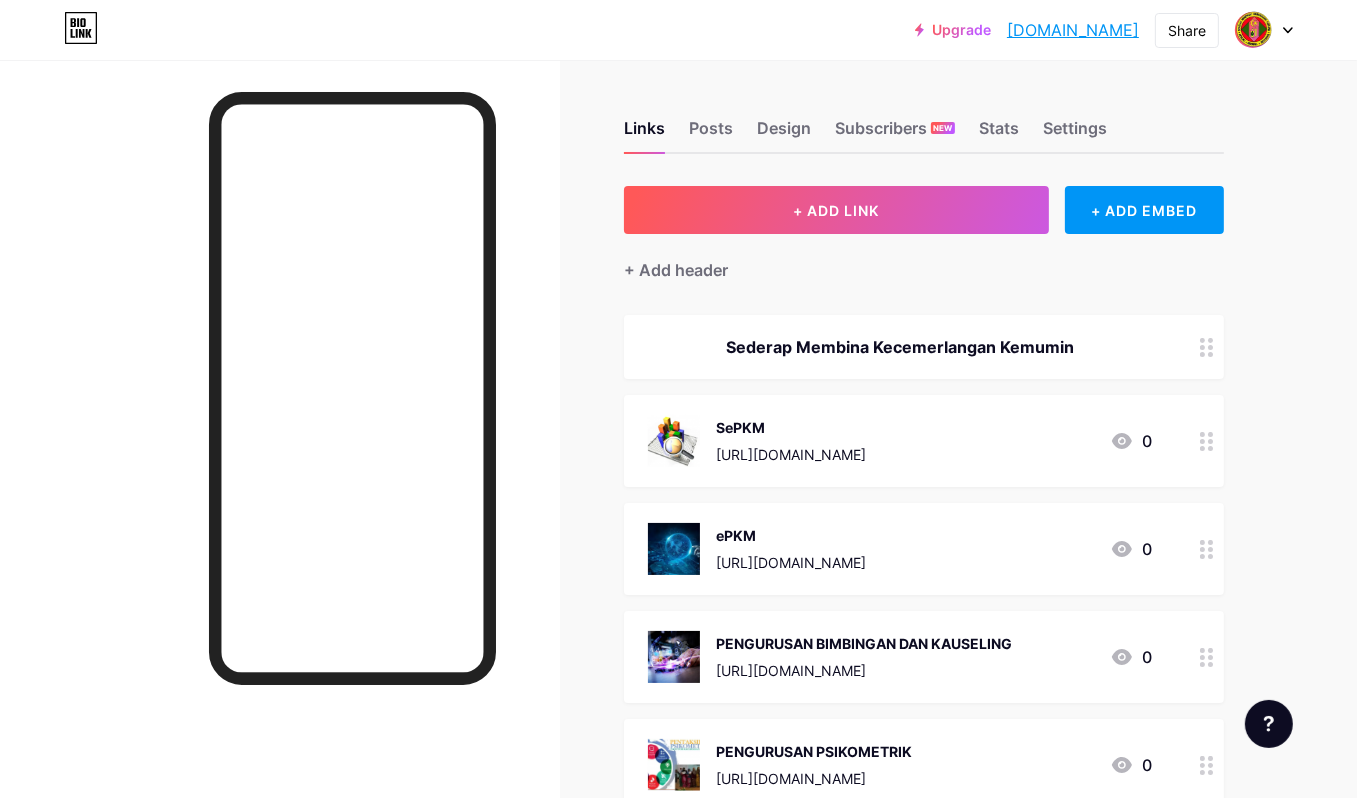 click 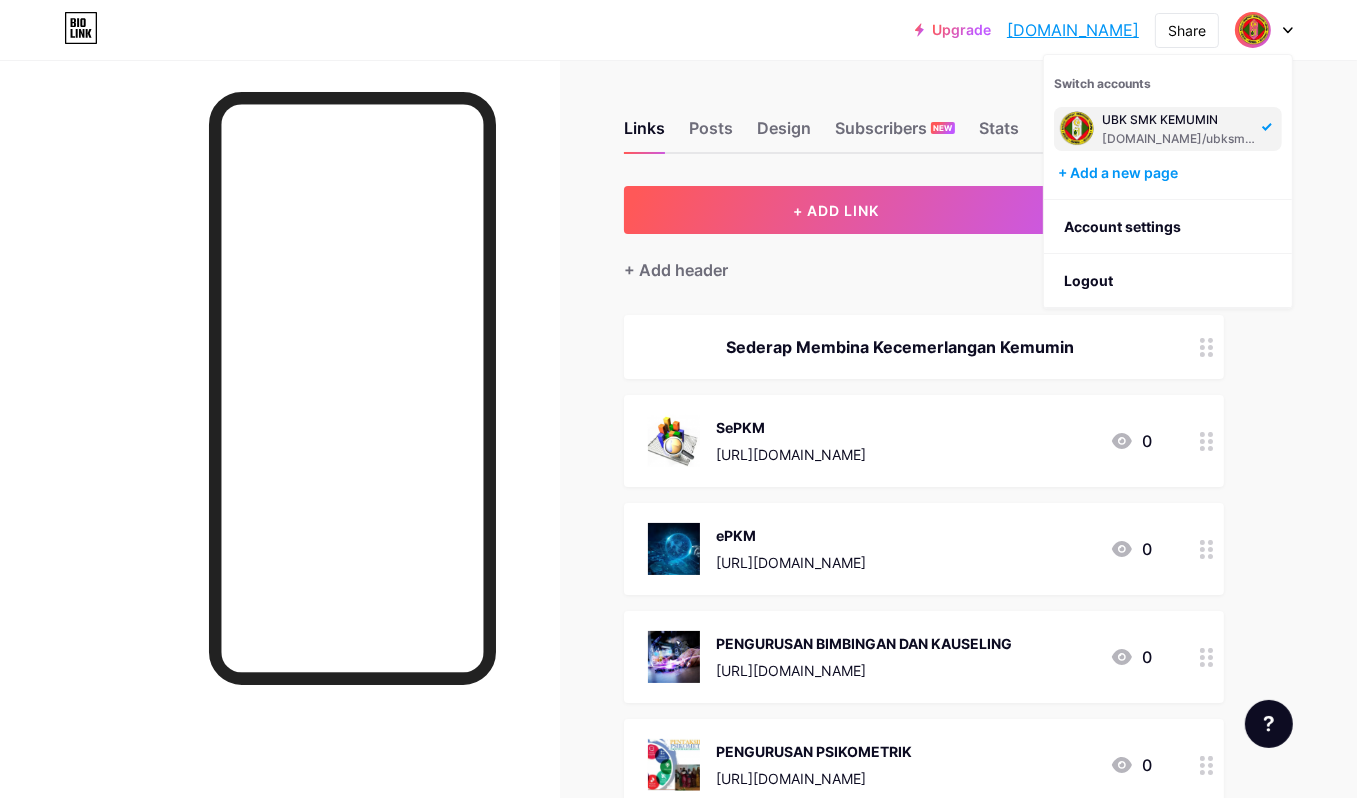 click on "[DOMAIN_NAME]" at bounding box center [1073, 30] 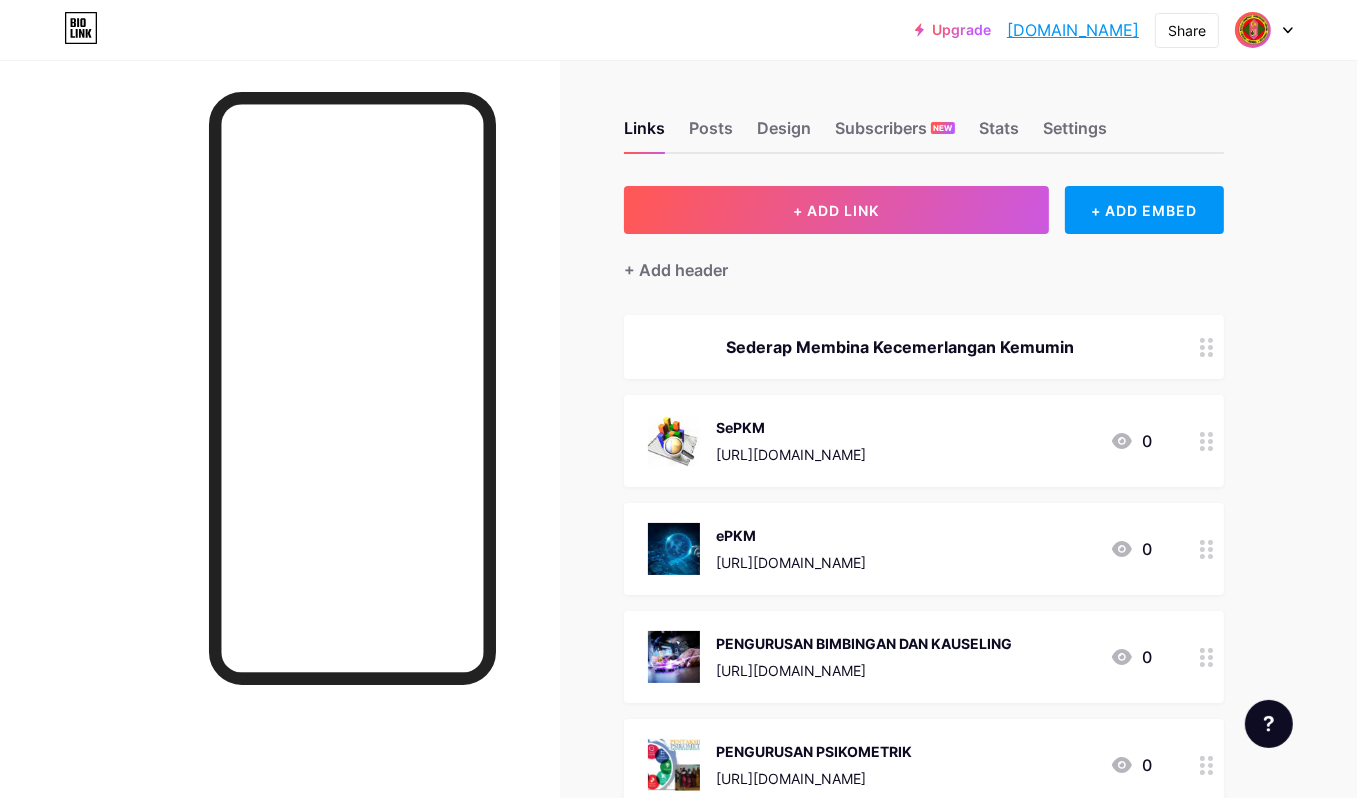 click at bounding box center [1253, 30] 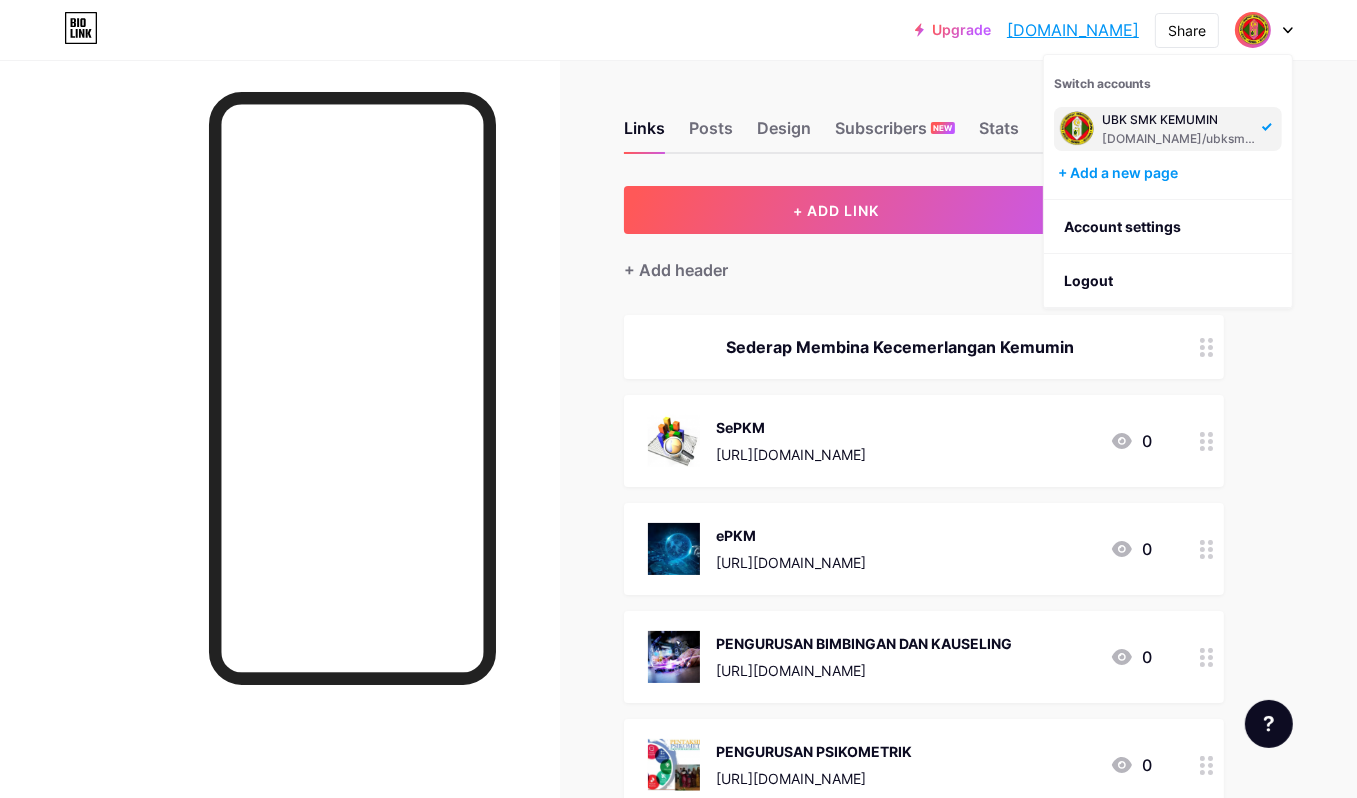 drag, startPoint x: 1315, startPoint y: 244, endPoint x: 1213, endPoint y: 214, distance: 106.320274 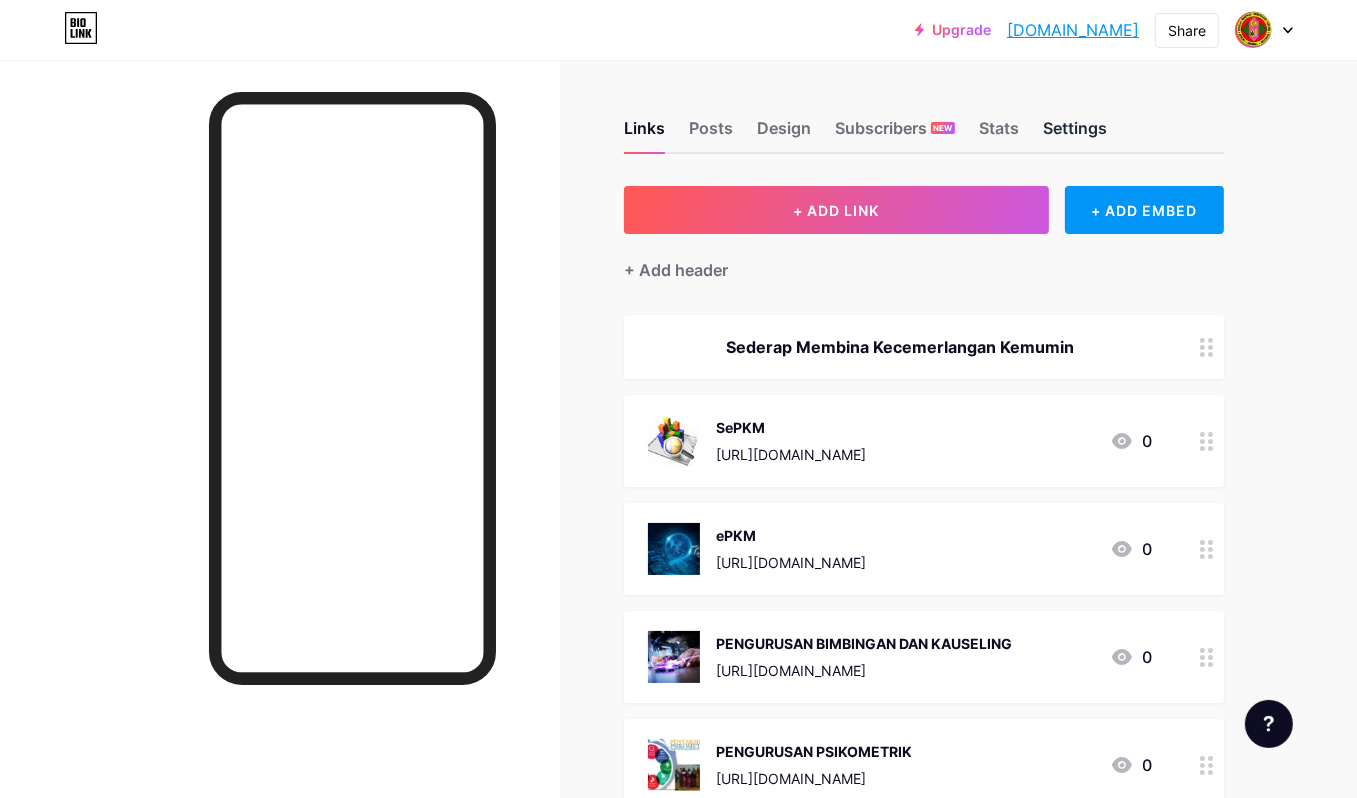 click on "Settings" at bounding box center (1075, 134) 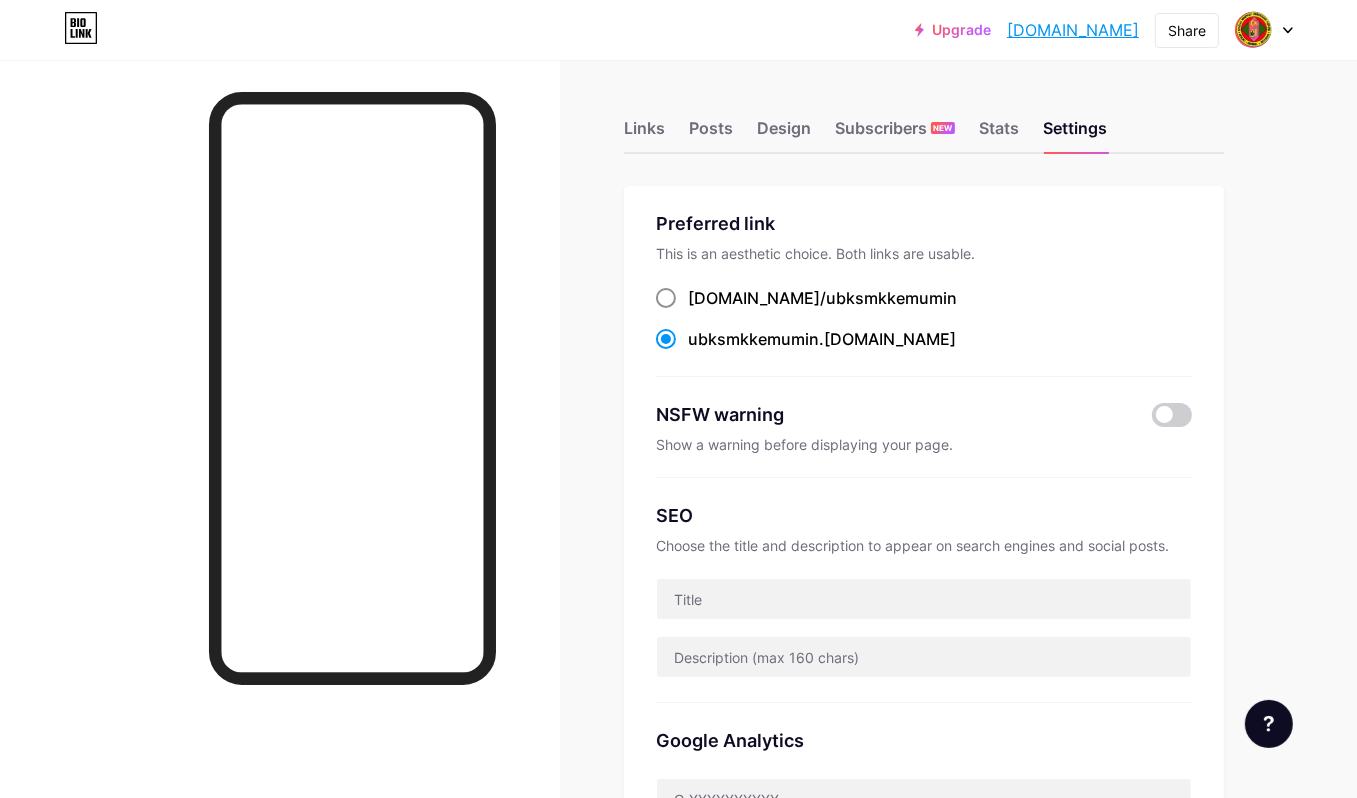 click at bounding box center (666, 298) 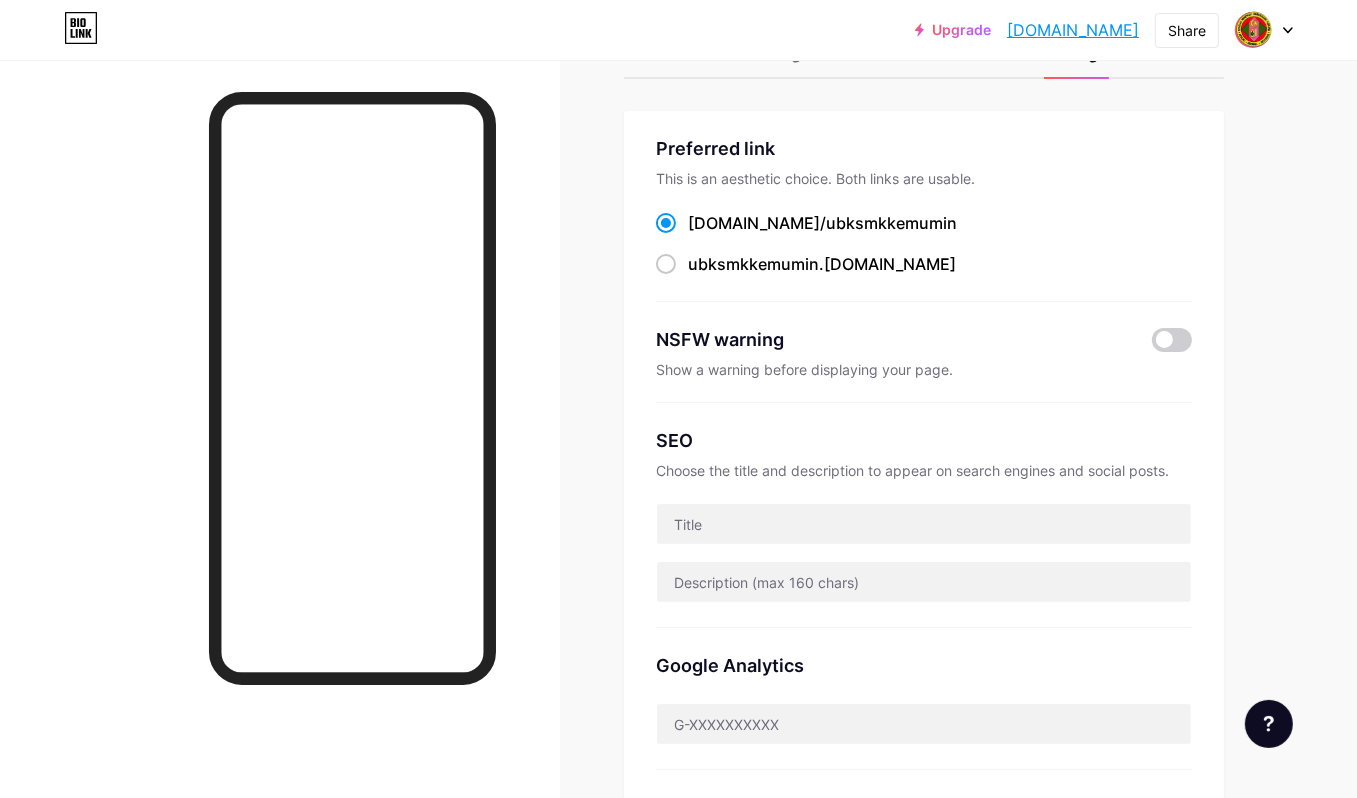 scroll, scrollTop: 200, scrollLeft: 0, axis: vertical 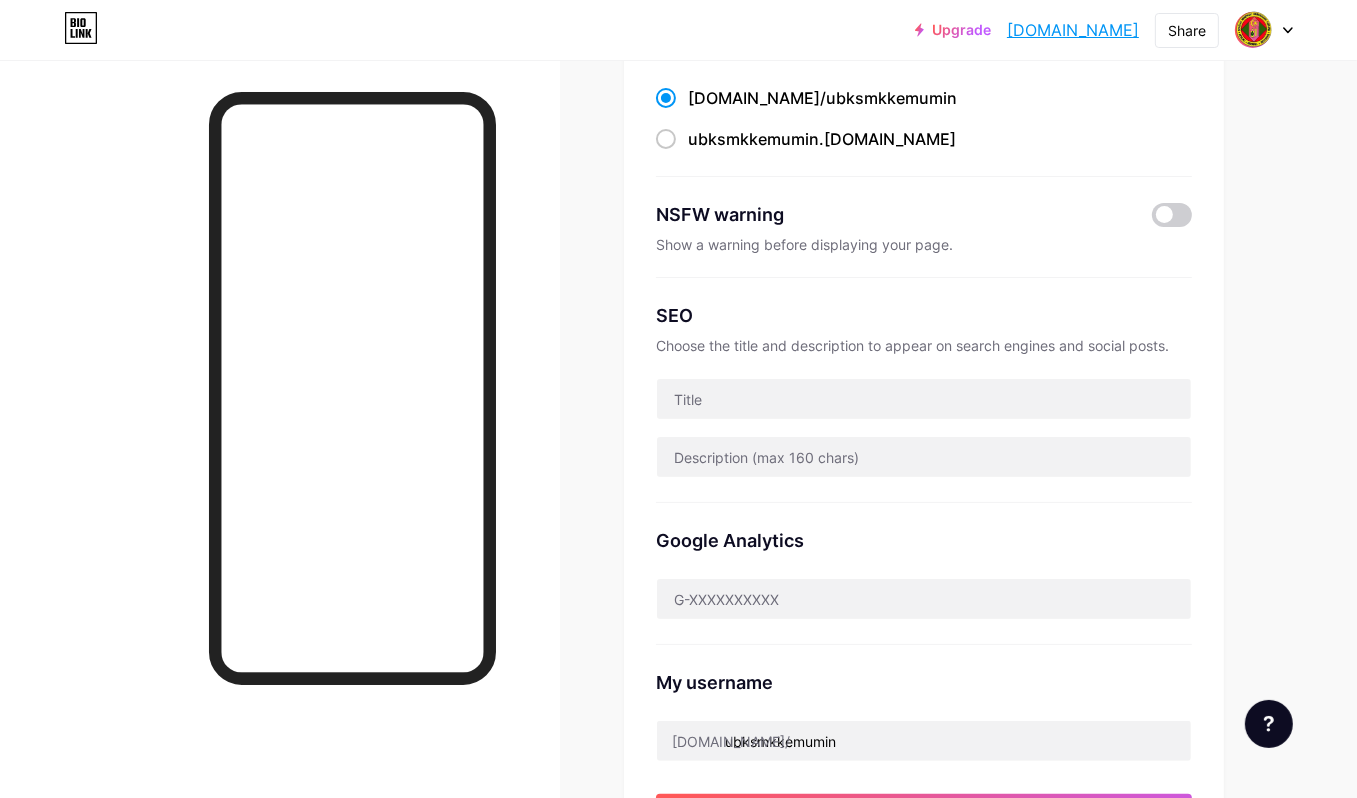 click on "Links
Posts
Design
Subscribers
NEW
Stats
Settings     Preferred link   This is an aesthetic choice. Both links are usable.
bio.link/ ubksmkkemumin       ubksmkkemumin .bio.link
NSFW warning       Show a warning before displaying your page.     SEO   Choose the title and description to appear on search engines and social posts.           Google Analytics       My username   bio.link/   ubksmkkemumin         Save       Pro Links   PRO   Custom Domain   Try your own custom domain eg: jaseem.com   Set
up domain             Emoji link   Add emojis to your link eg: bio.link/😄😭🥵   Create
Go to  Help Center  to learn more or to contact support.   Changes saved           Feature requests             Help center         Contact support" at bounding box center (654, 649) 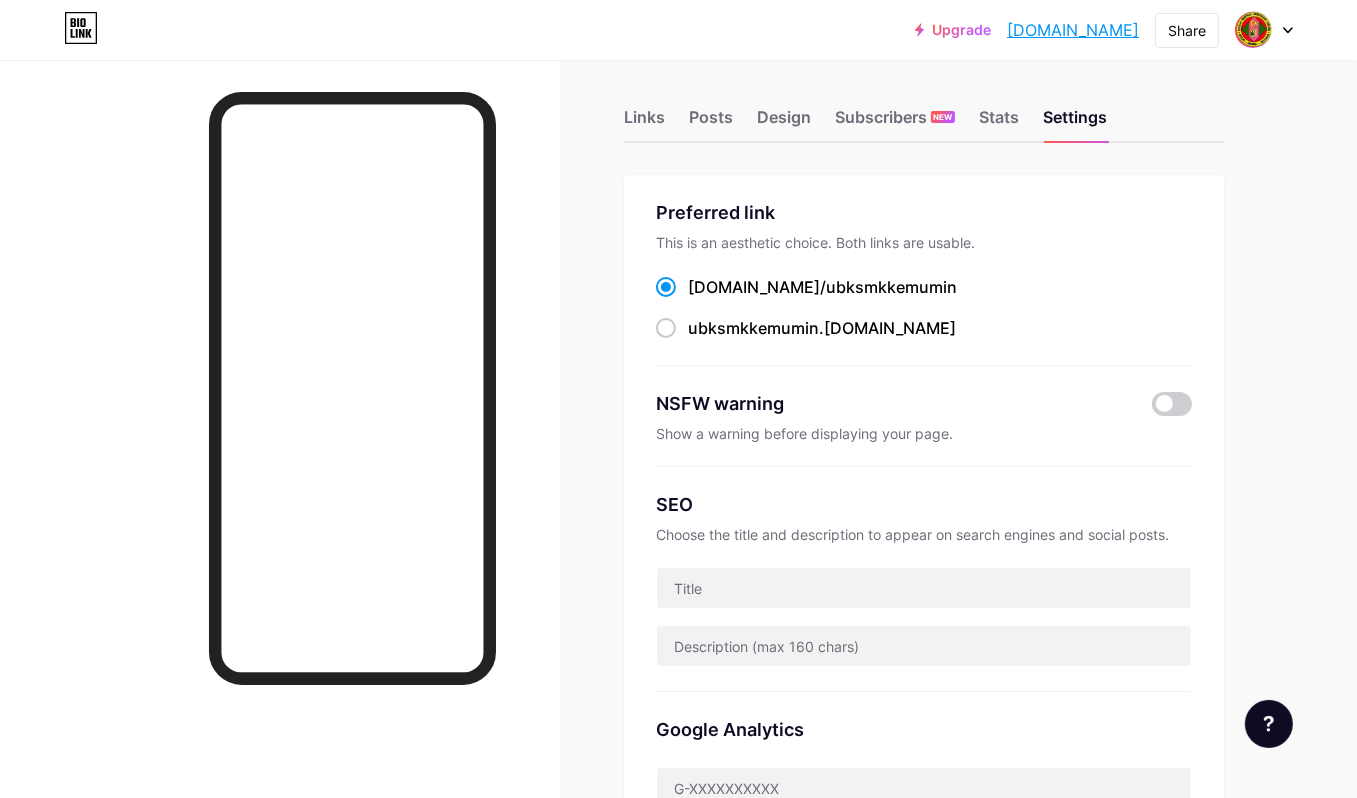 scroll, scrollTop: 0, scrollLeft: 0, axis: both 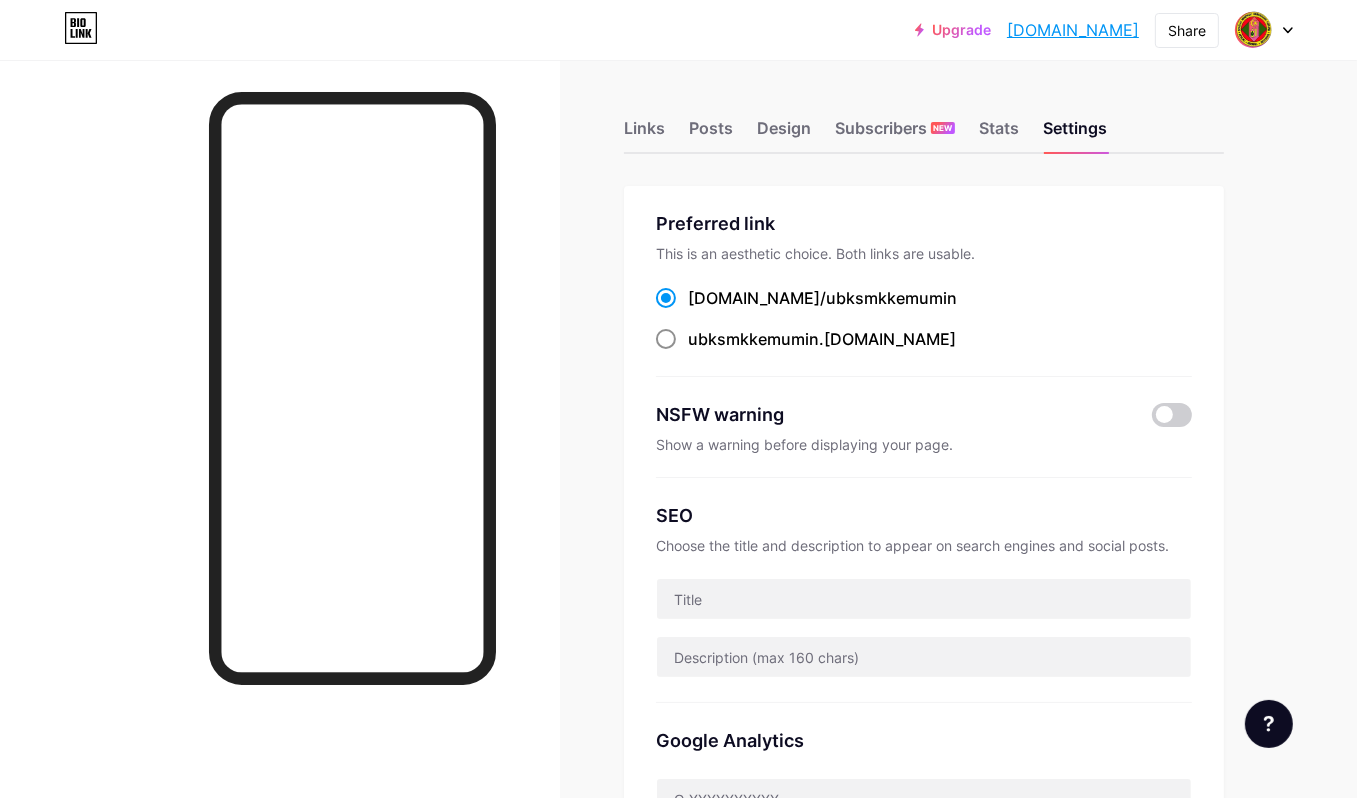 click at bounding box center [666, 339] 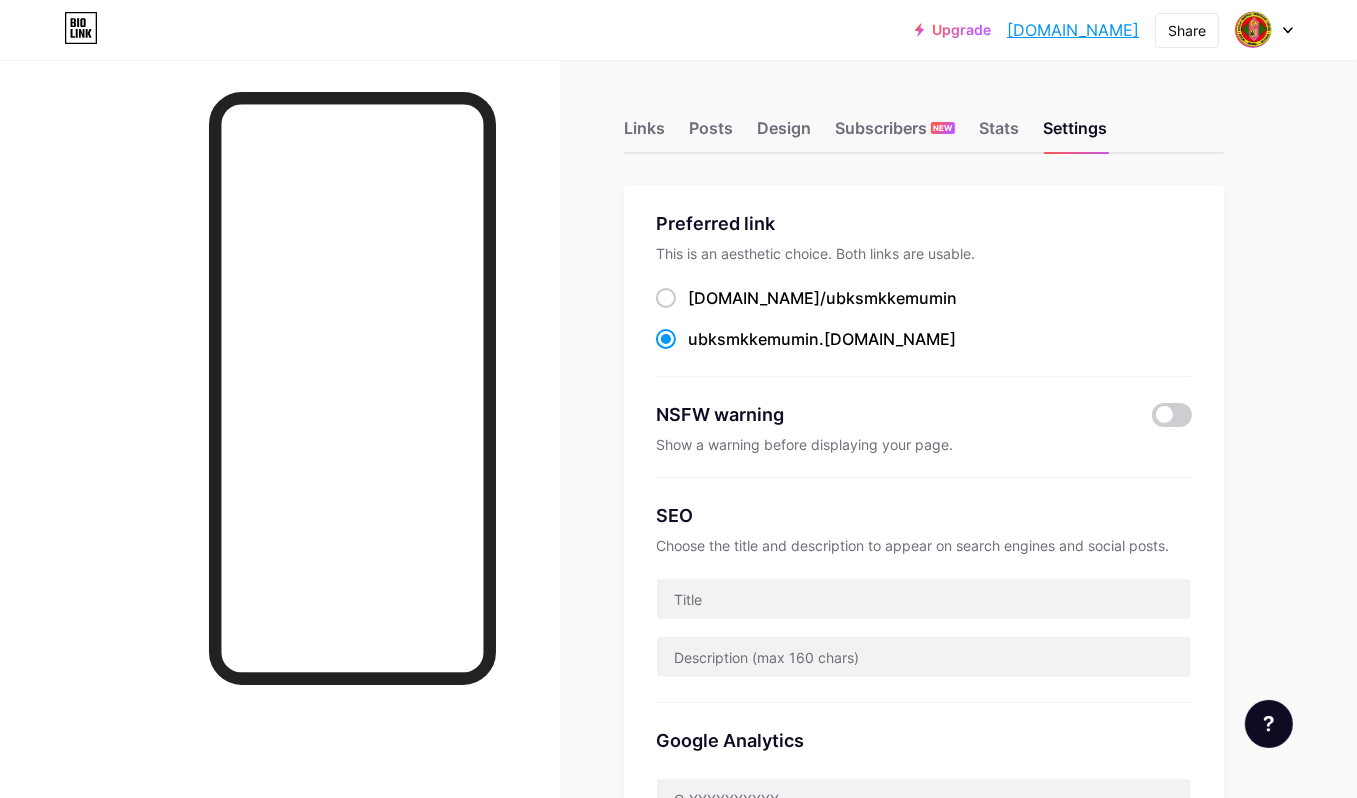 click at bounding box center [1264, 30] 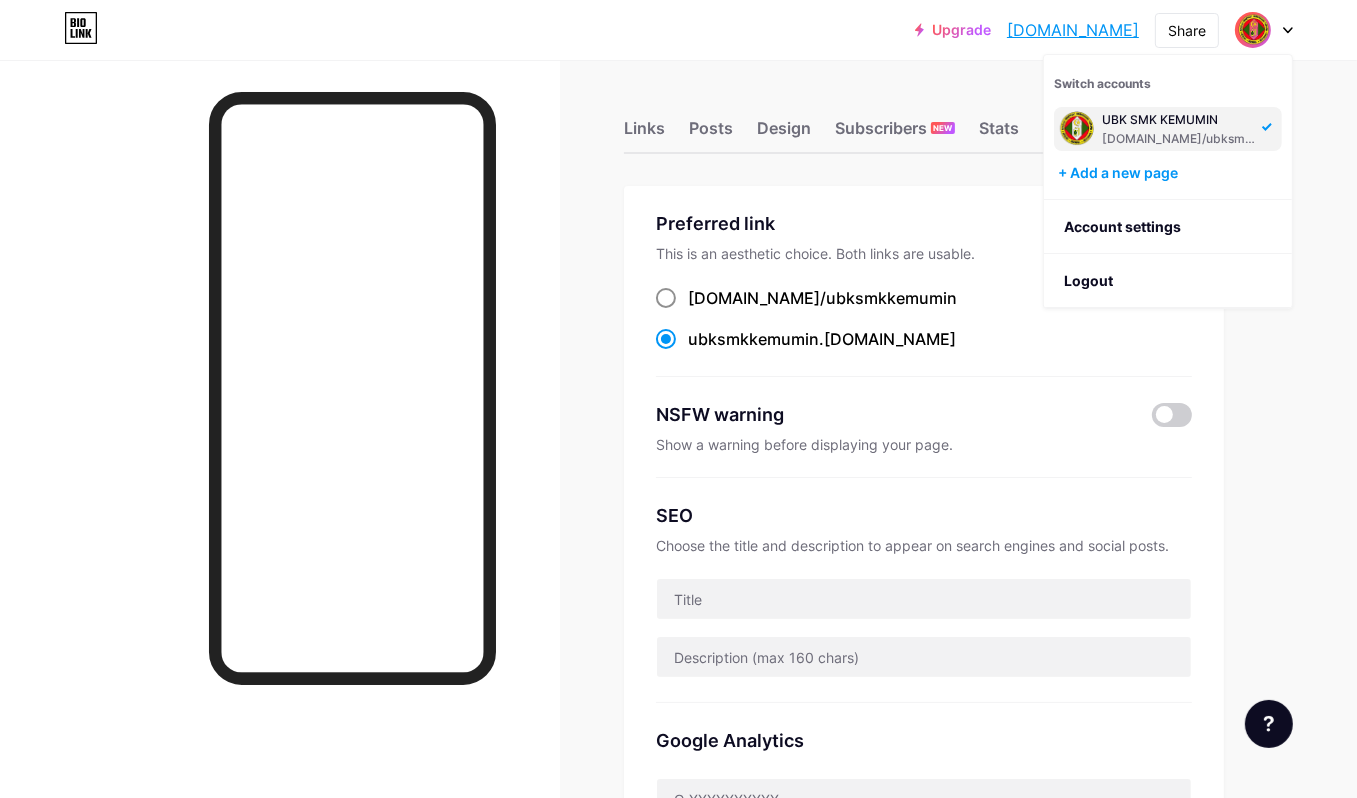 click at bounding box center [666, 298] 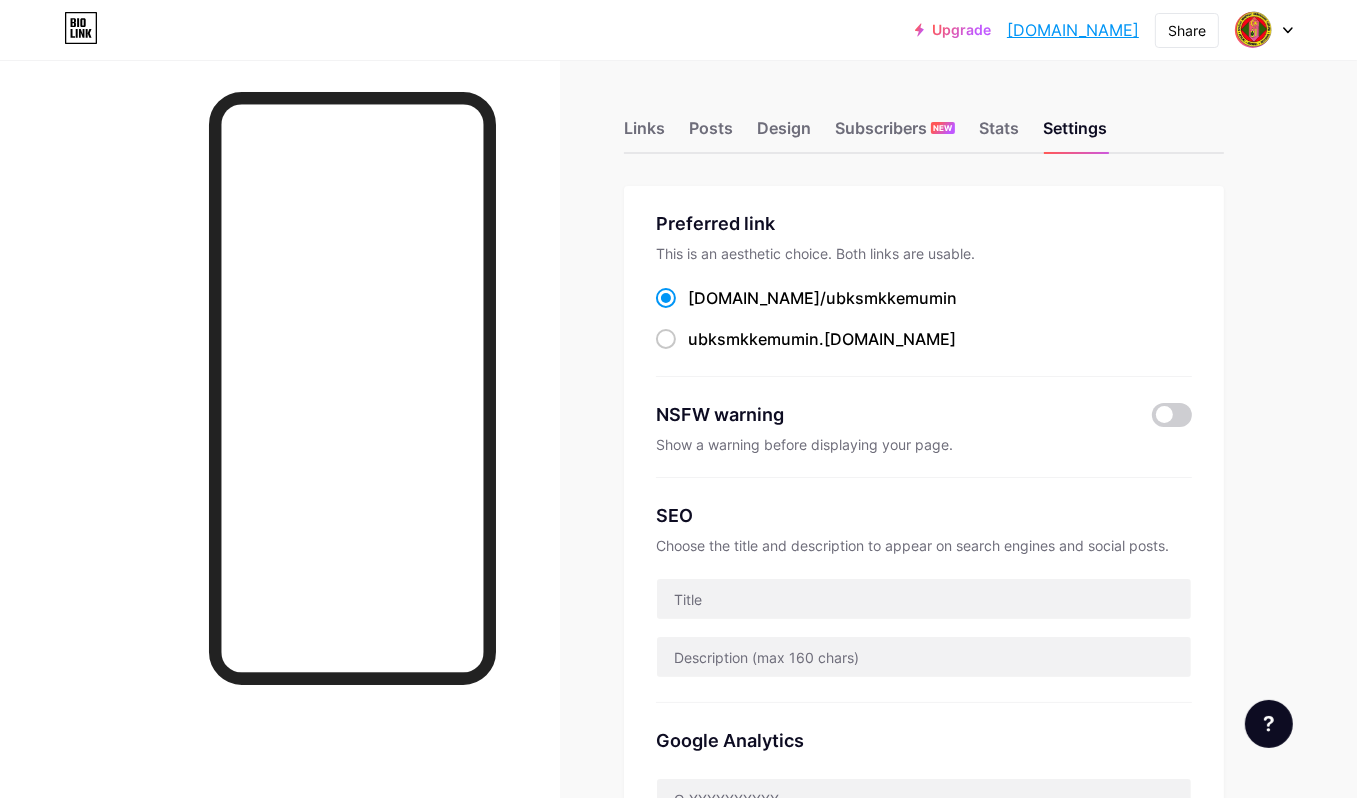 click at bounding box center (1264, 30) 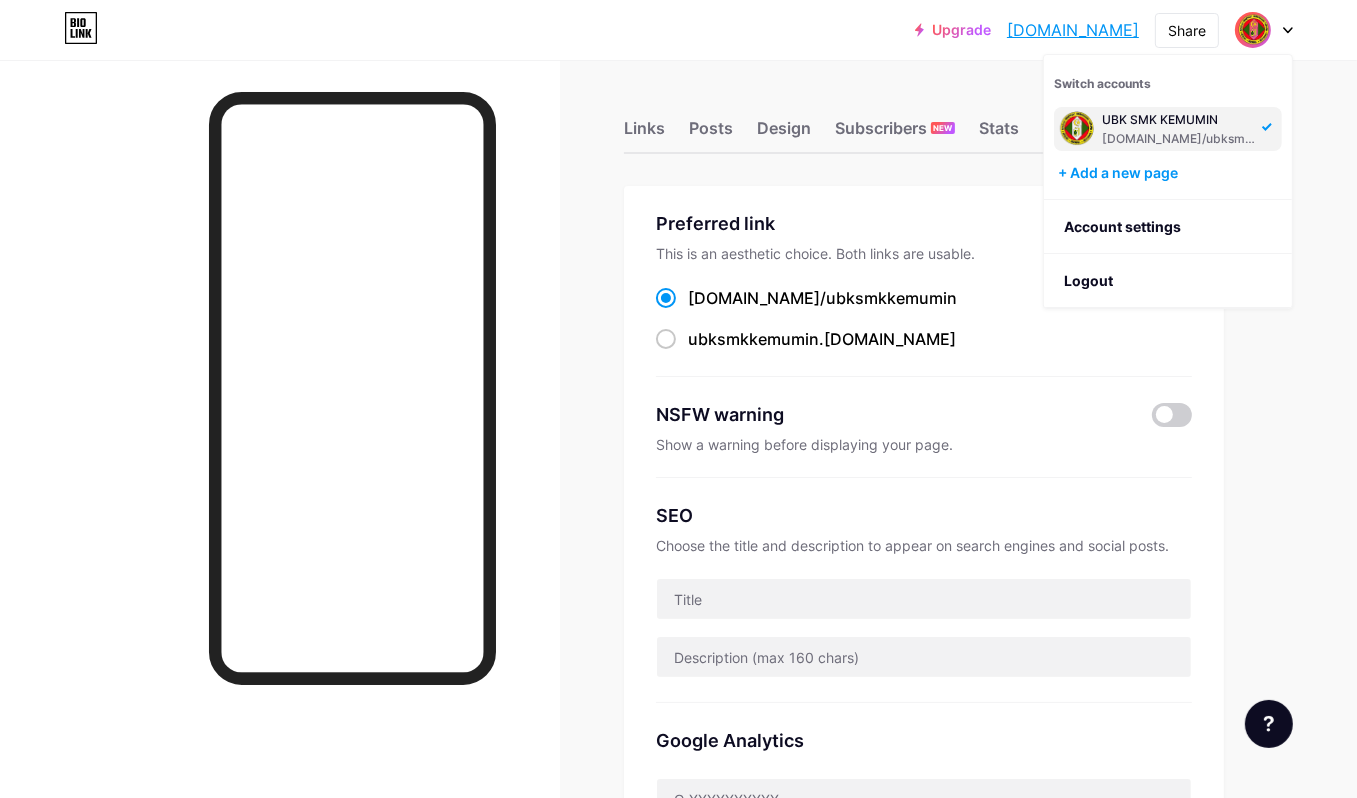 click on "[DOMAIN_NAME]/ubksmkkemumin" at bounding box center (1179, 139) 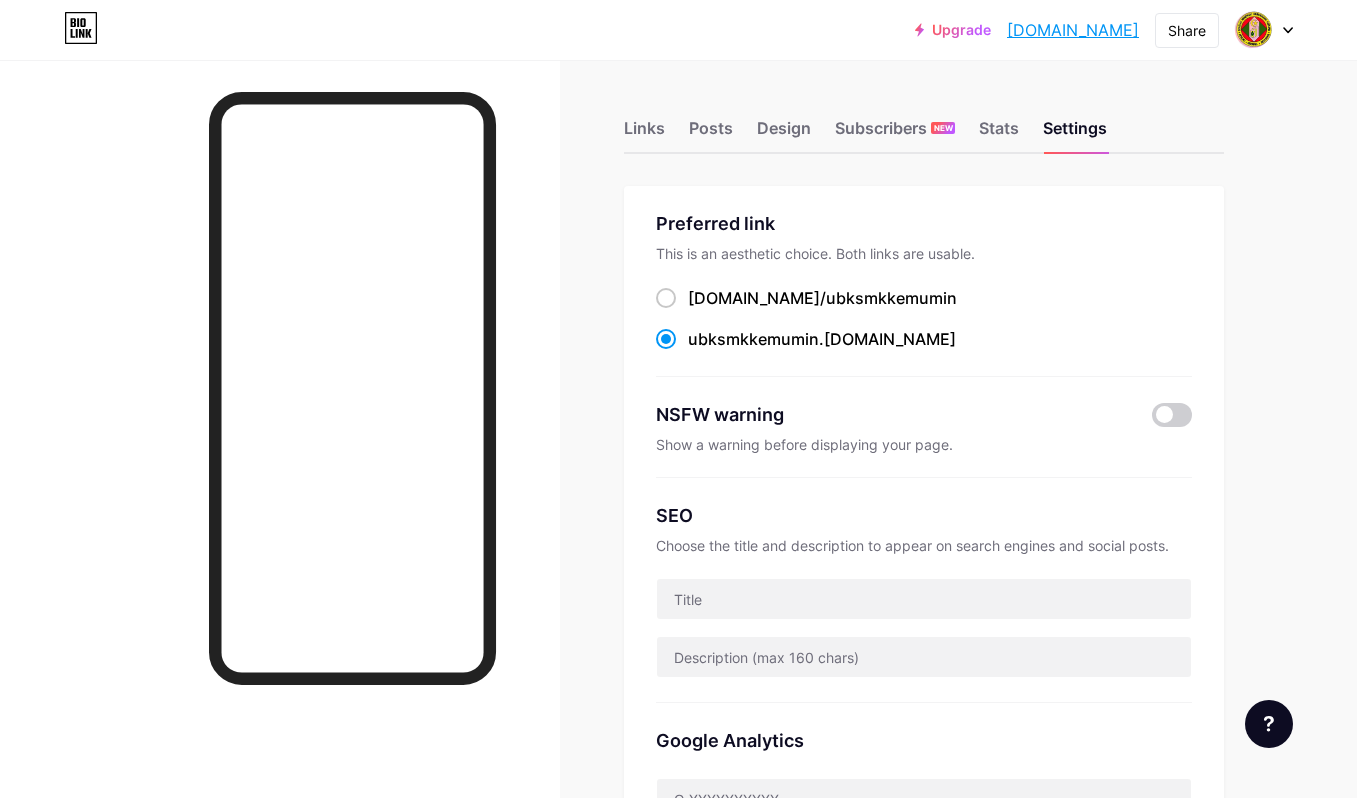 scroll, scrollTop: 0, scrollLeft: 0, axis: both 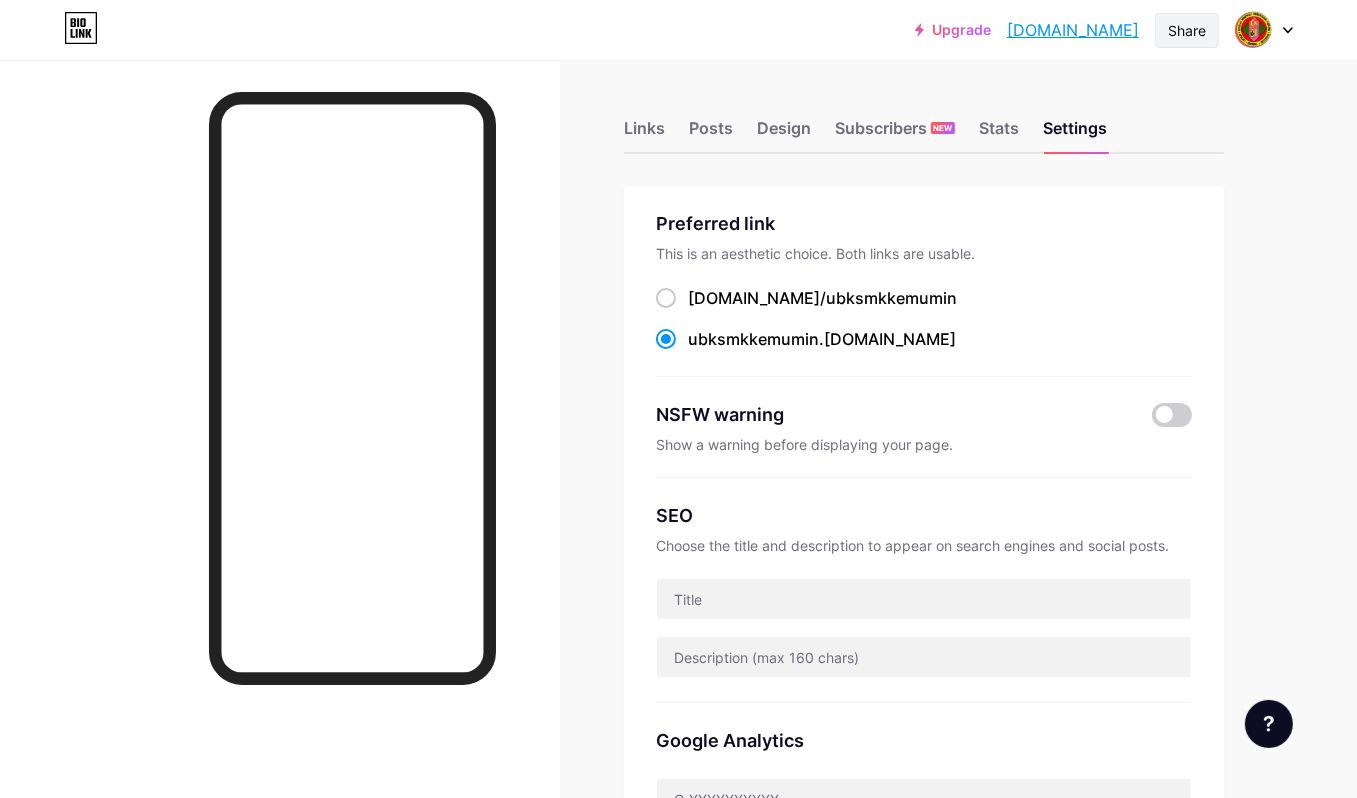 click on "Share" at bounding box center (1187, 30) 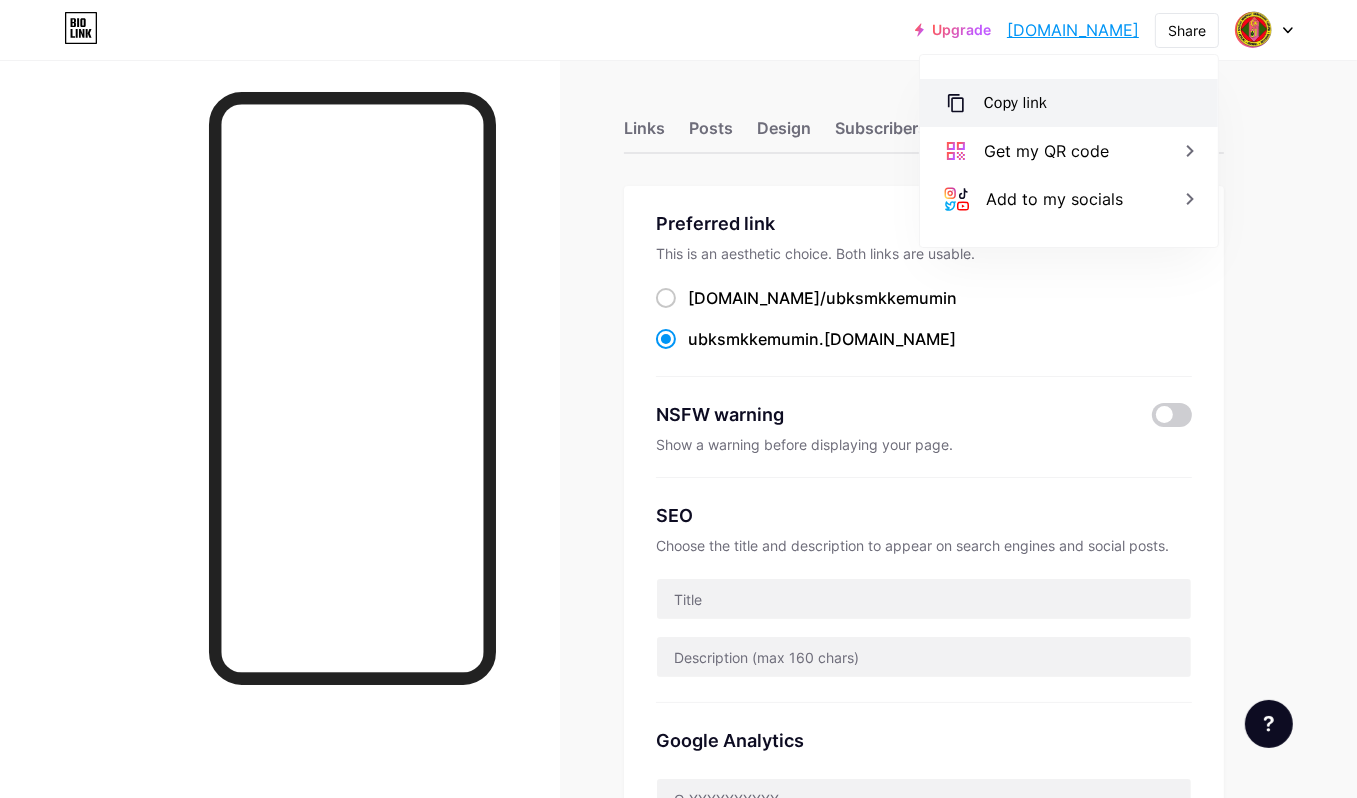 click on "Copy link" at bounding box center (1015, 103) 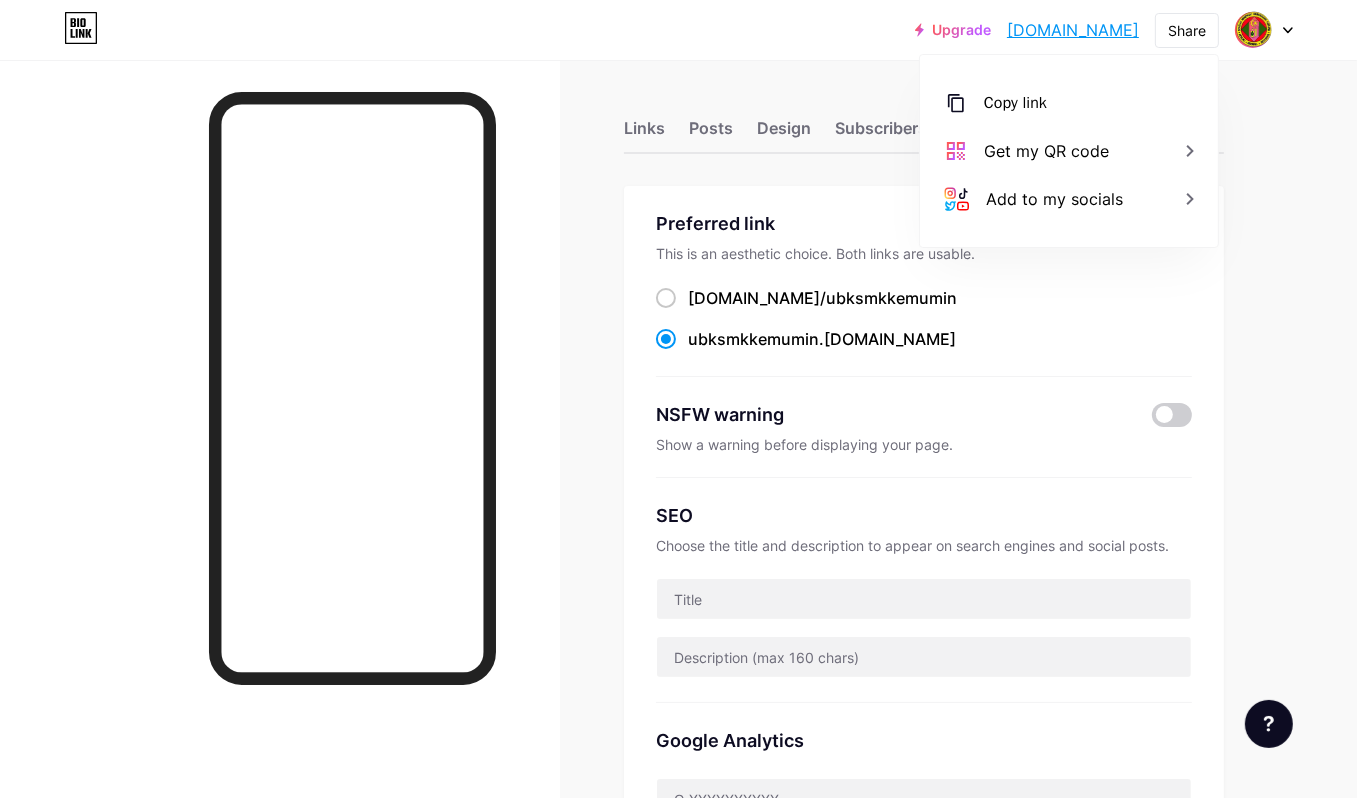 click on "Links
Posts
Design
Subscribers
NEW
Stats
Settings     Preferred link   This is an aesthetic choice. Both links are usable.
bio.link/ ubksmkkemumin       ubksmkkemumin .bio.link
NSFW warning       Show a warning before displaying your page.     SEO   Choose the title and description to appear on search engines and social posts.           Google Analytics       My username   bio.link/   ubksmkkemumin           Pro Links   PRO   Custom Domain   Try your own custom domain eg: jaseem.com   Set
up domain             Emoji link   Add emojis to your link eg: bio.link/😄😭🥵   Create
Go to  Help Center  to learn more or to contact support.   Changes saved           Feature requests             Help center         Contact support" at bounding box center (654, 813) 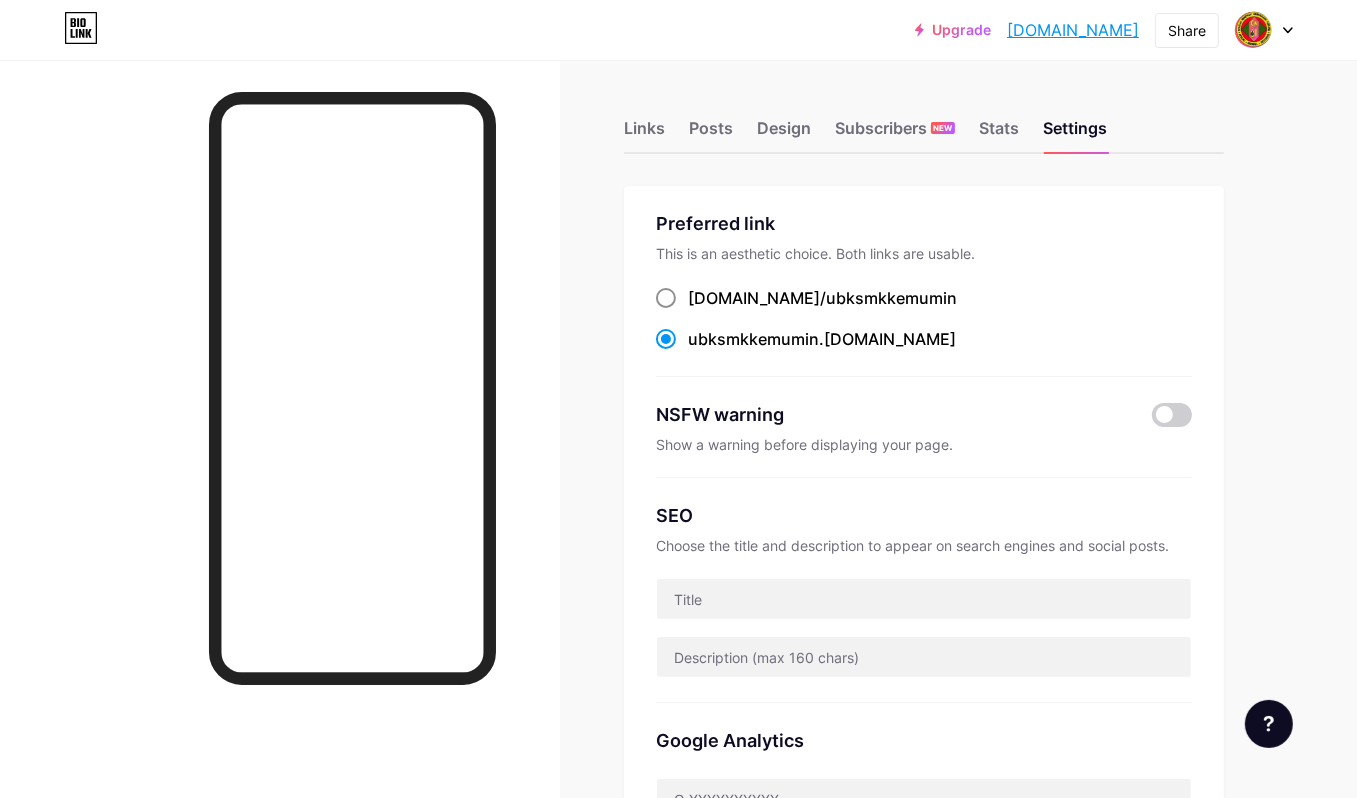click on "[DOMAIN_NAME]/ ubksmkkemumin" at bounding box center [822, 298] 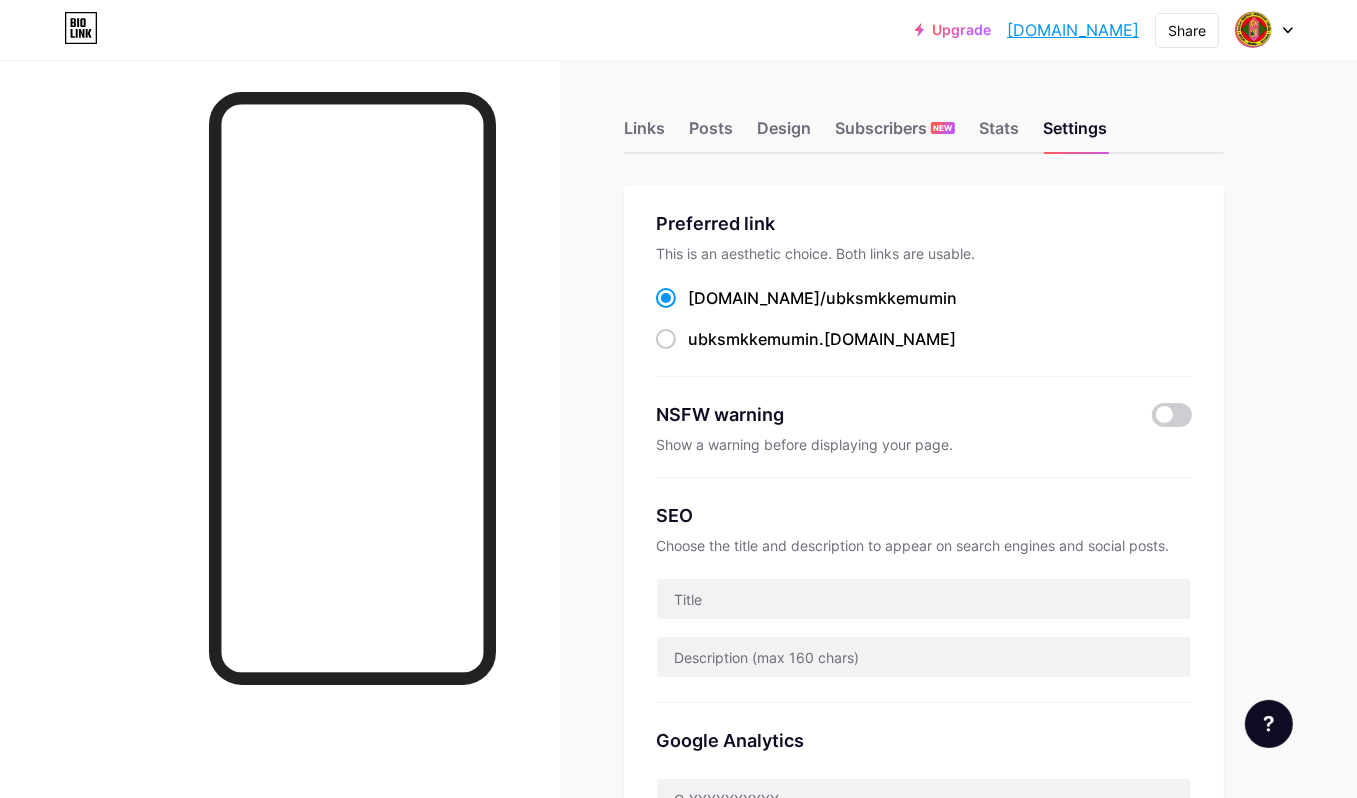click at bounding box center [1264, 30] 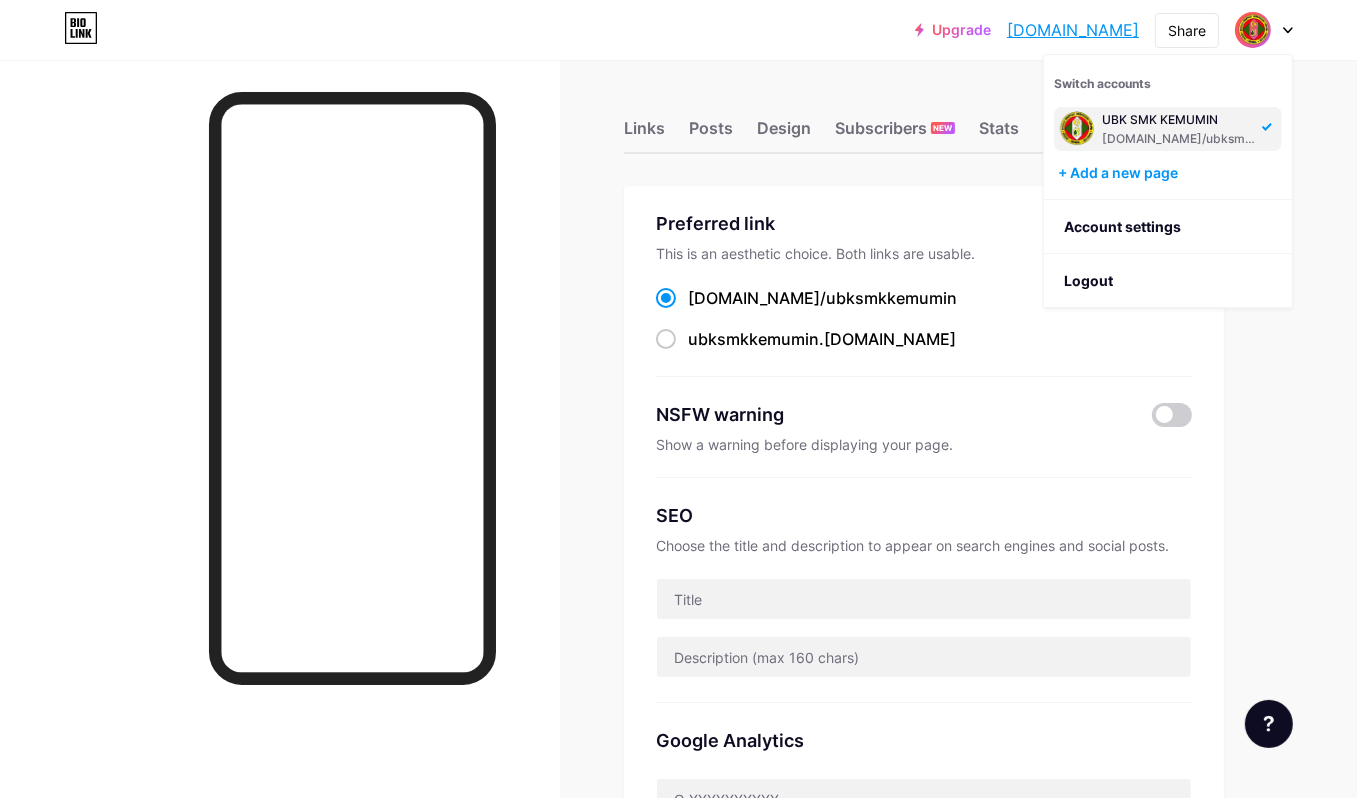 click on "UBK SMK KEMUMIN   [DOMAIN_NAME]/ubksmkkemumin" at bounding box center [1179, 129] 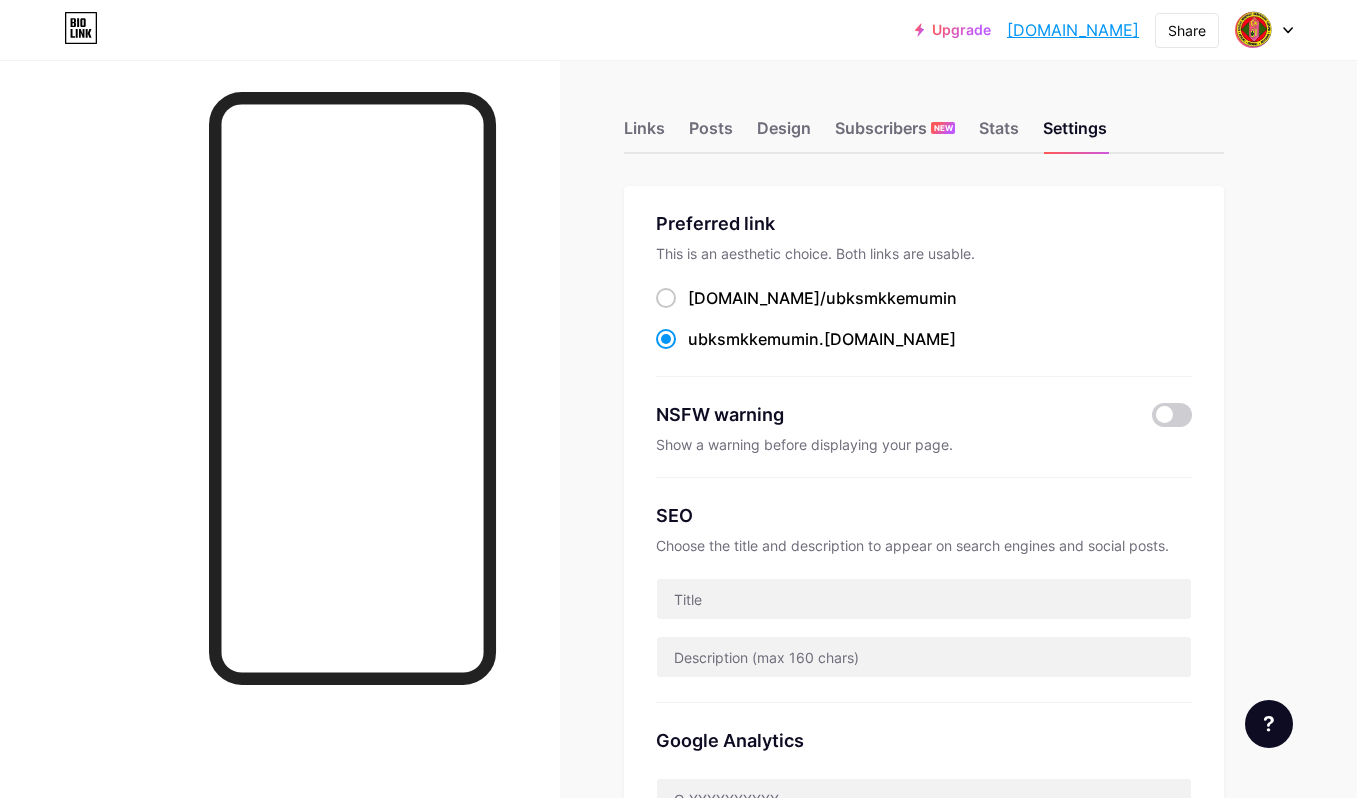 scroll, scrollTop: 0, scrollLeft: 0, axis: both 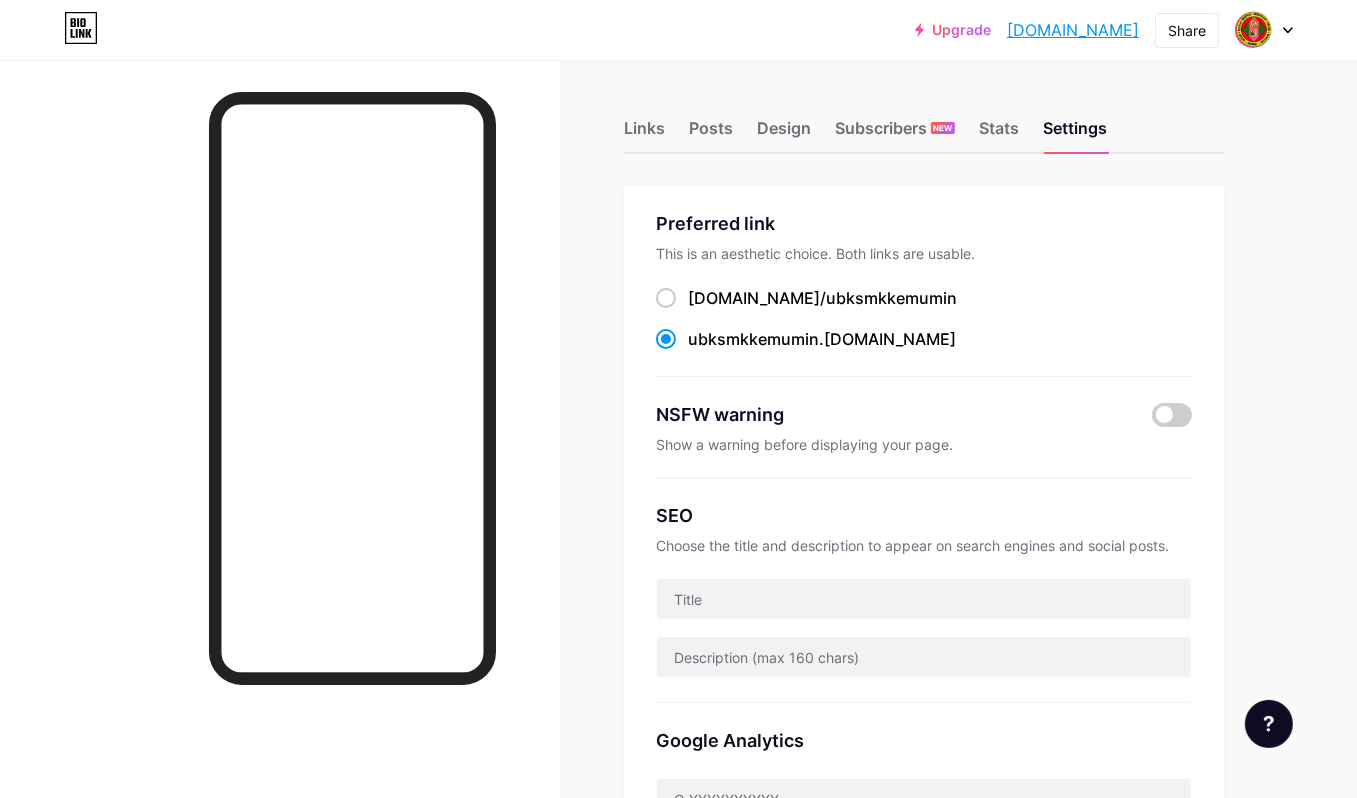 click at bounding box center (1264, 30) 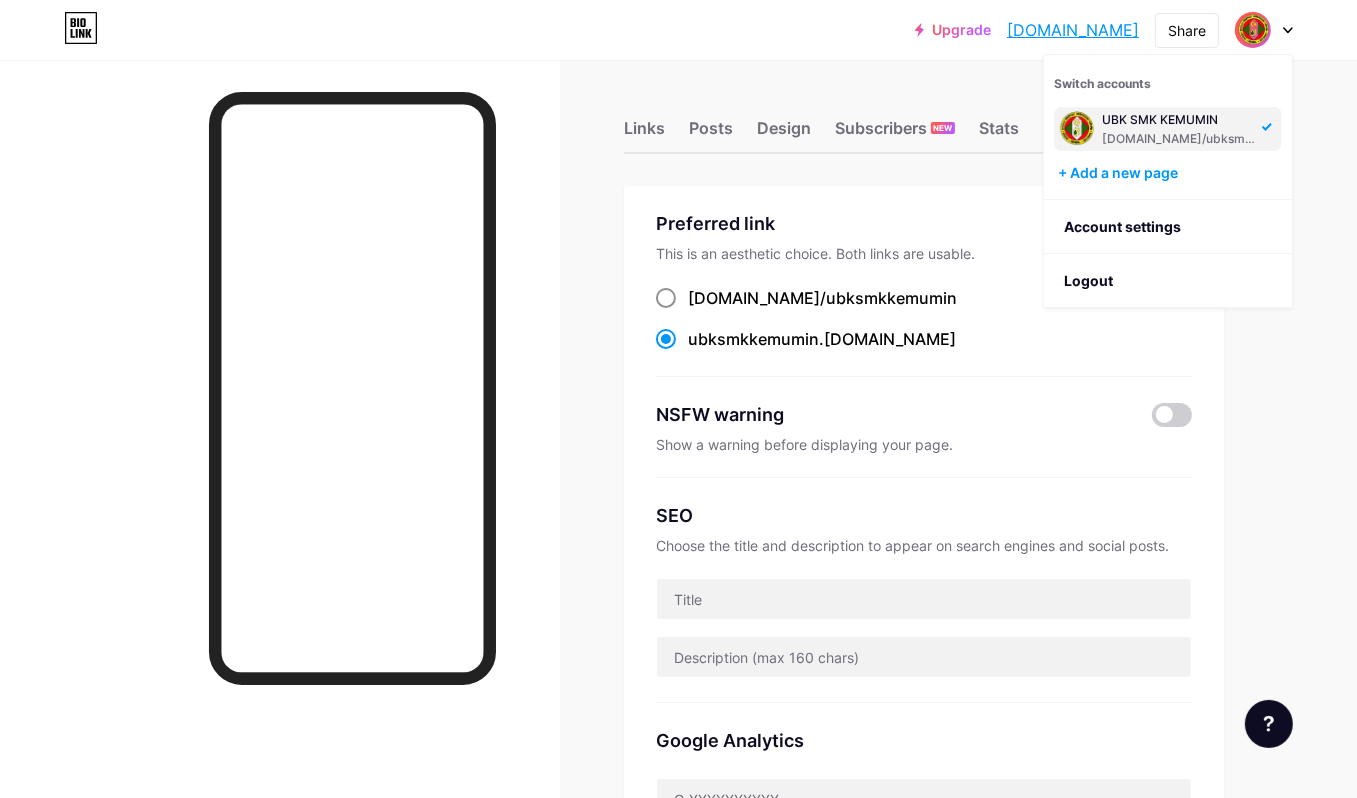click on "[DOMAIN_NAME]/ ubksmkkemumin" at bounding box center [822, 298] 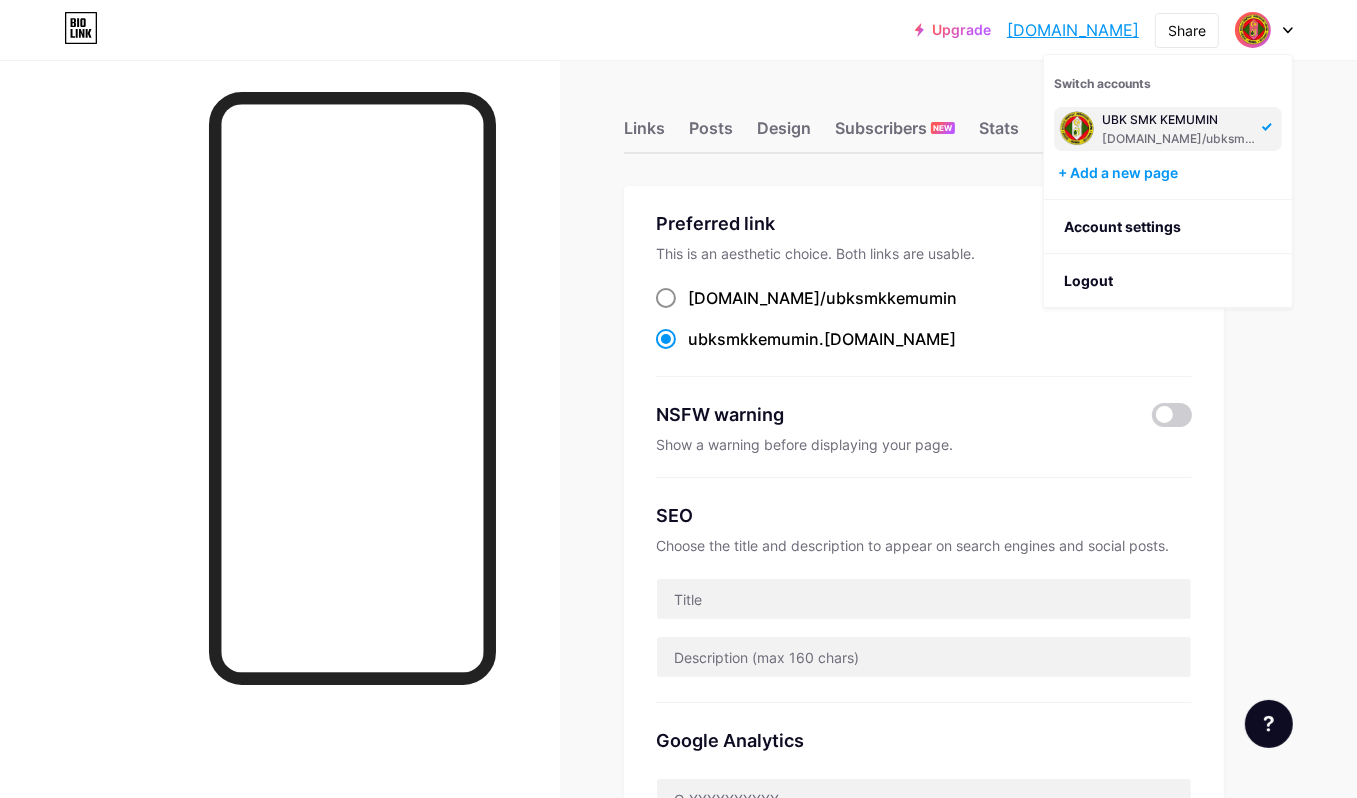 radio on "true" 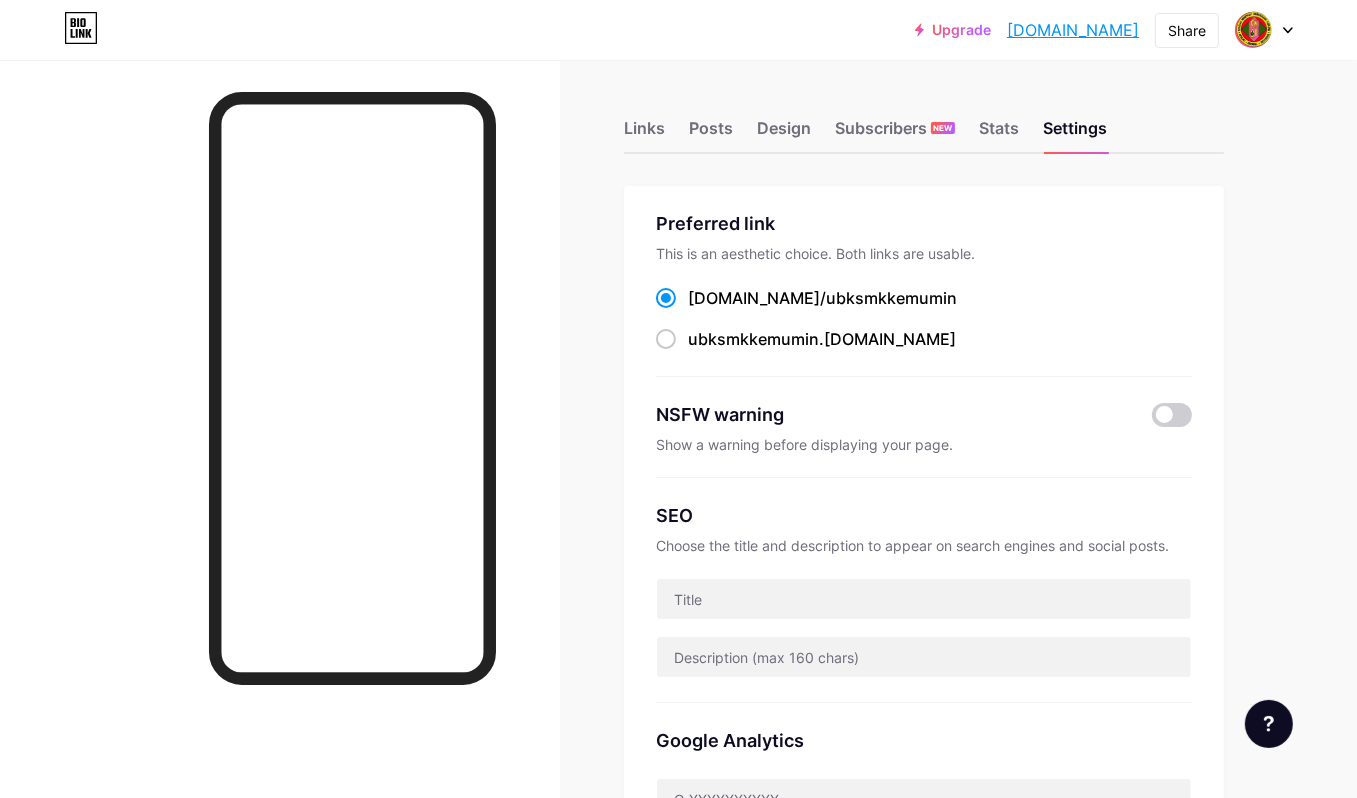drag, startPoint x: 709, startPoint y: 303, endPoint x: 698, endPoint y: 296, distance: 13.038404 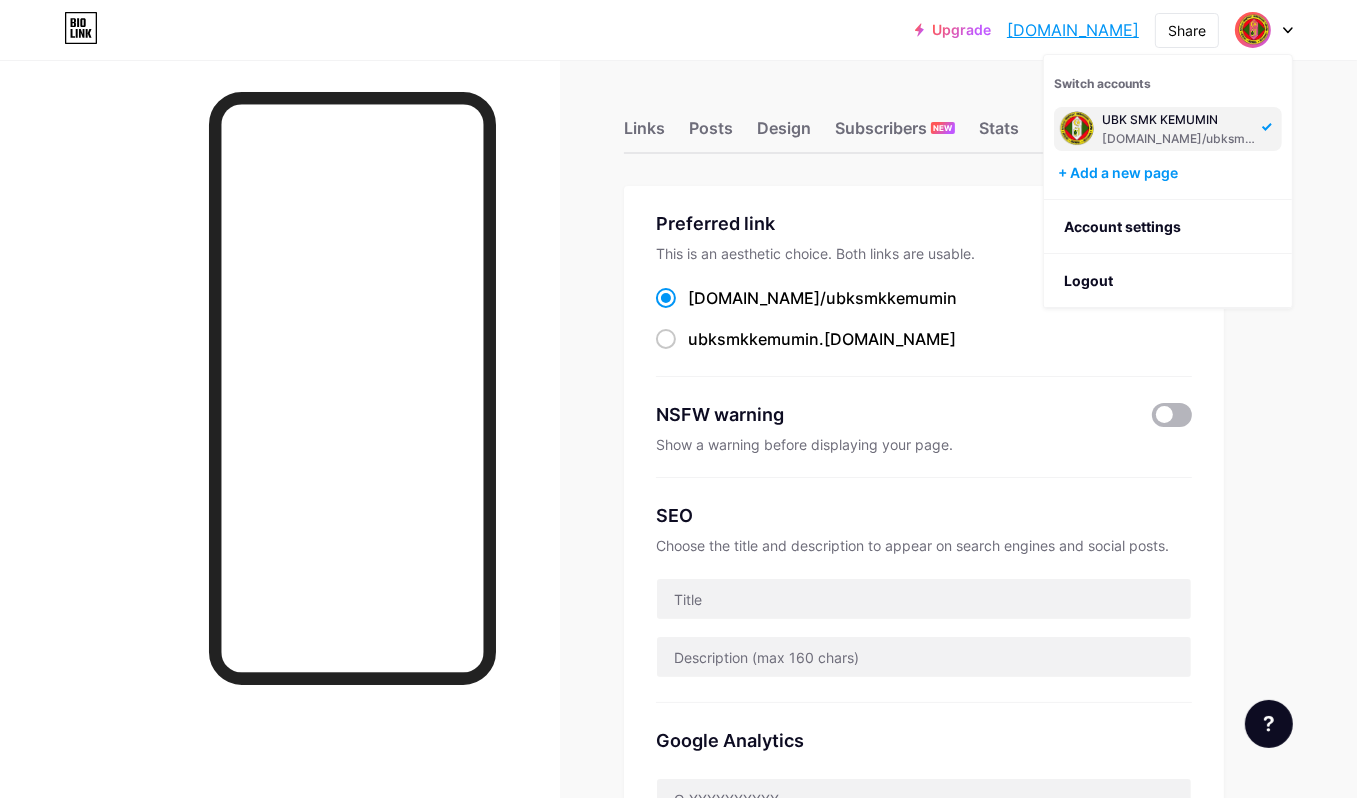 click at bounding box center (1172, 415) 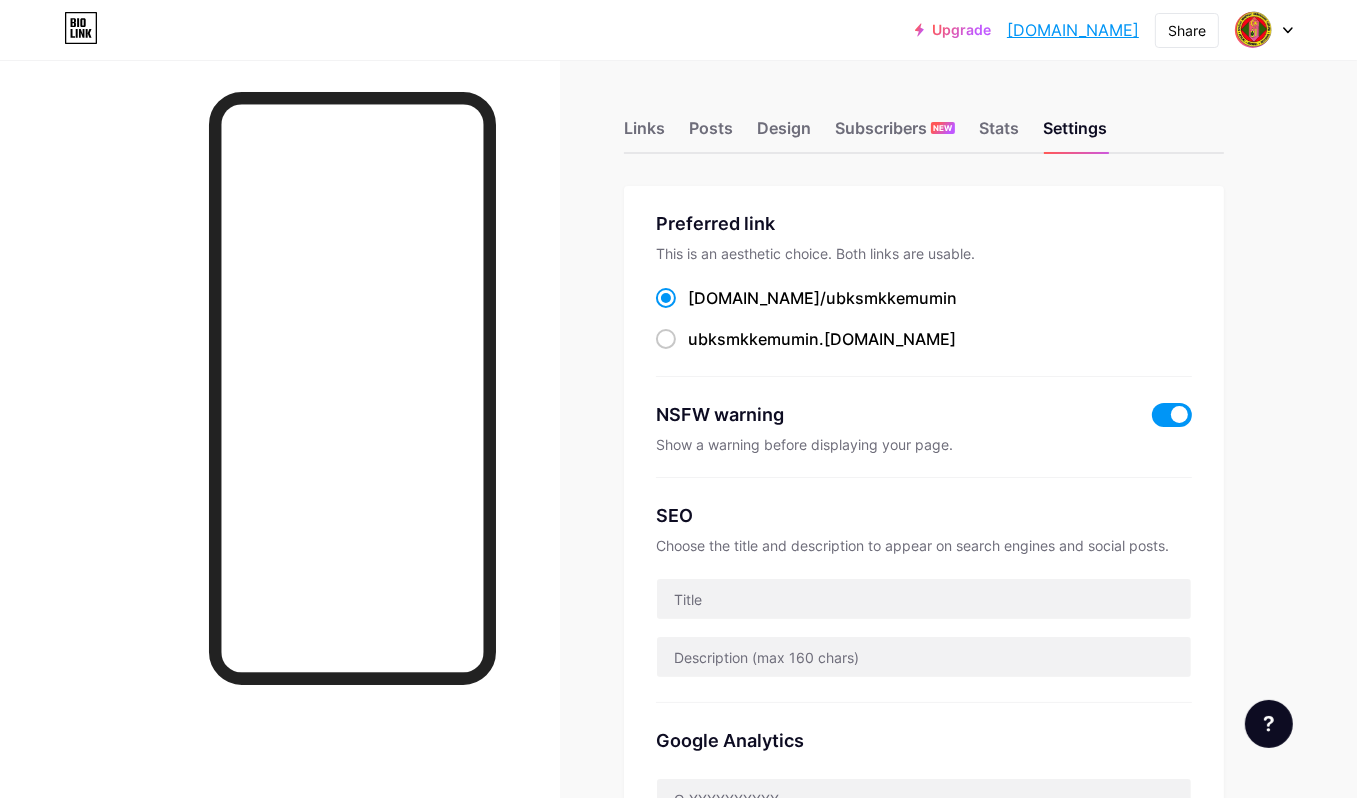 click on "Upgrade   ubksmkkemumin.b...   ubksmkkemumin.bio.link   Share               Switch accounts     UBK SMK KEMUMIN   bio.link/ubksmkkemumin       + Add a new page        Account settings   Logout   Link Copied
Links
Posts
Design
Subscribers
NEW
Stats
Settings     Preferred link   This is an aesthetic choice. Both links are usable.
bio.link/ ubksmkkemumin       ubksmkkemumin .bio.link
NSFW warning       Show a warning before displaying your page.     SEO   Choose the title and description to appear on search engines and social posts.           Google Analytics       My username   bio.link/   ubksmkkemumin         Save       Pro Links   PRO   Custom Domain   Try your own custom domain eg: jaseem.com   Set
up domain             Emoji link   Add emojis to your link eg: bio.link/😄😭🥵   Create
Go to  Help Center  to learn more or to contact support." at bounding box center [678, 819] 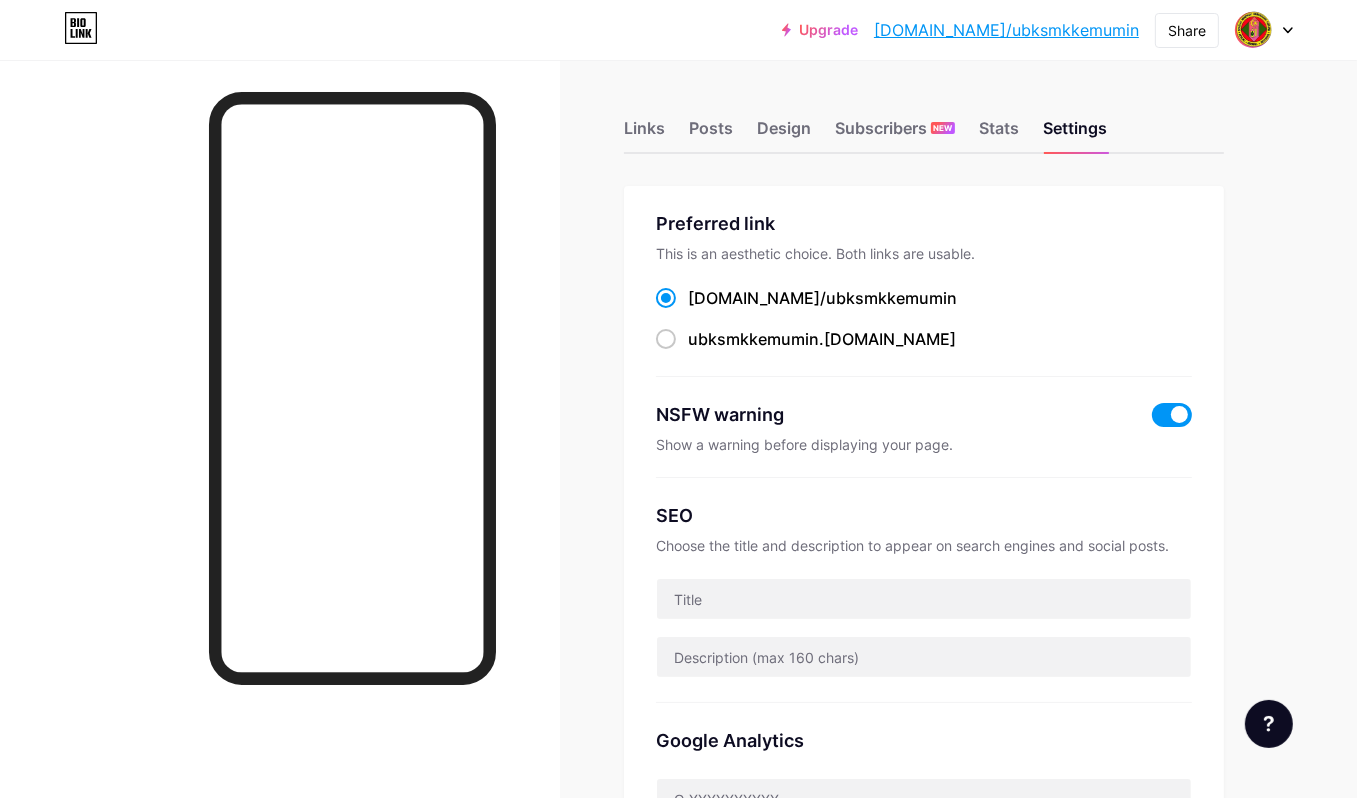 drag, startPoint x: 1274, startPoint y: 24, endPoint x: 1254, endPoint y: 51, distance: 33.600594 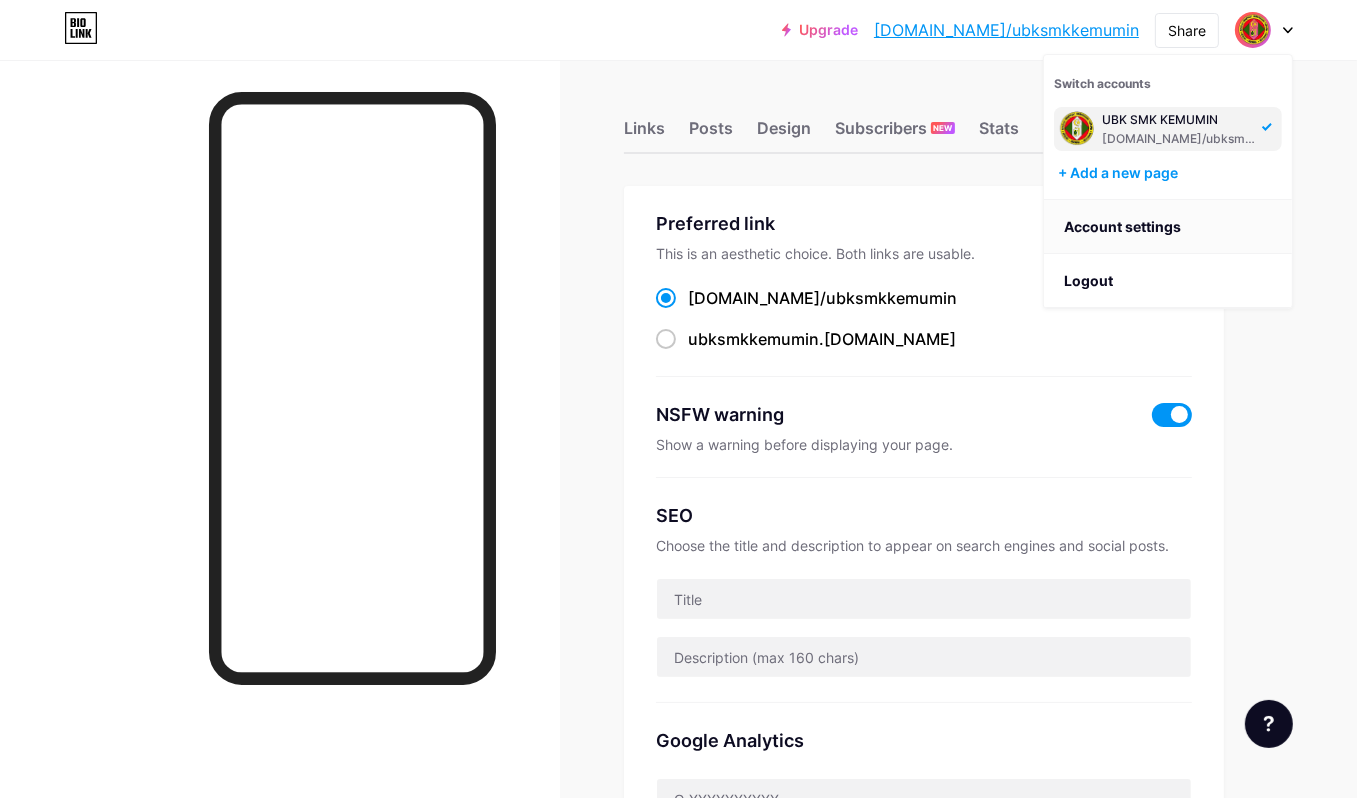 click on "Account settings" at bounding box center (1168, 227) 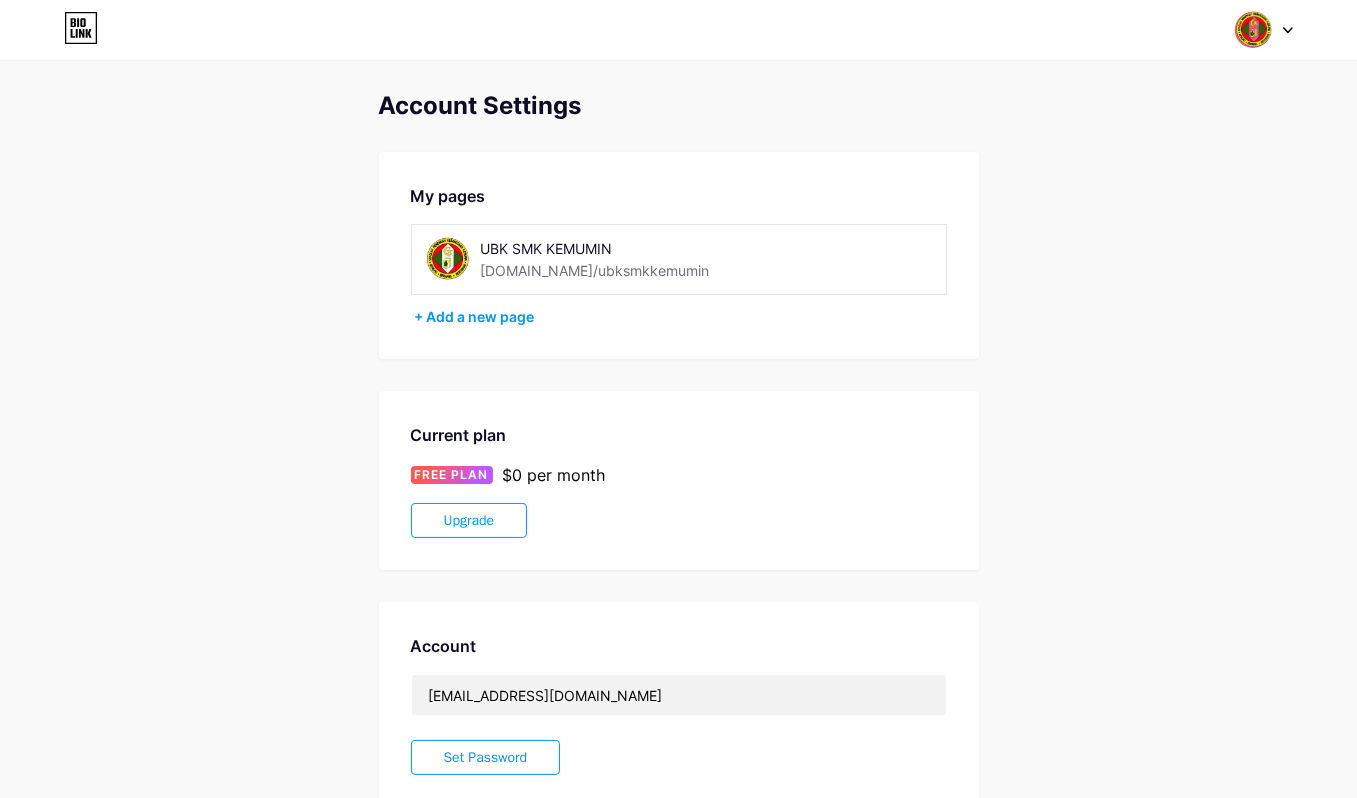click on "[DOMAIN_NAME]/ubksmkkemumin" at bounding box center [595, 270] 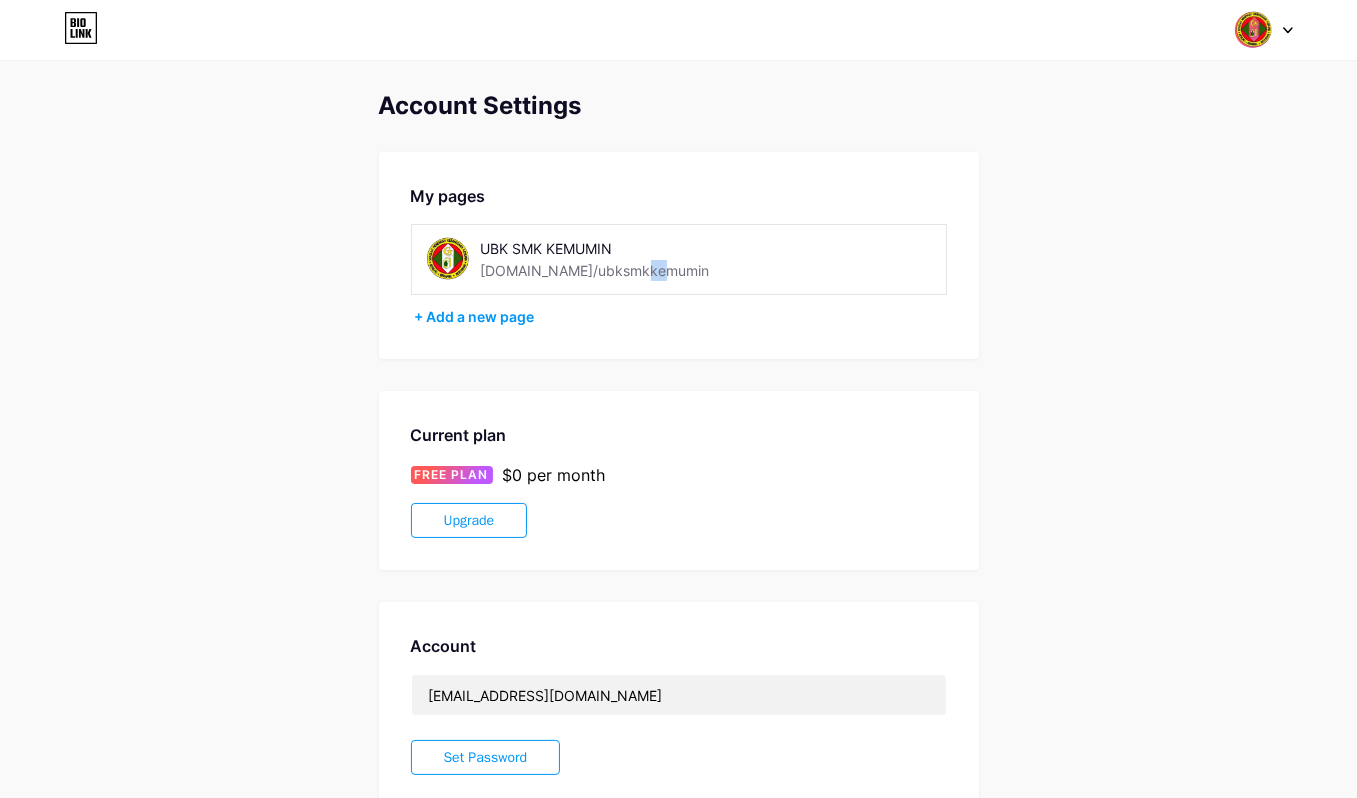 drag, startPoint x: 645, startPoint y: 267, endPoint x: 627, endPoint y: 267, distance: 18 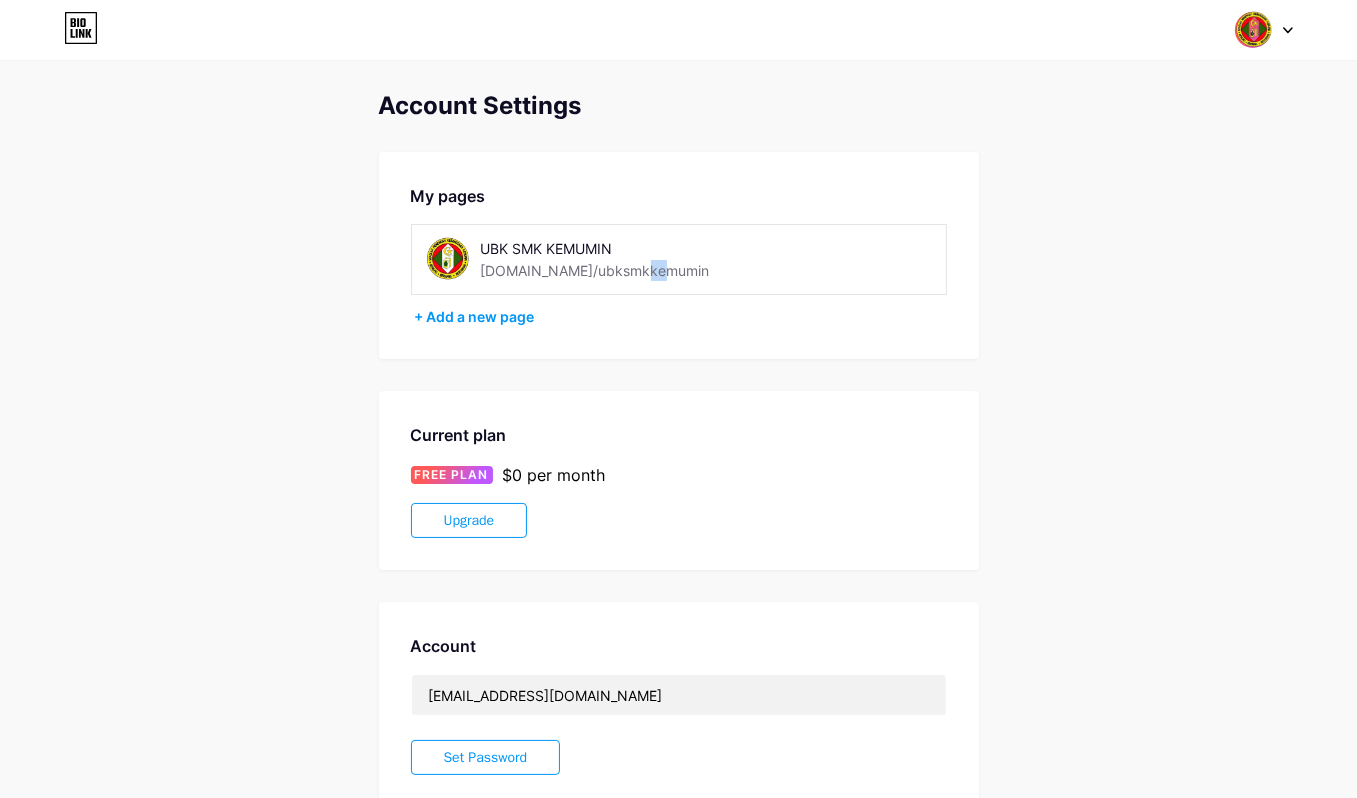 click on "UBK SMK KEMUMIN   [DOMAIN_NAME]/ubksmkkemumin" at bounding box center (622, 259) 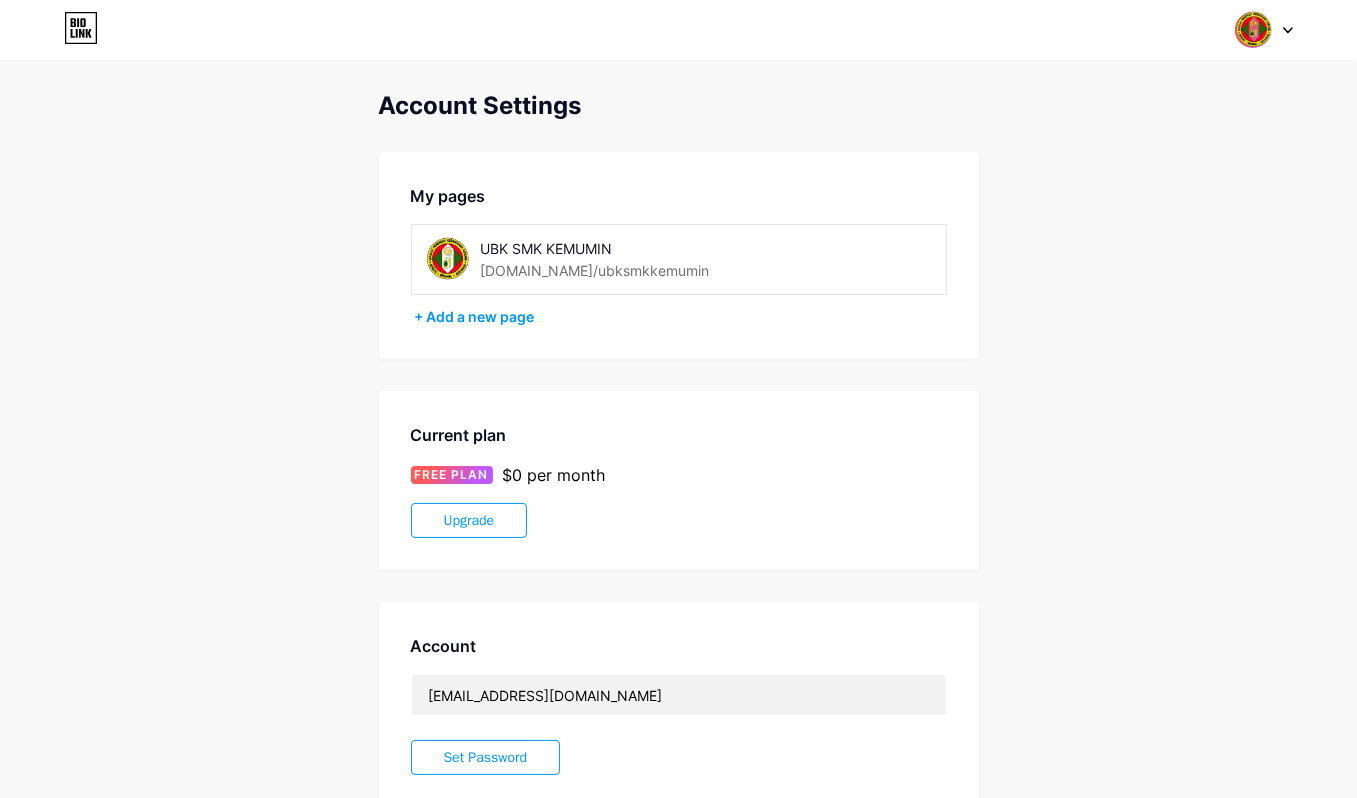 drag, startPoint x: 627, startPoint y: 267, endPoint x: 474, endPoint y: 268, distance: 153.00327 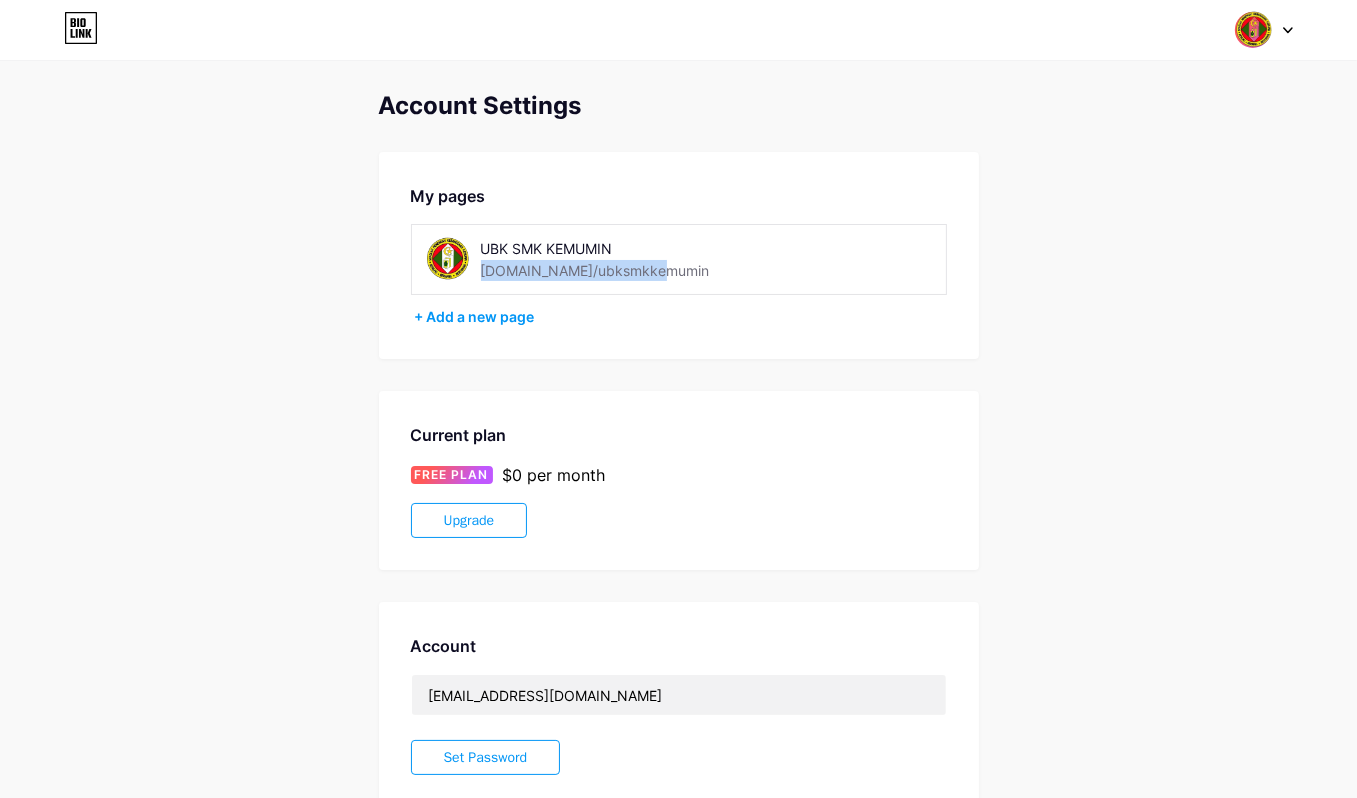 drag, startPoint x: 481, startPoint y: 270, endPoint x: 659, endPoint y: 275, distance: 178.0702 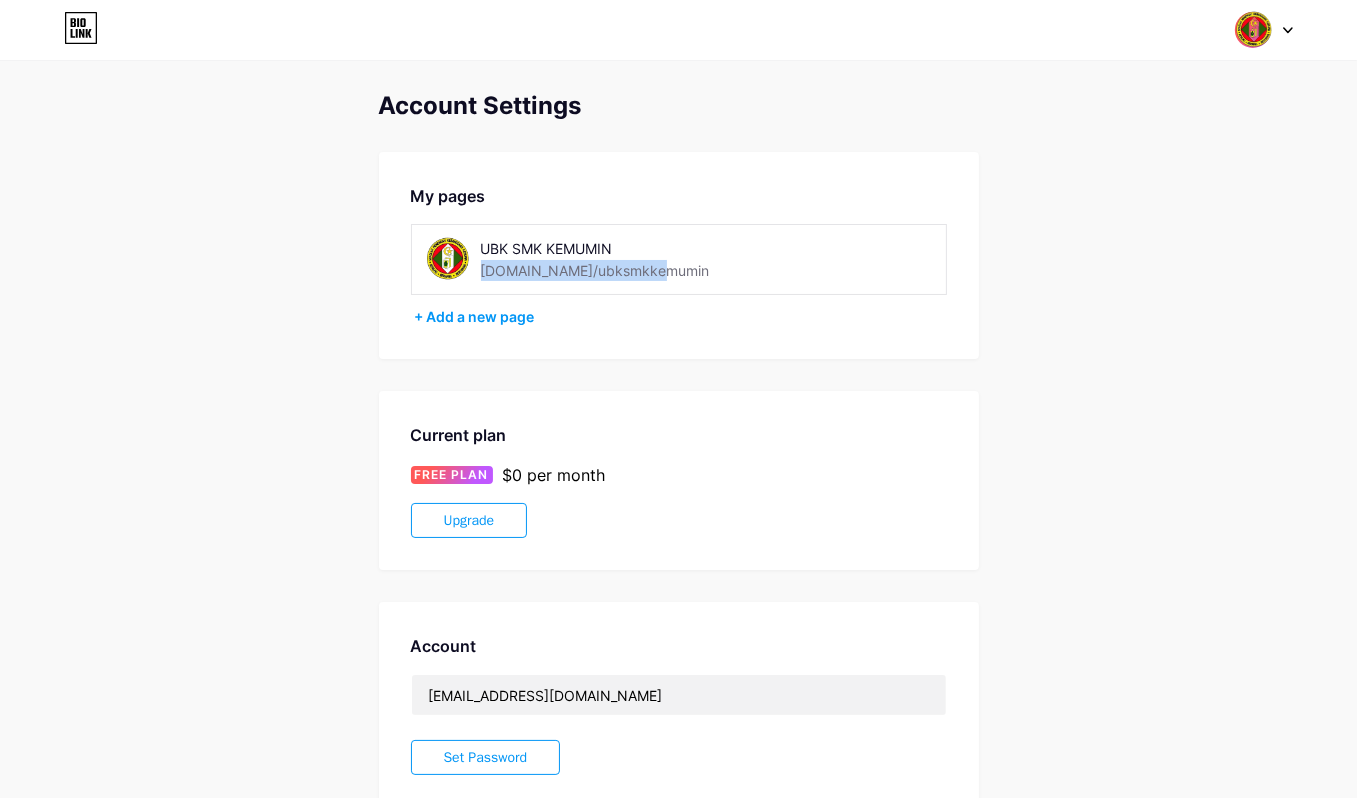 click on "UBK SMK KEMUMIN   [DOMAIN_NAME]/ubksmkkemumin" at bounding box center [622, 259] 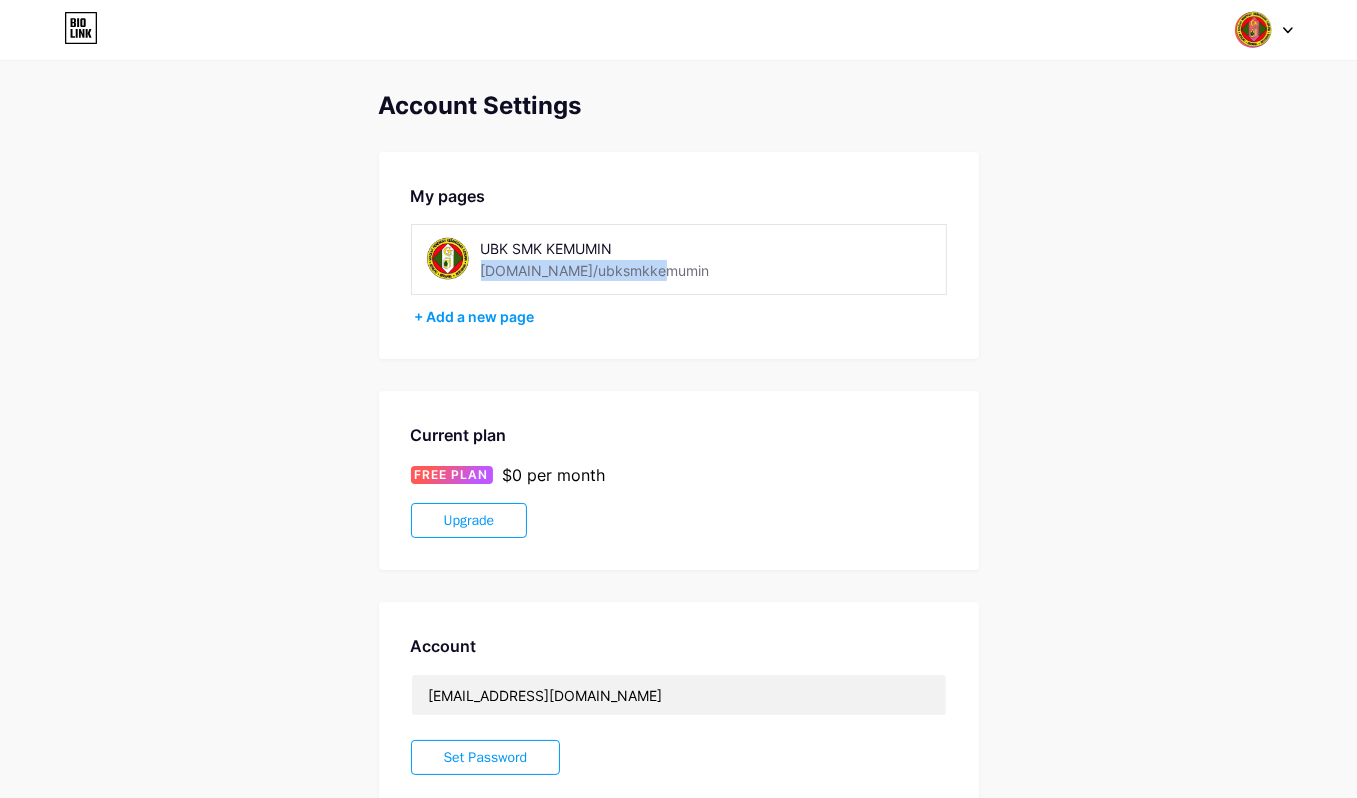 copy on "[DOMAIN_NAME]/ubksmkkemumin" 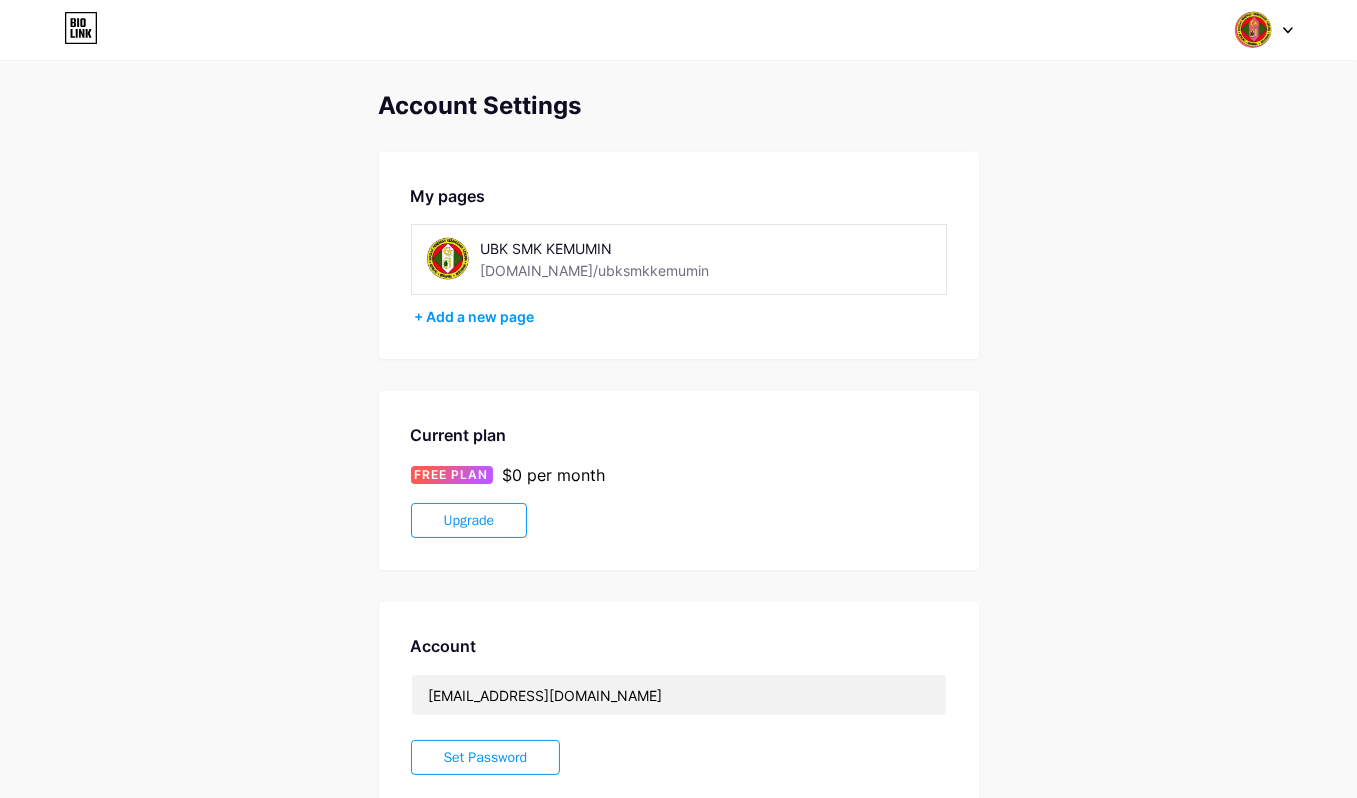 click on "FREE PLAN
$0 per month" at bounding box center (679, 475) 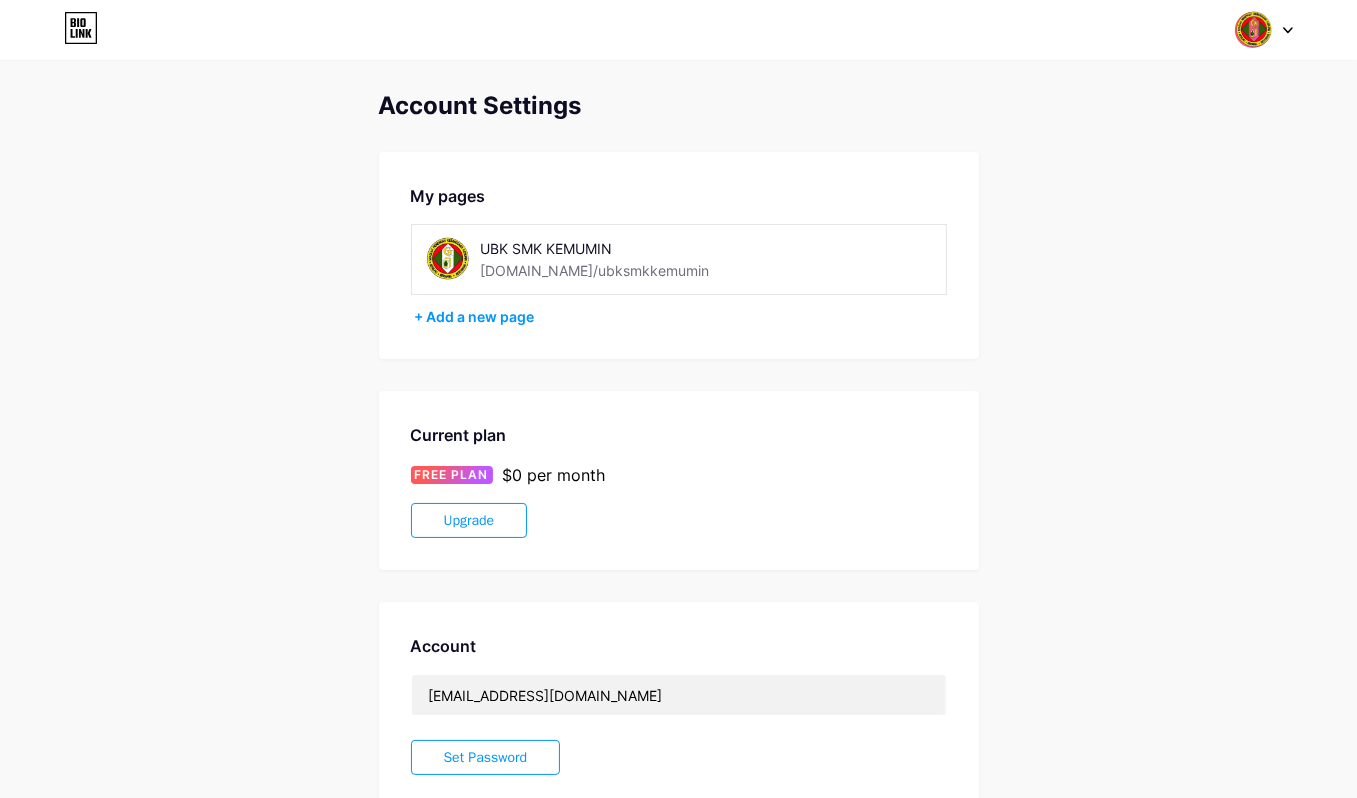 click at bounding box center (1264, 30) 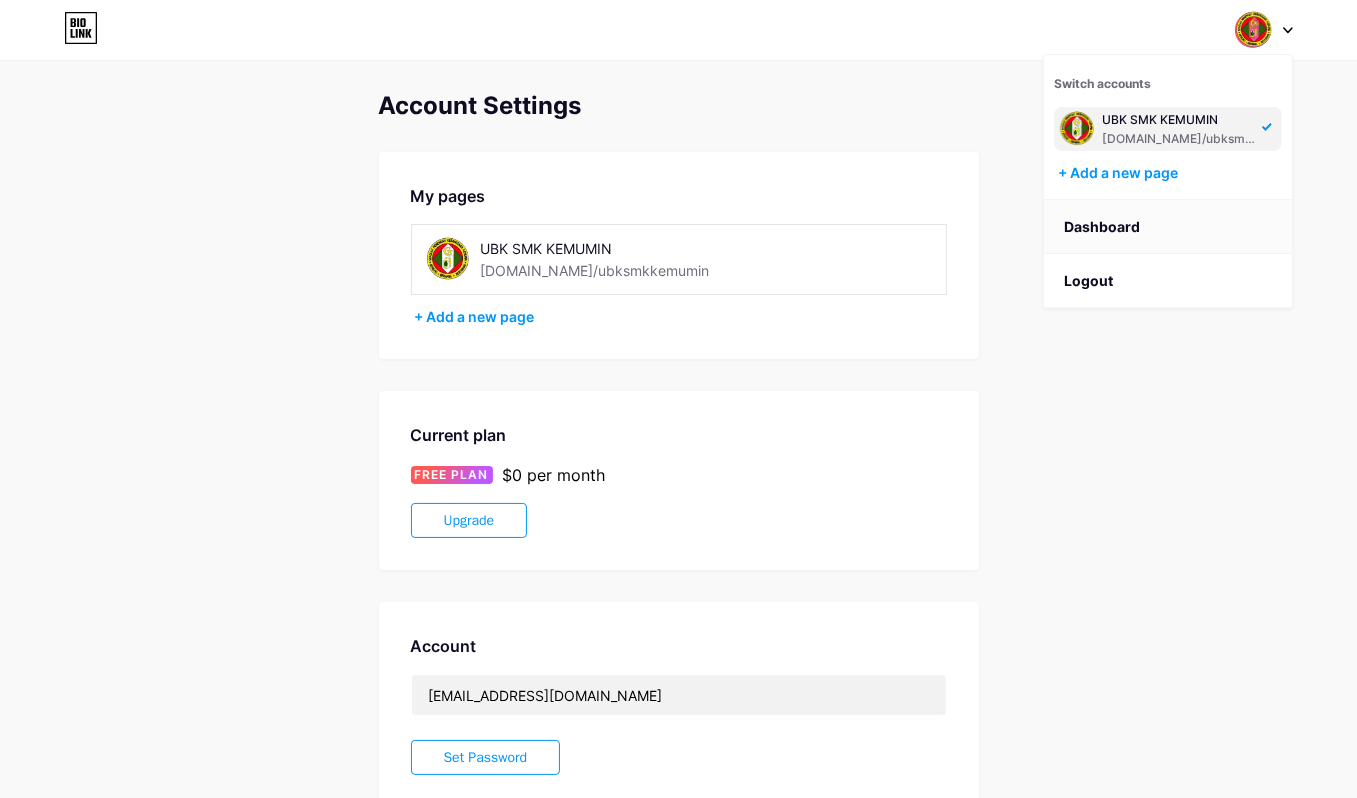 click on "Dashboard" at bounding box center [1168, 227] 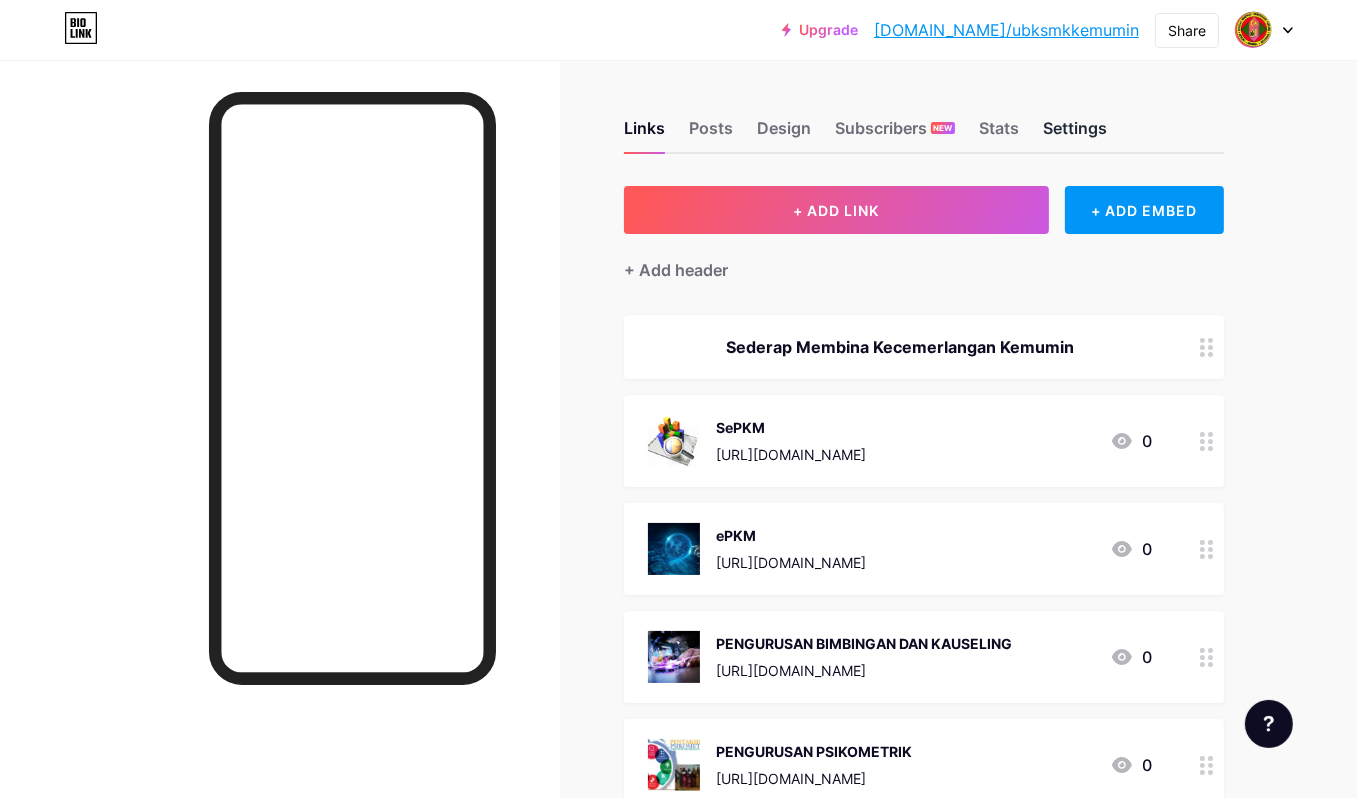 click on "Settings" at bounding box center [1075, 134] 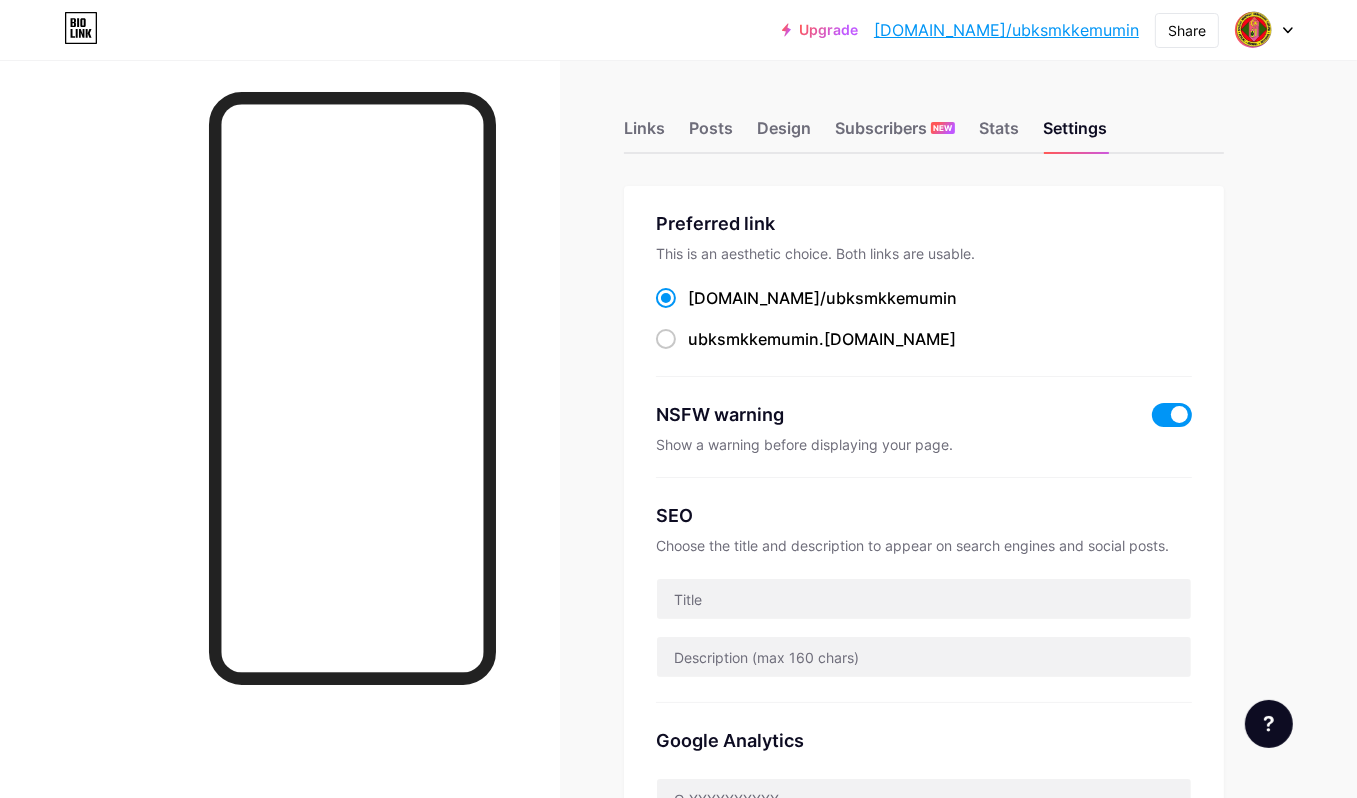 click at bounding box center (1172, 415) 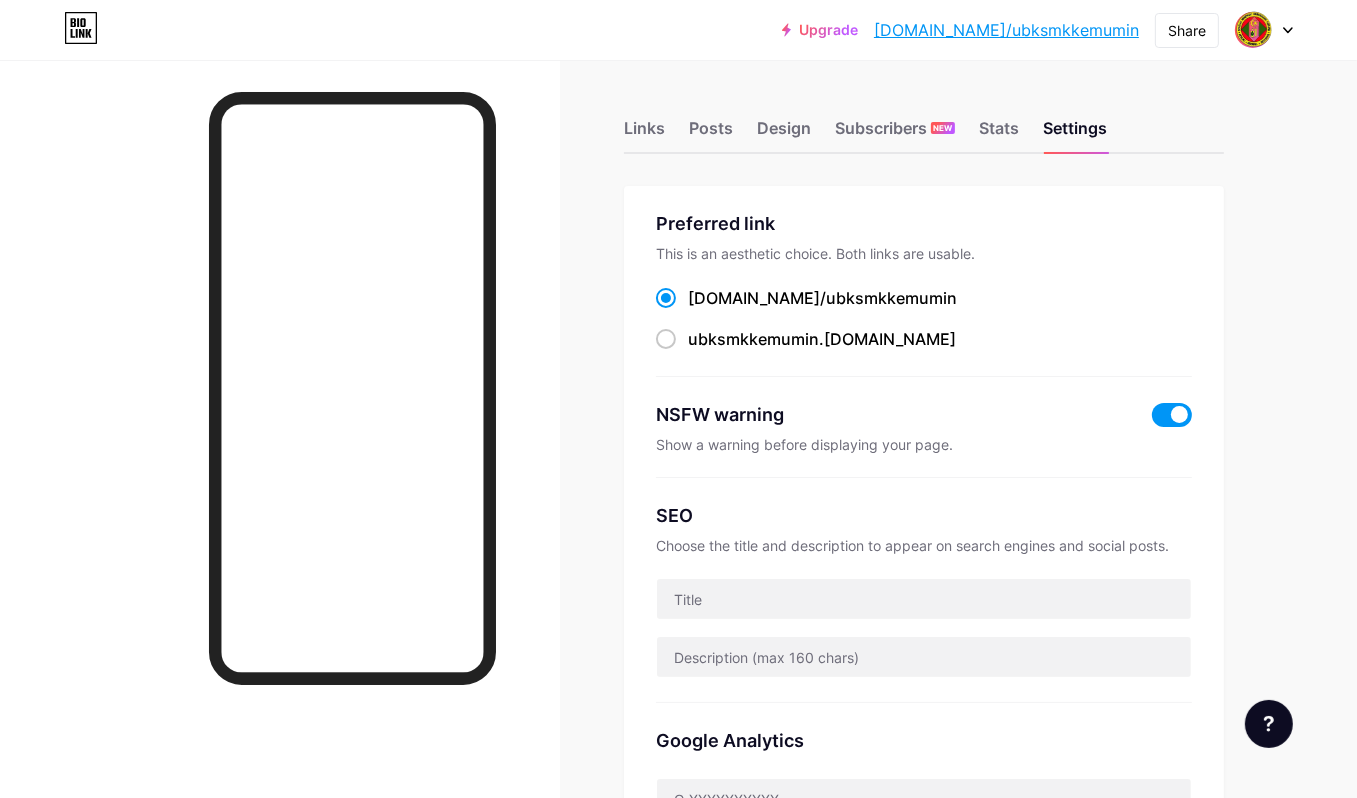 click at bounding box center [1152, 420] 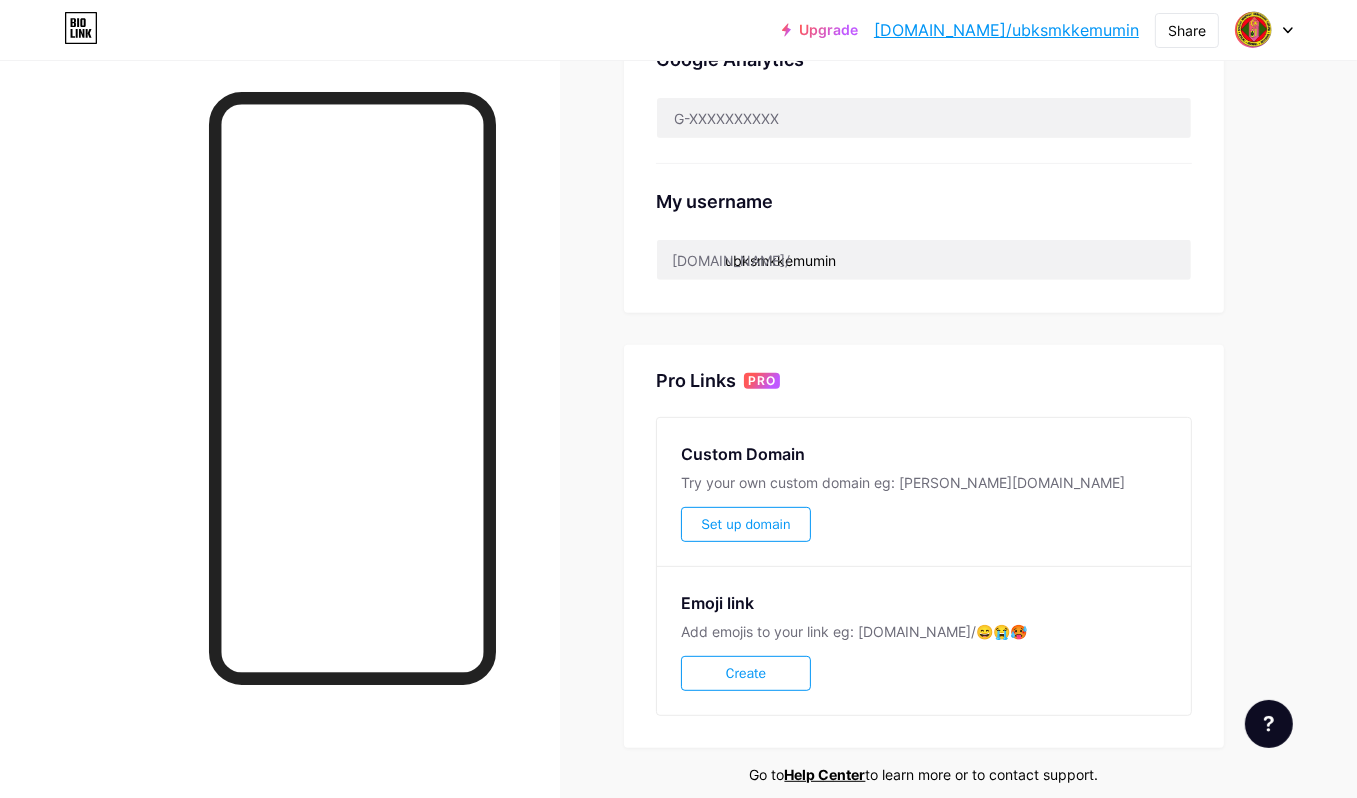 scroll, scrollTop: 759, scrollLeft: 0, axis: vertical 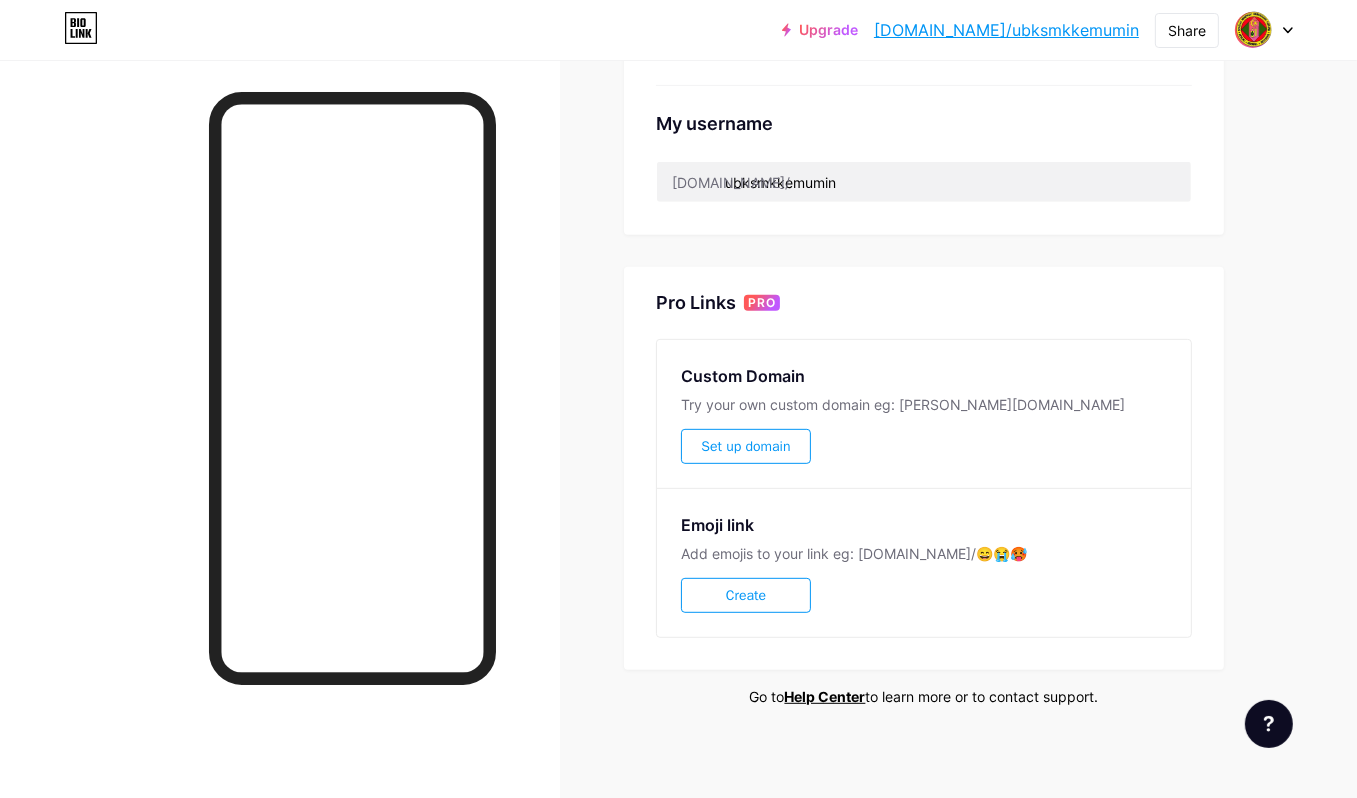 click on "[DOMAIN_NAME]/ubksmkkemumin" at bounding box center [1006, 30] 